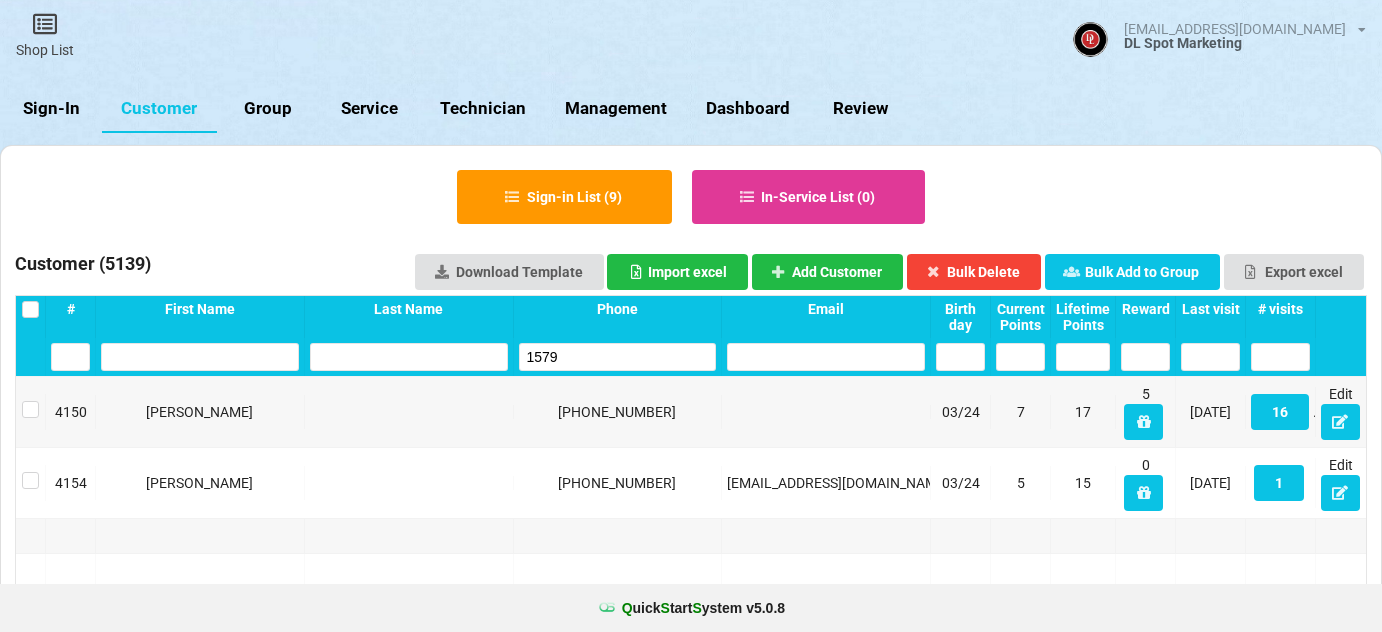 select on "25" 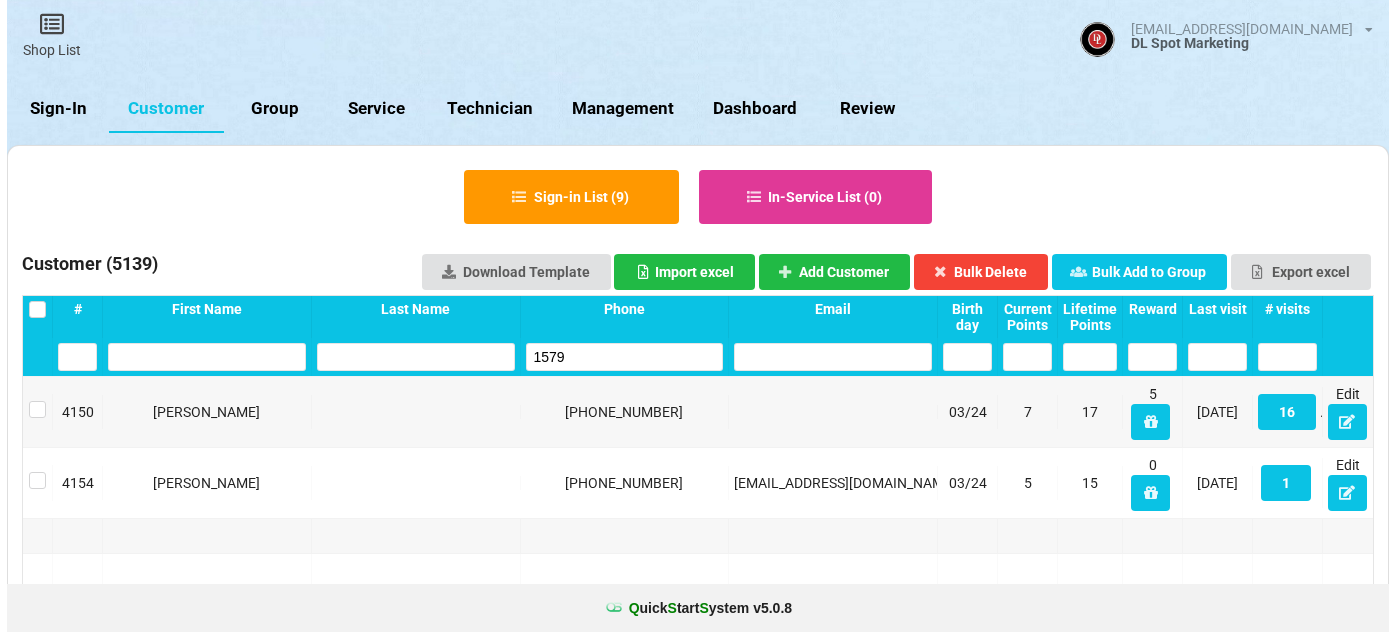 scroll, scrollTop: 0, scrollLeft: 0, axis: both 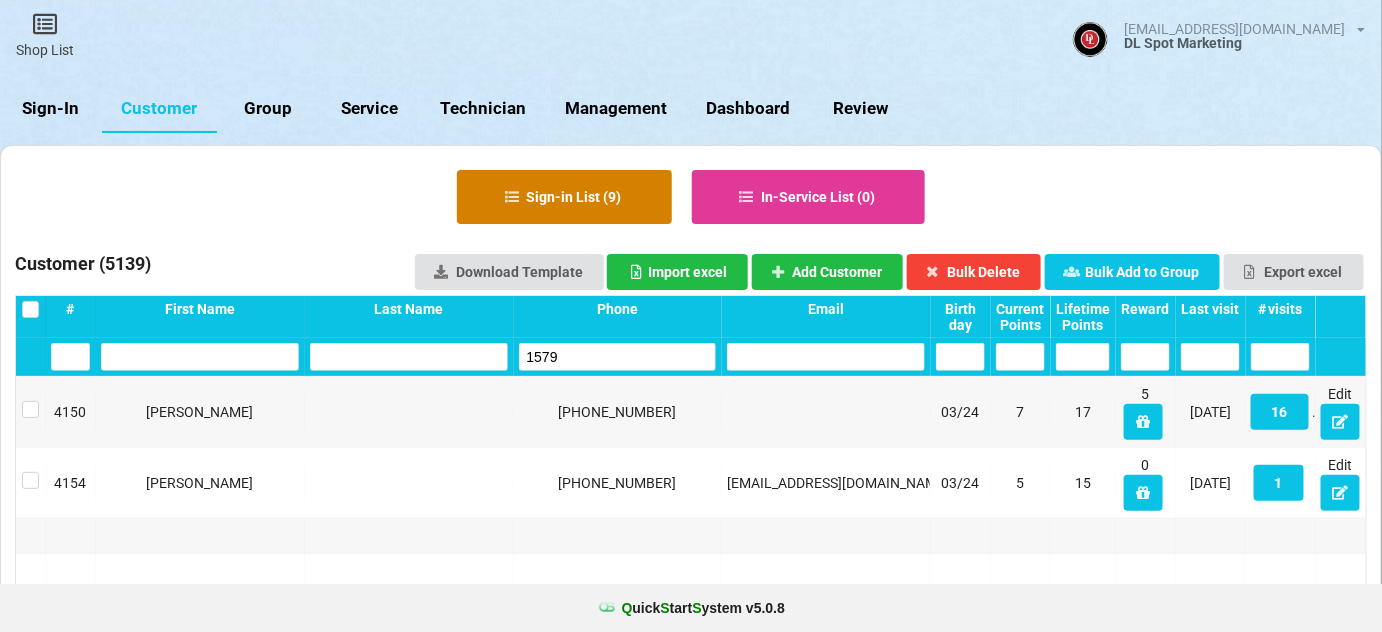 click on "Sign-in List ( 9 )" at bounding box center [564, 197] 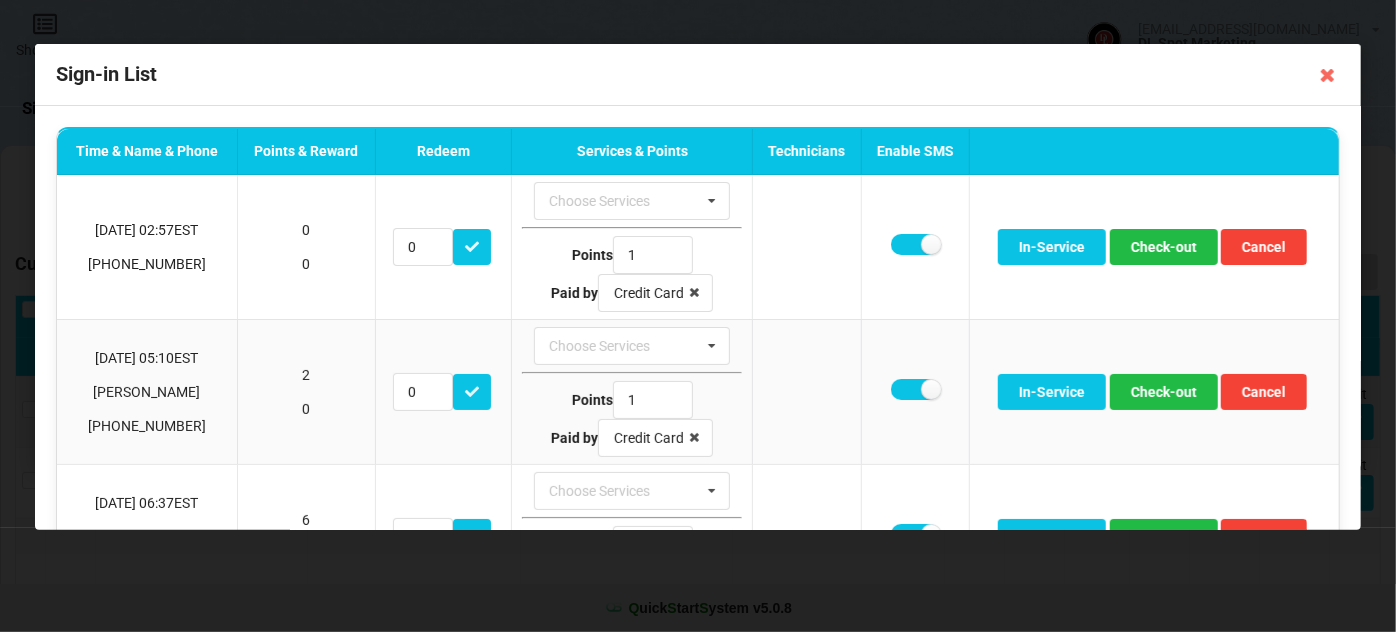 drag, startPoint x: 1325, startPoint y: 74, endPoint x: 1088, endPoint y: 164, distance: 253.5133 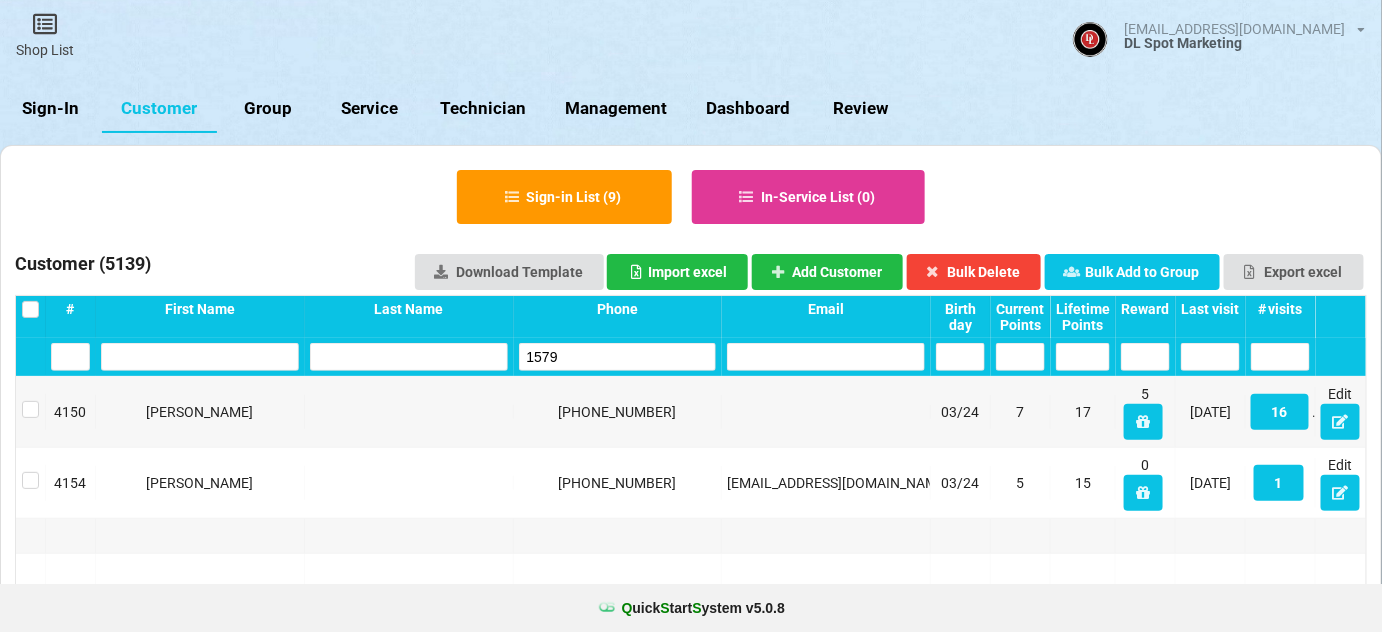 click on "Sign-In" at bounding box center [51, 109] 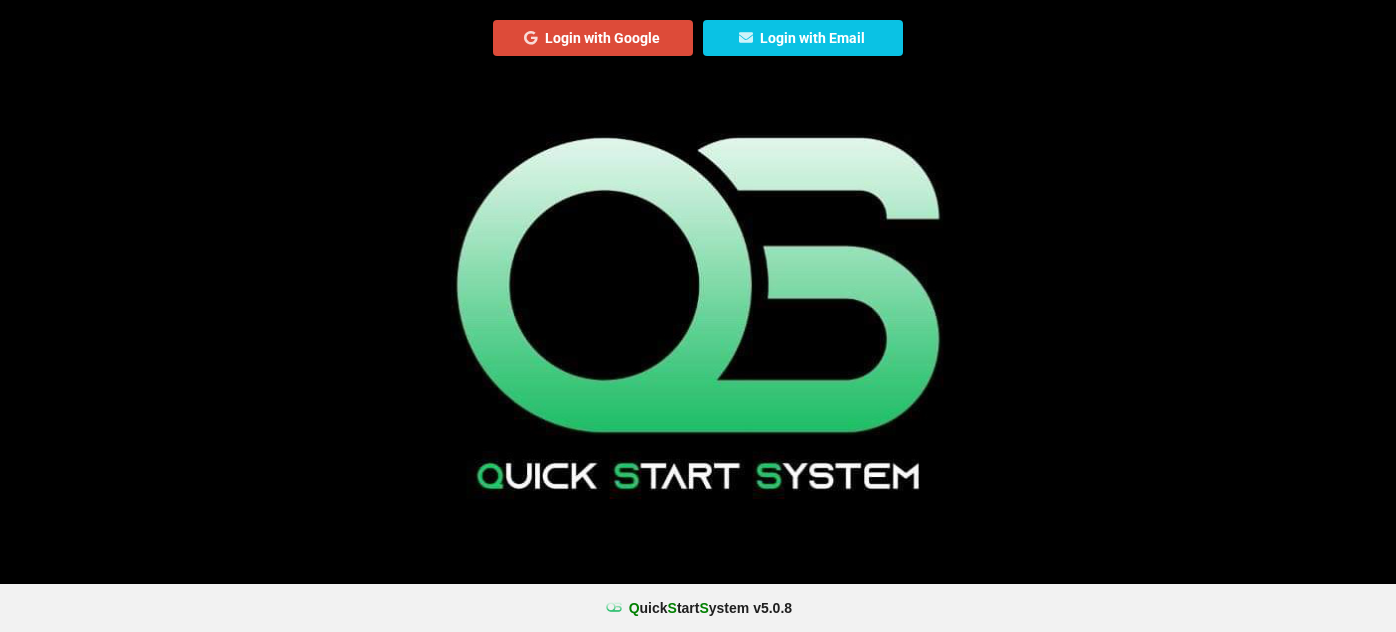 scroll, scrollTop: 0, scrollLeft: 0, axis: both 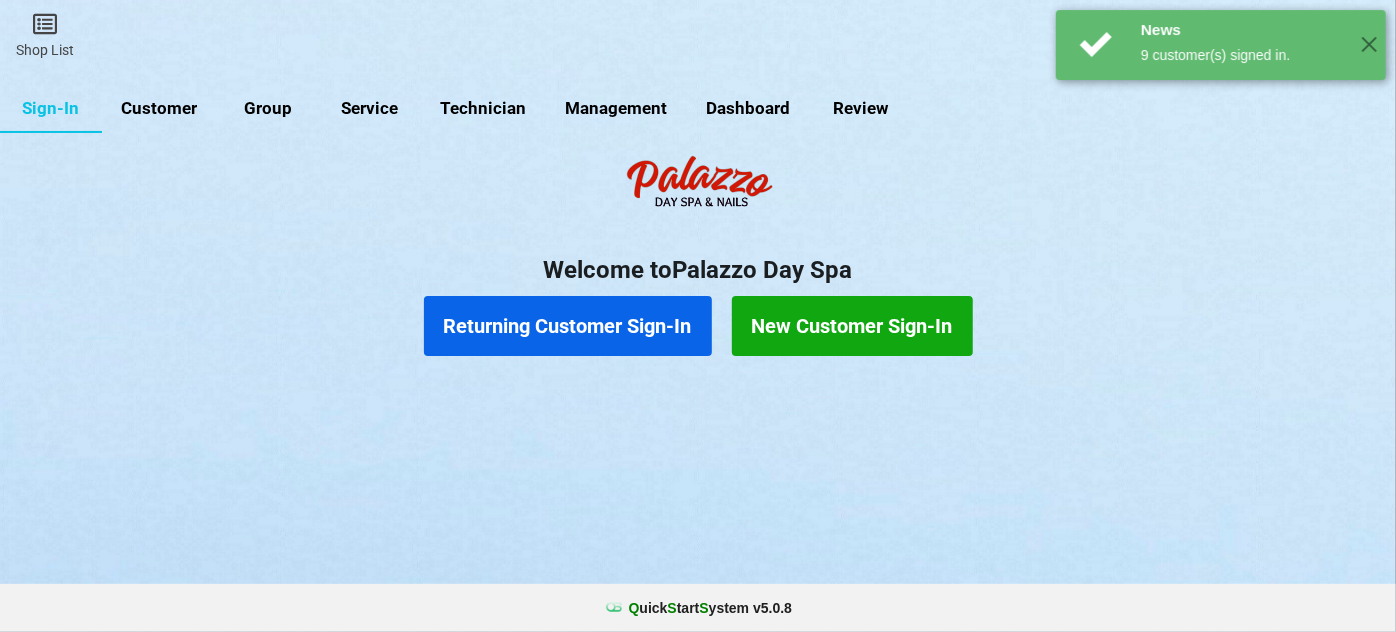 click on "Customer" at bounding box center [159, 109] 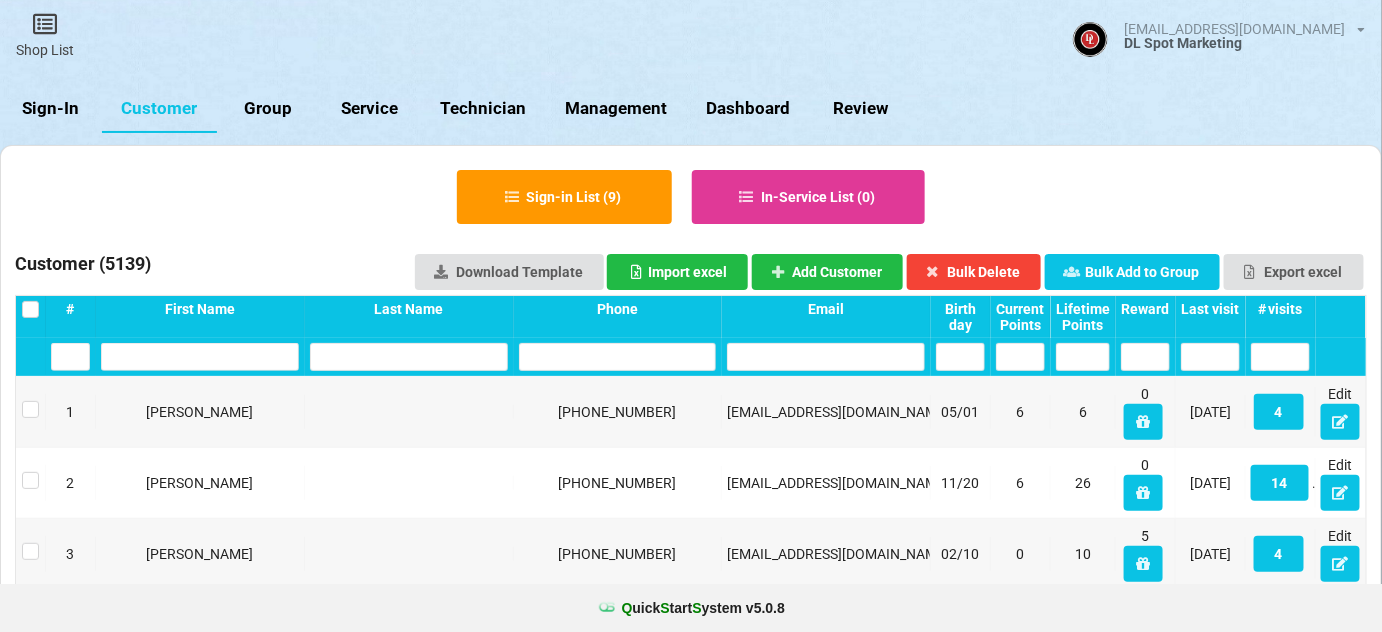 click on "Last visit" at bounding box center [1210, 309] 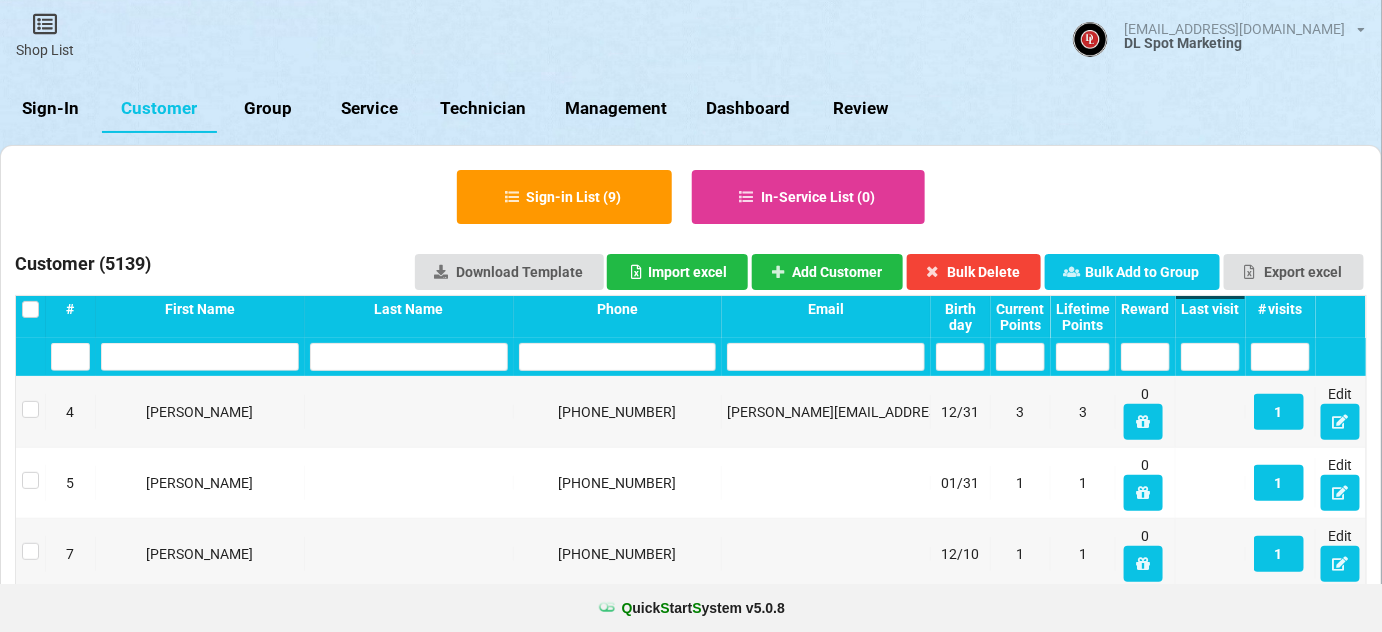 click on "Last visit" at bounding box center (1210, 309) 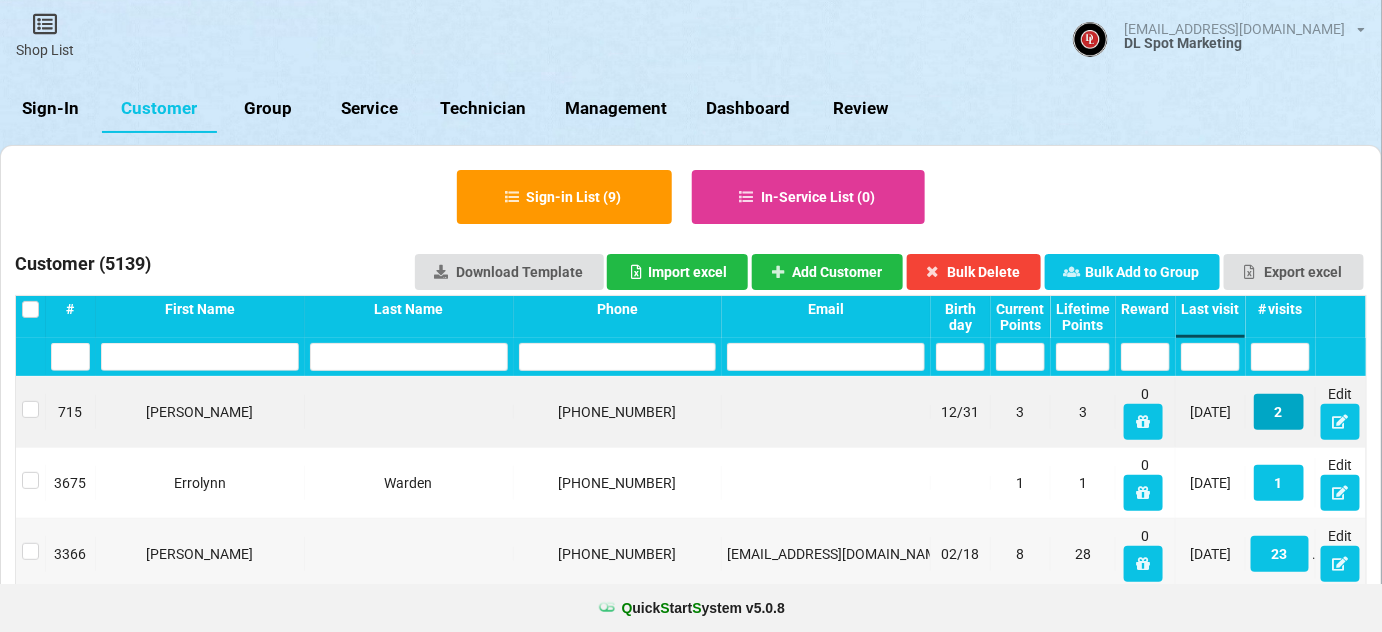 click on "2" at bounding box center [1279, 412] 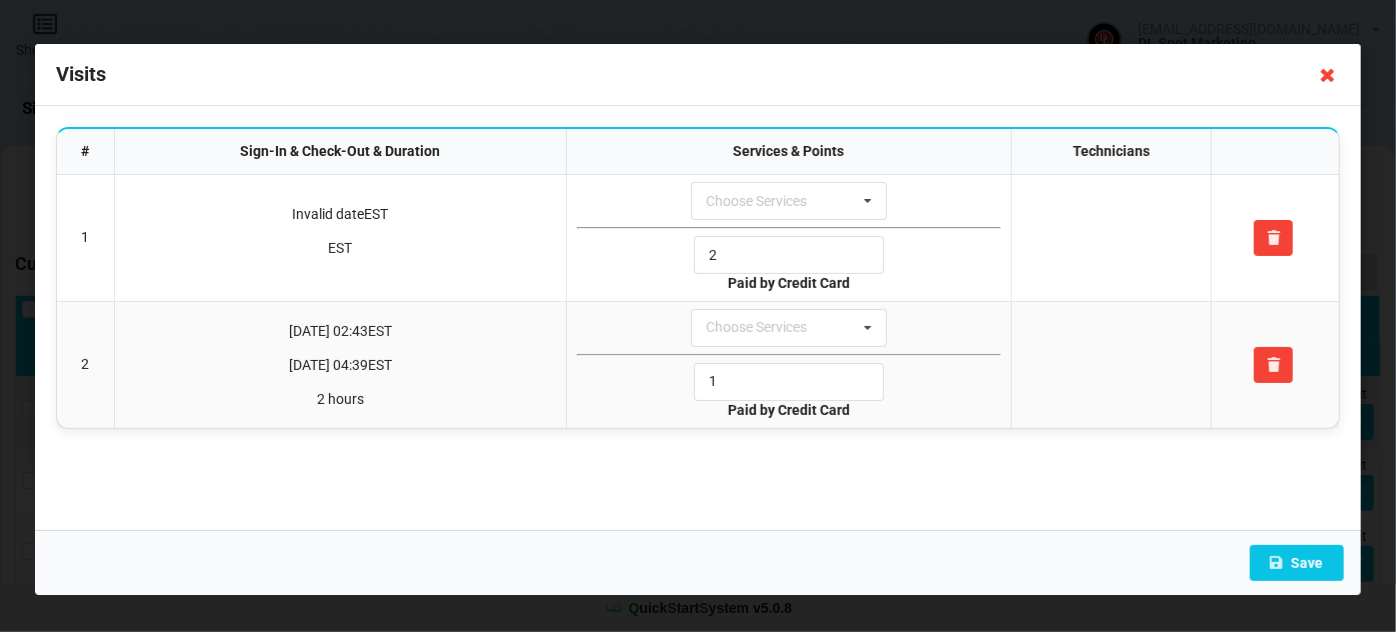 click at bounding box center [1328, 75] 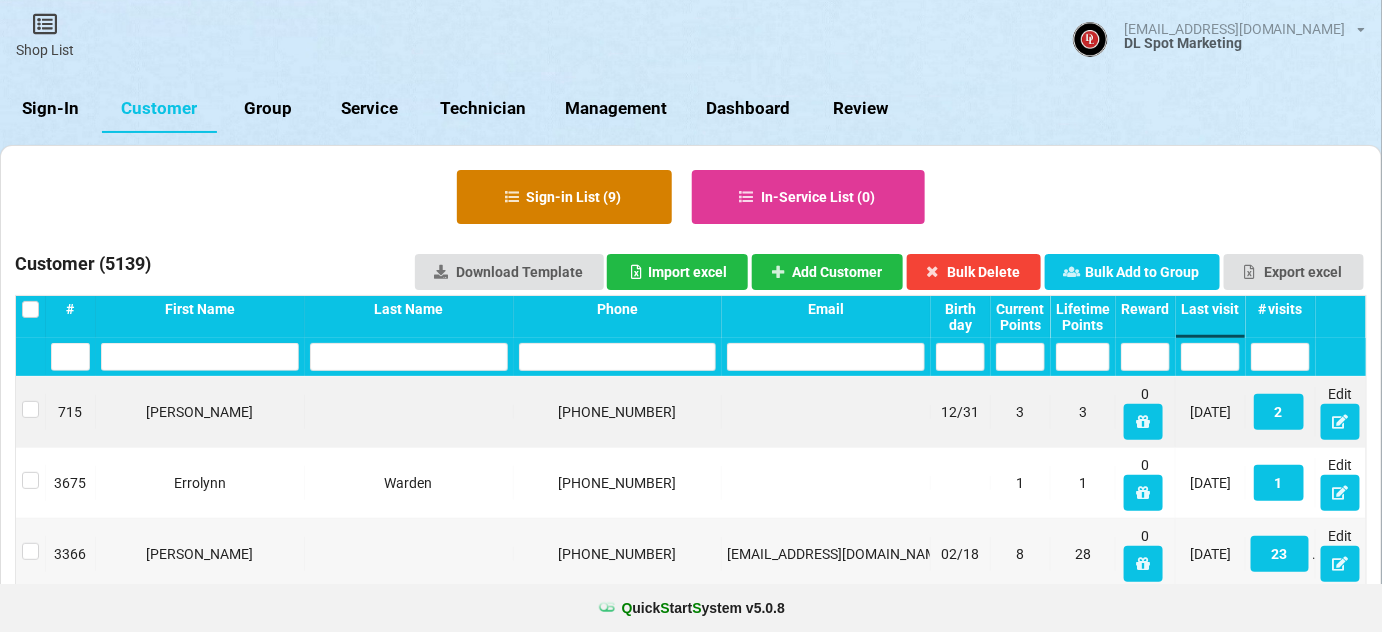 click on "Sign-in List ( 9 )" at bounding box center (564, 197) 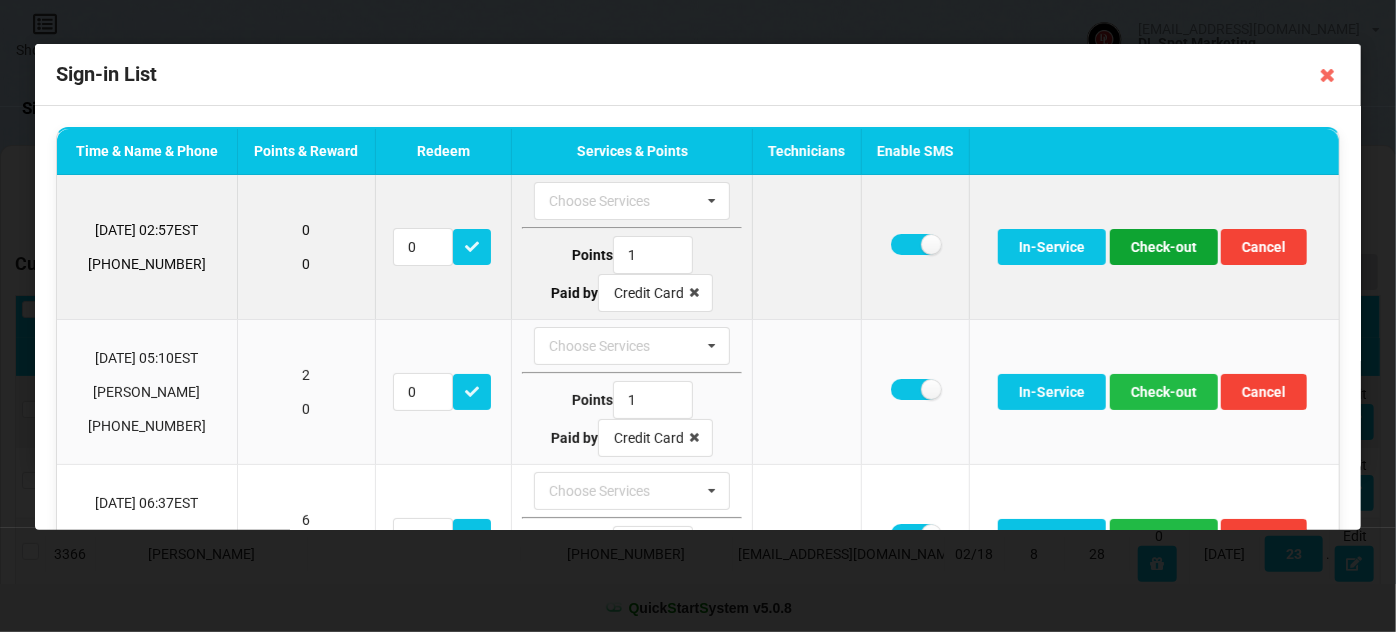 click on "Check-out" at bounding box center (1164, 247) 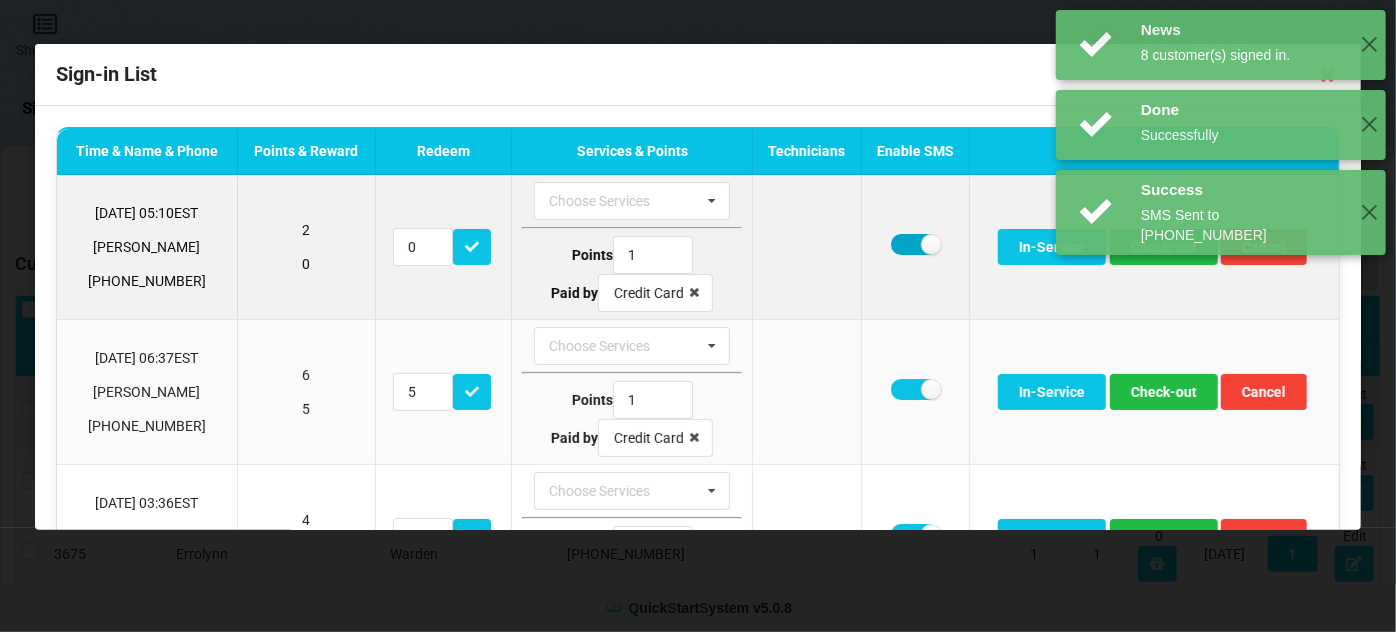 click at bounding box center [915, 244] 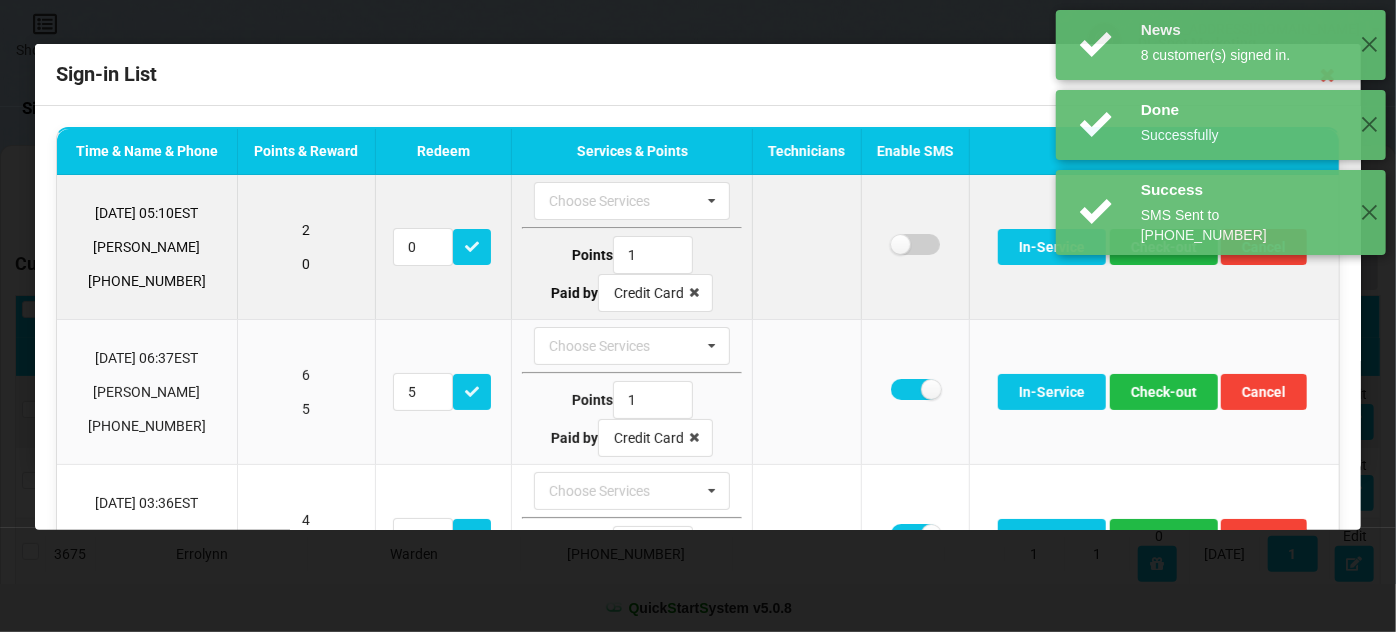 checkbox on "false" 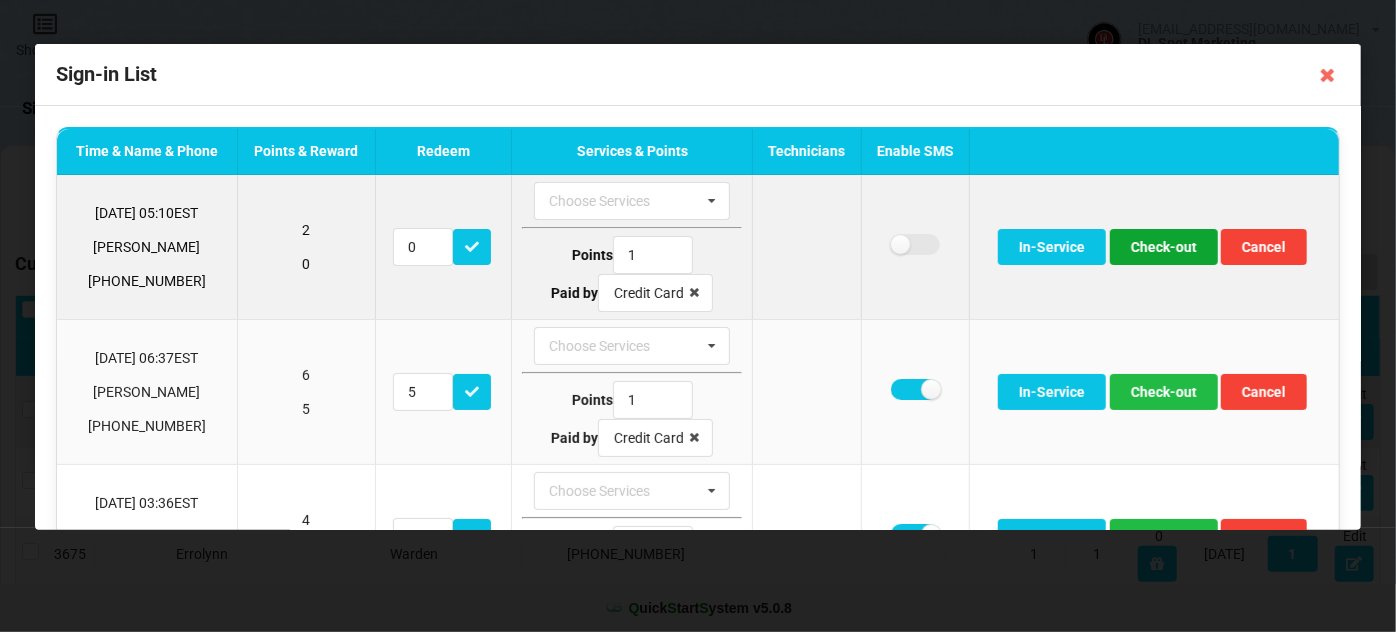 click on "Check-out" at bounding box center (1164, 247) 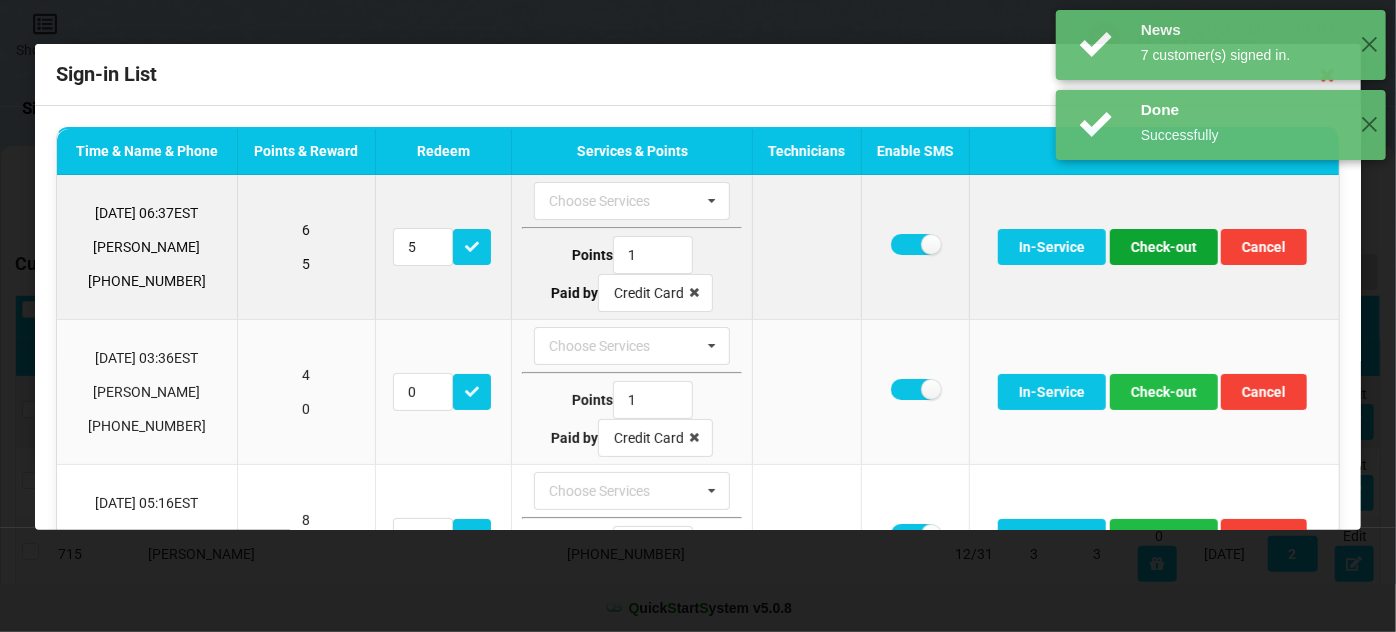 click on "Check-out" at bounding box center (1164, 247) 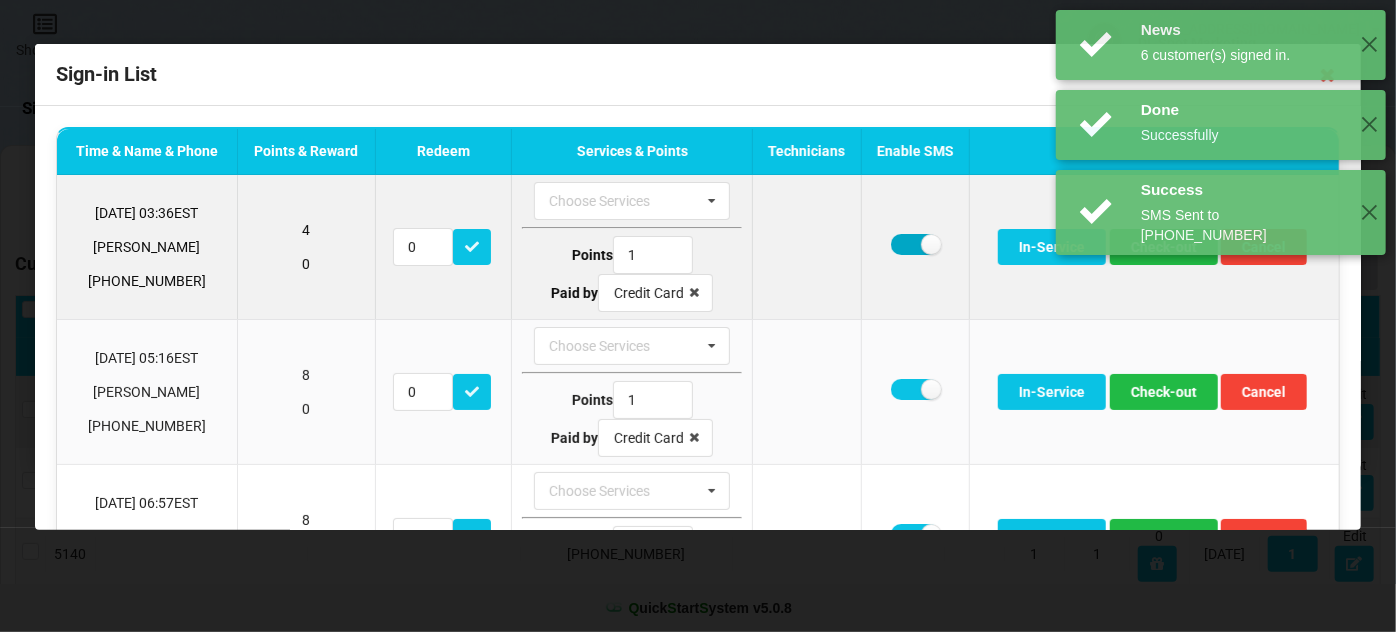 click at bounding box center [915, 244] 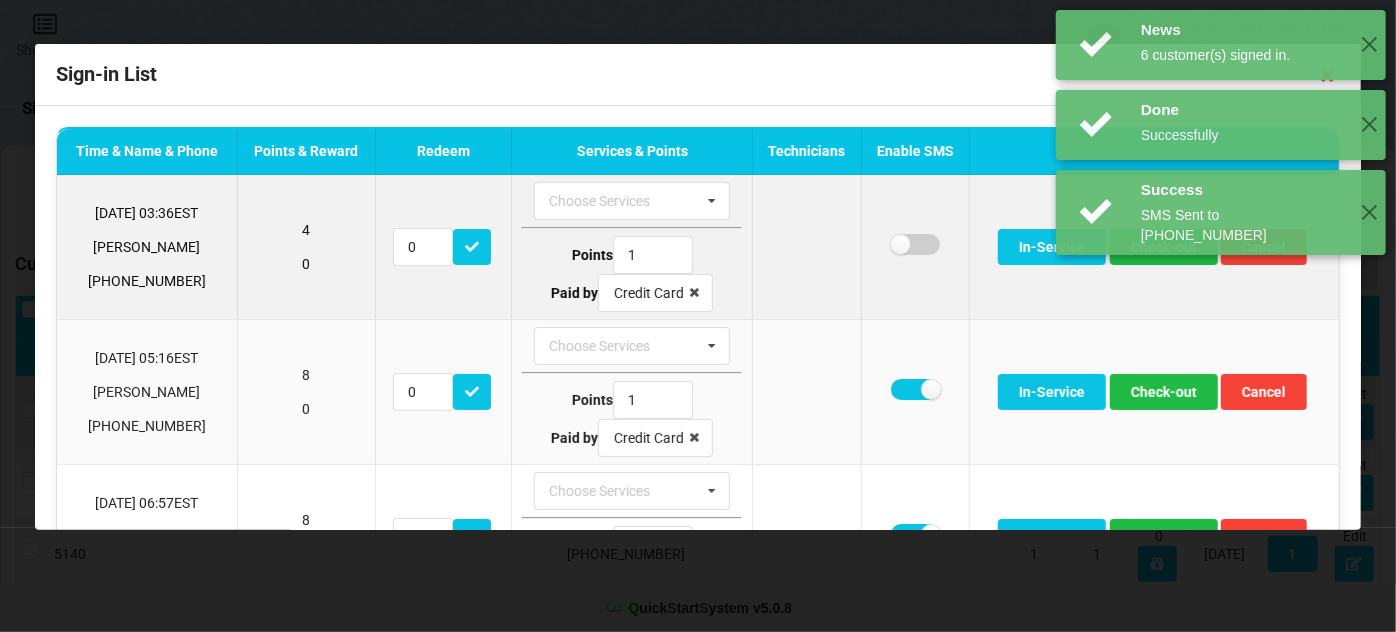 checkbox on "false" 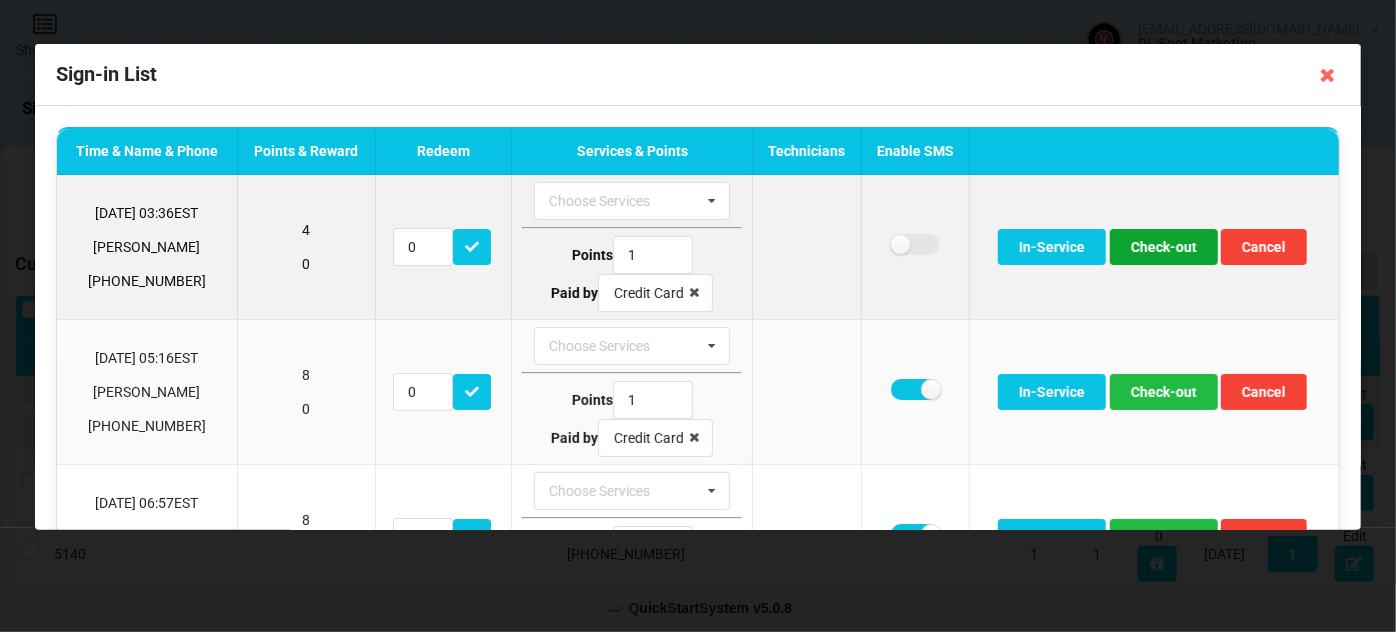 click on "Check-out" at bounding box center [1164, 247] 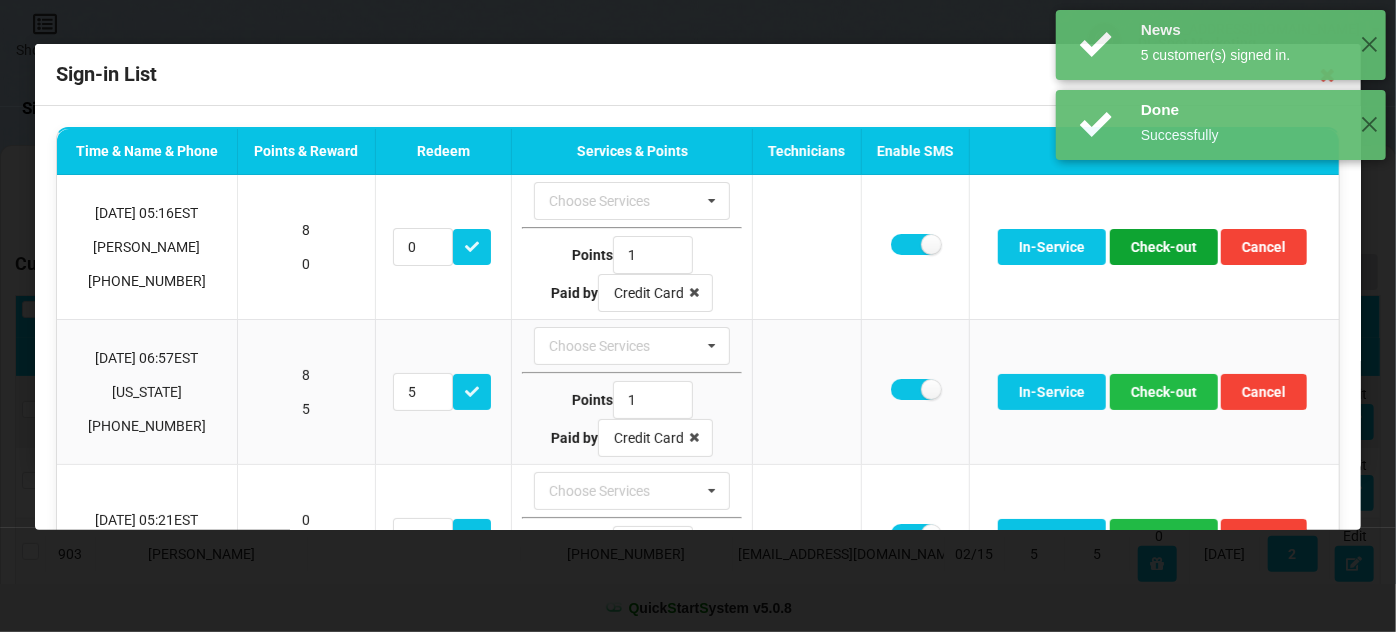 click on "Check-out" at bounding box center (1164, 247) 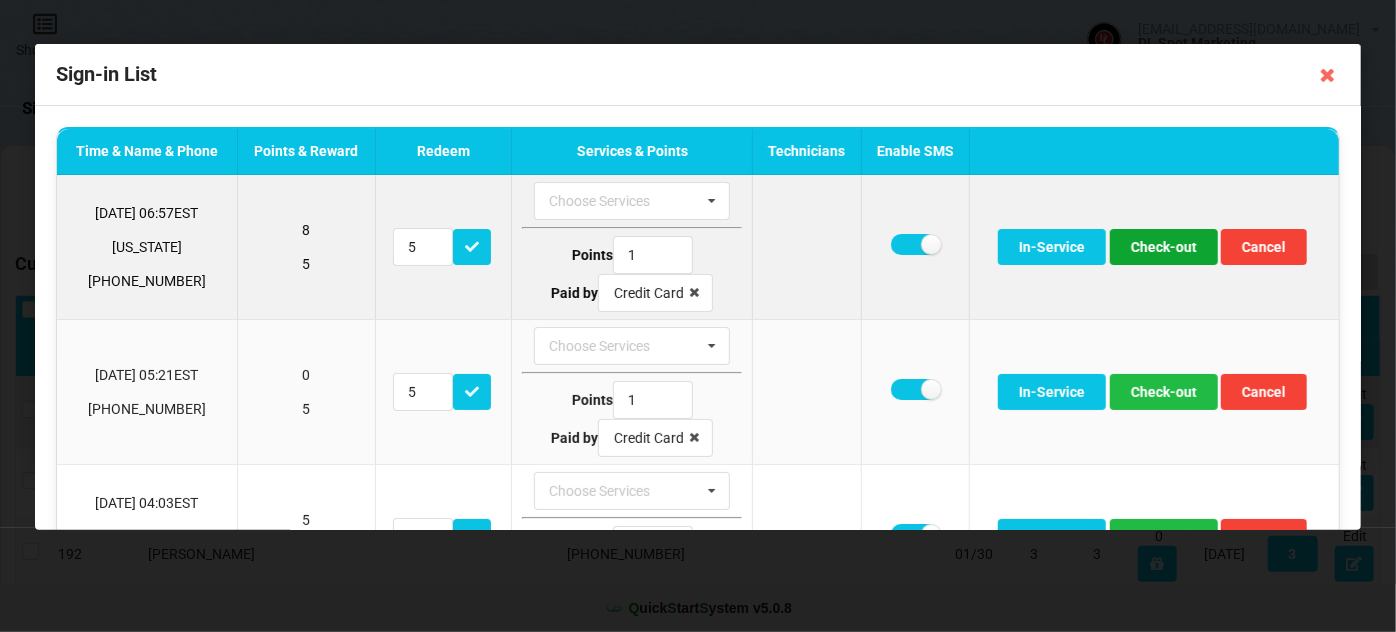 click on "Check-out" at bounding box center [1164, 247] 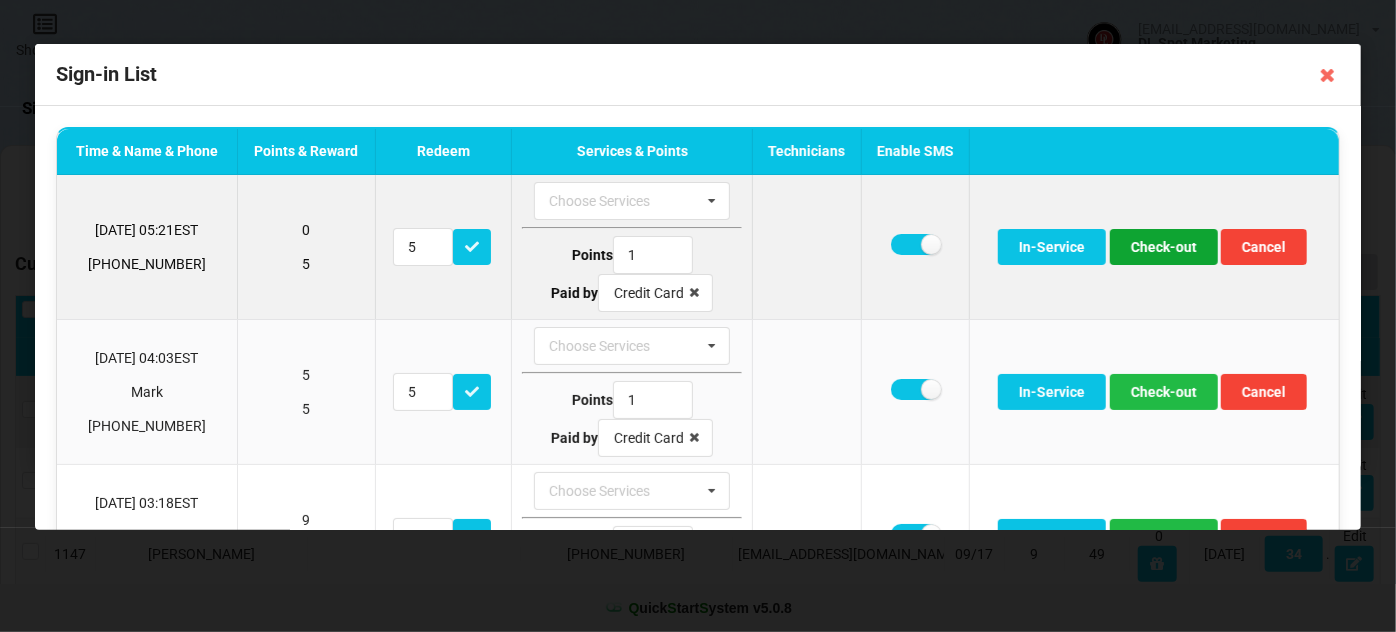 click on "Check-out" at bounding box center [1164, 247] 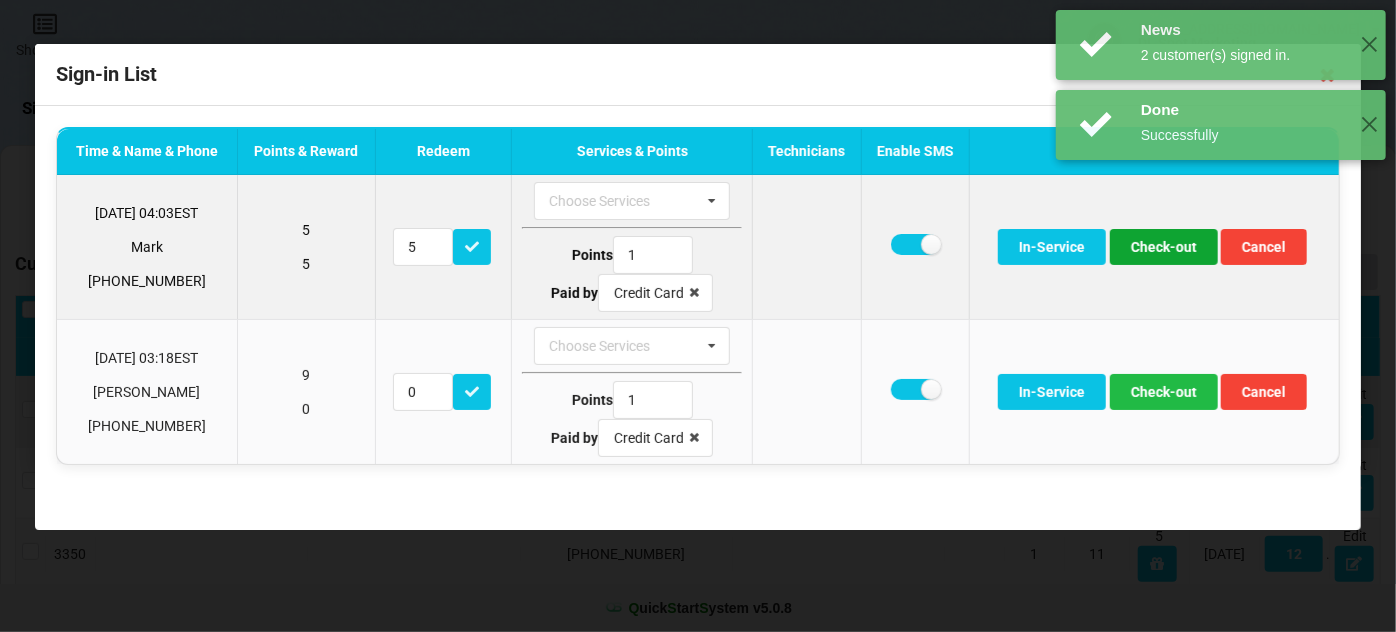 click on "Check-out" at bounding box center (1164, 247) 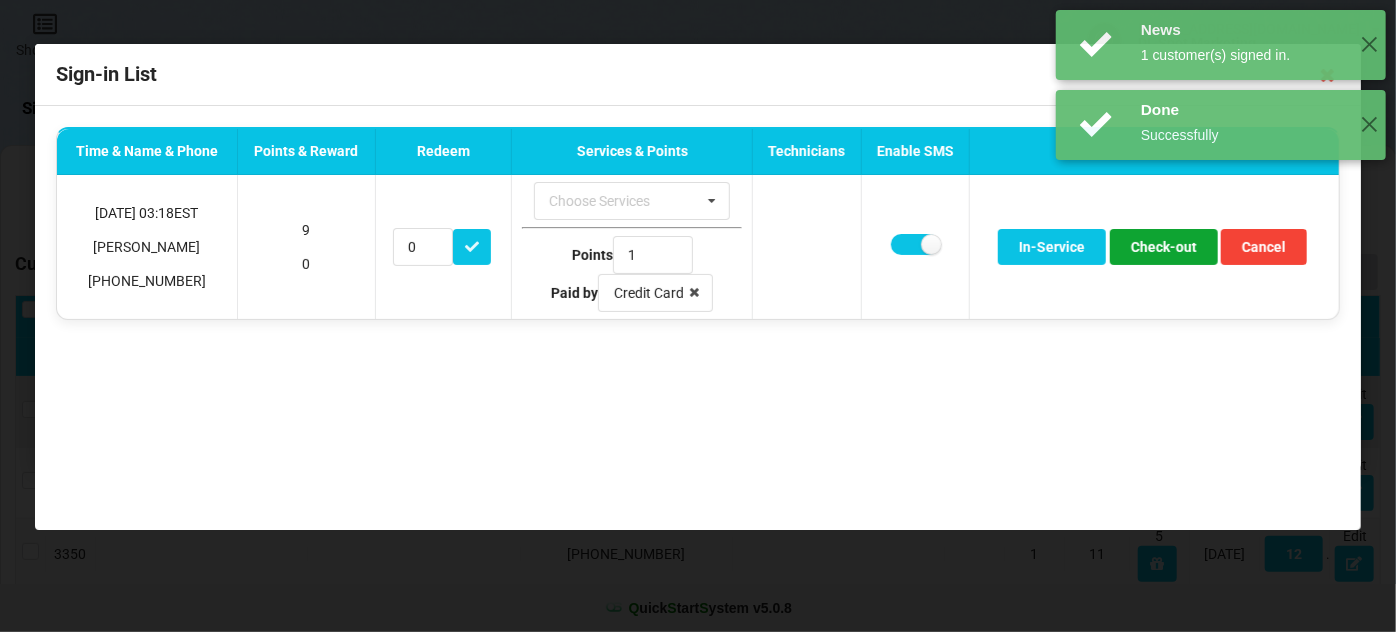 click on "Check-out" at bounding box center (1164, 247) 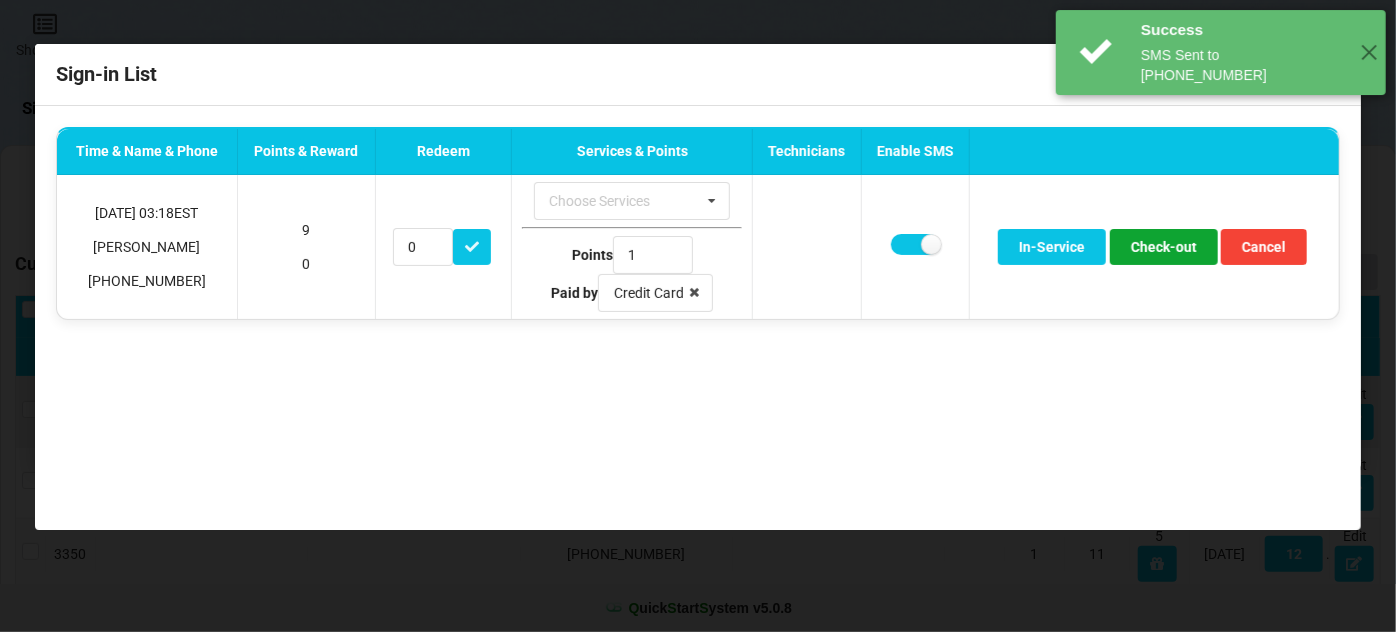 type on "5" 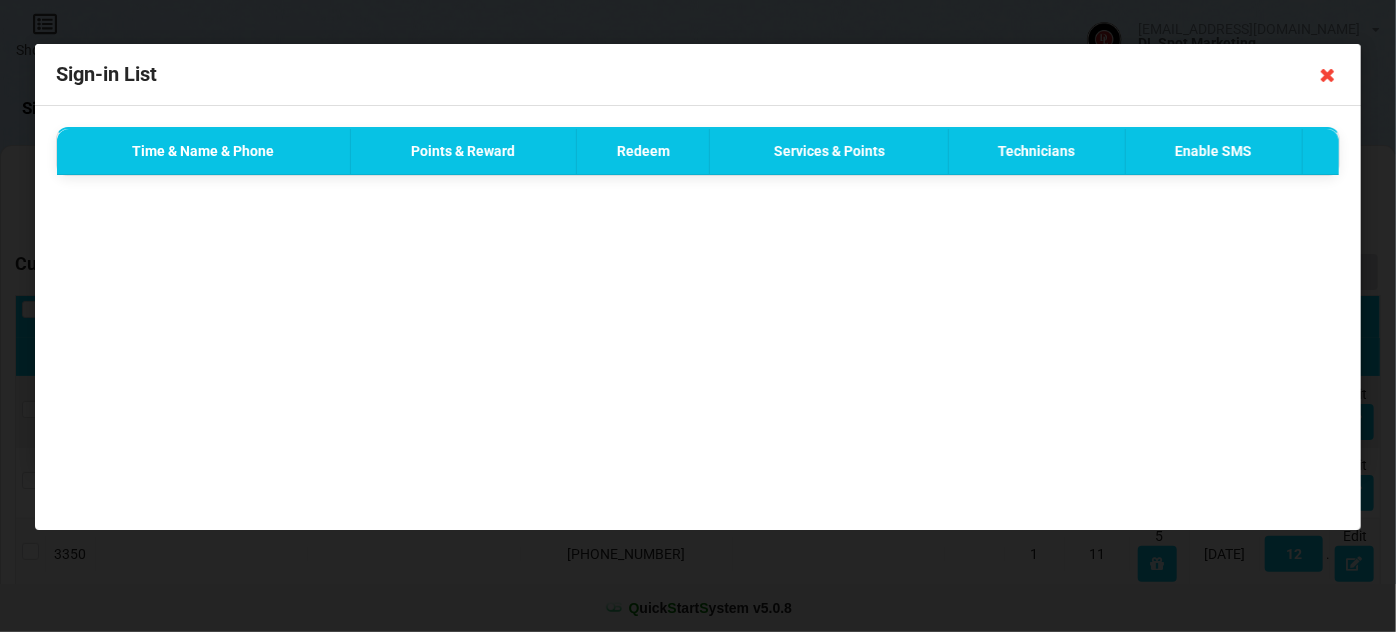 click at bounding box center (1328, 75) 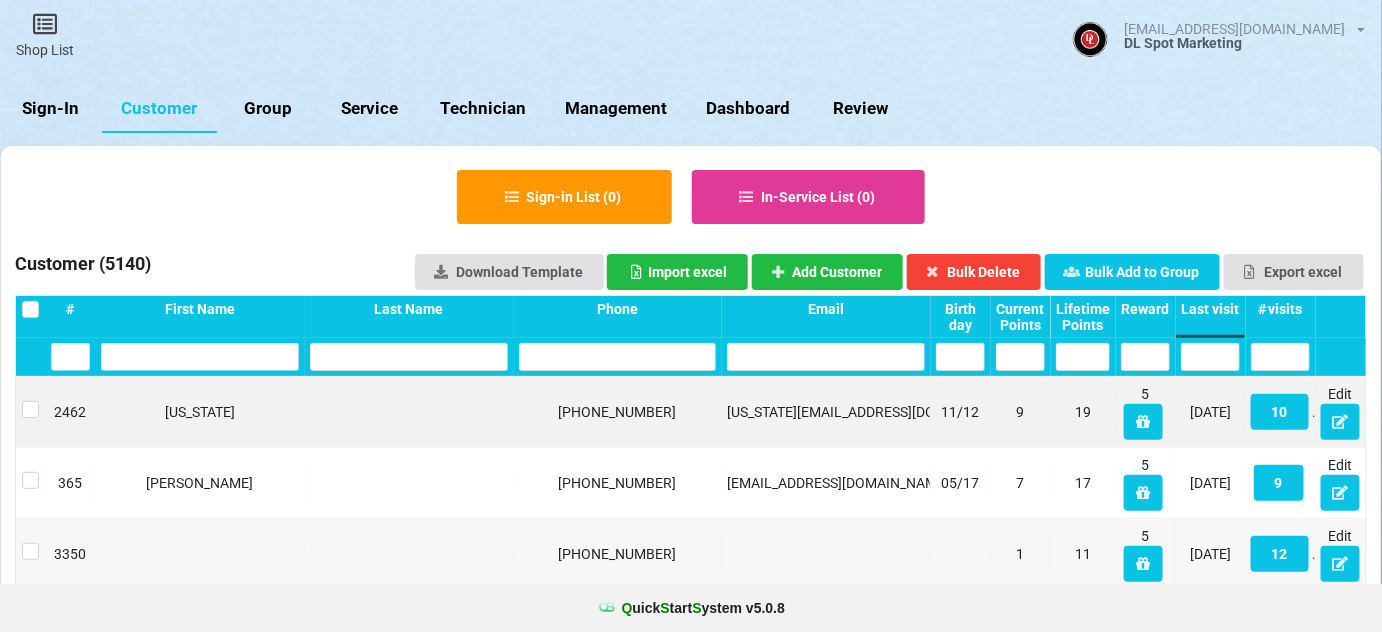 click on "Sign-In" at bounding box center [51, 109] 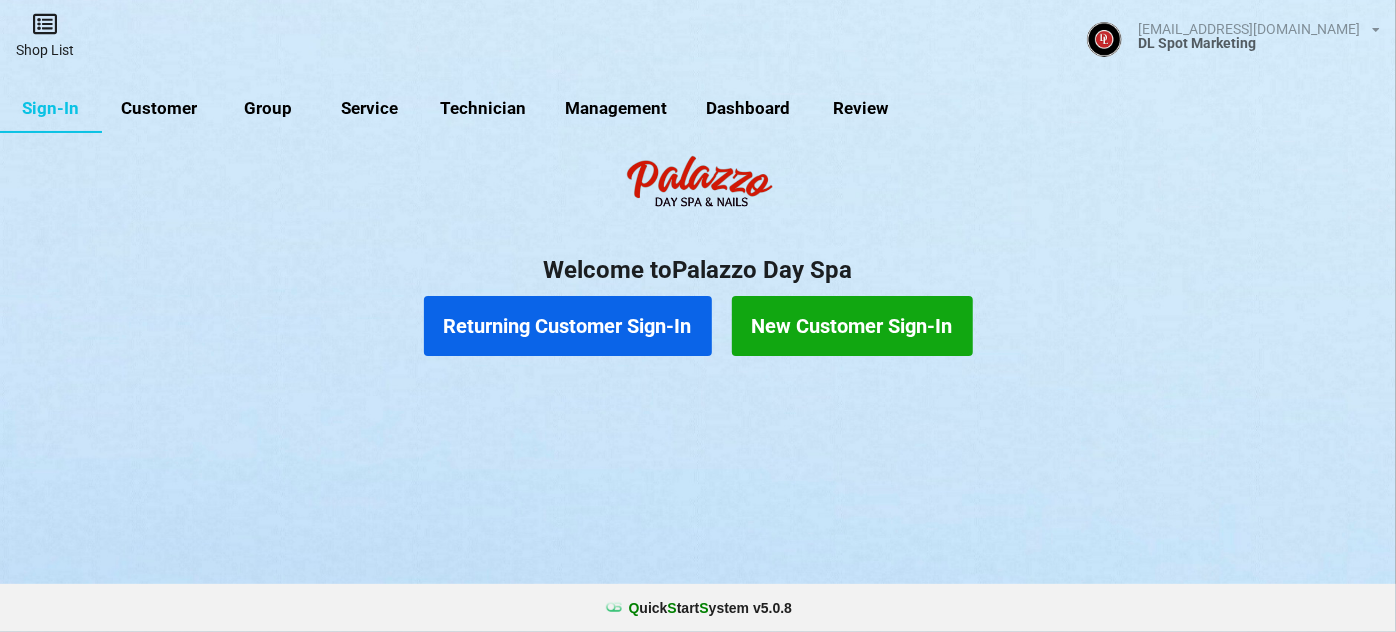 click at bounding box center [45, 24] 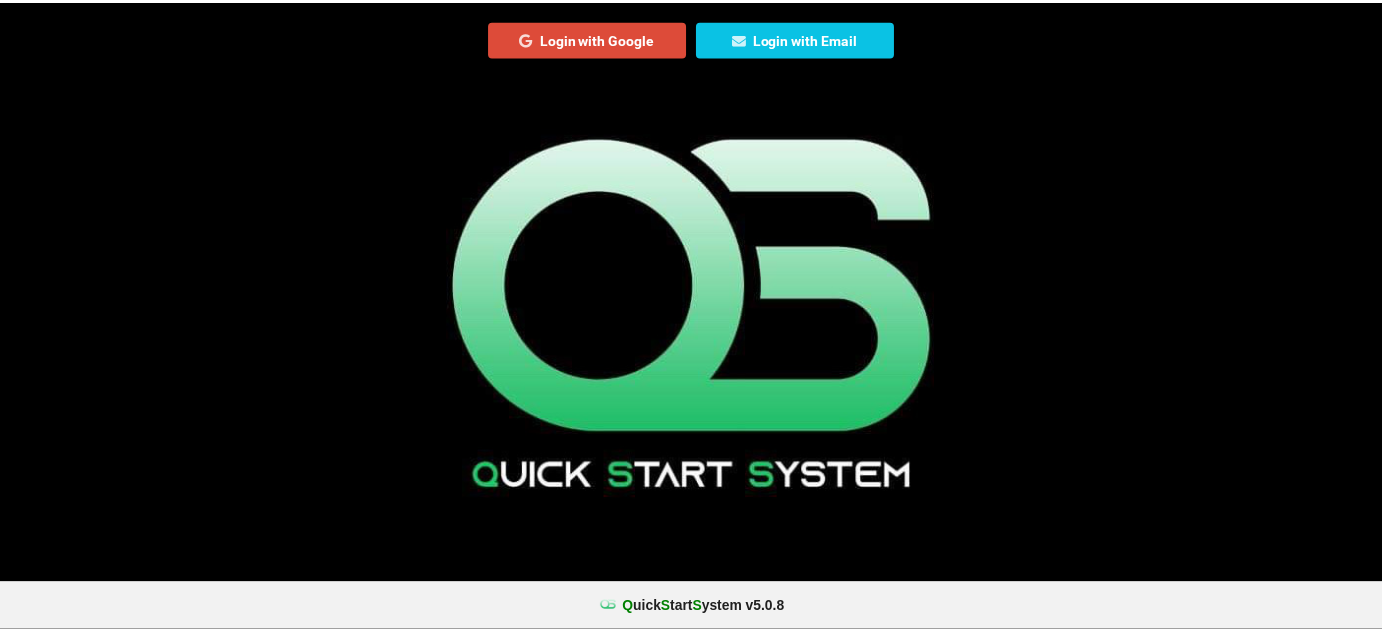 scroll, scrollTop: 0, scrollLeft: 0, axis: both 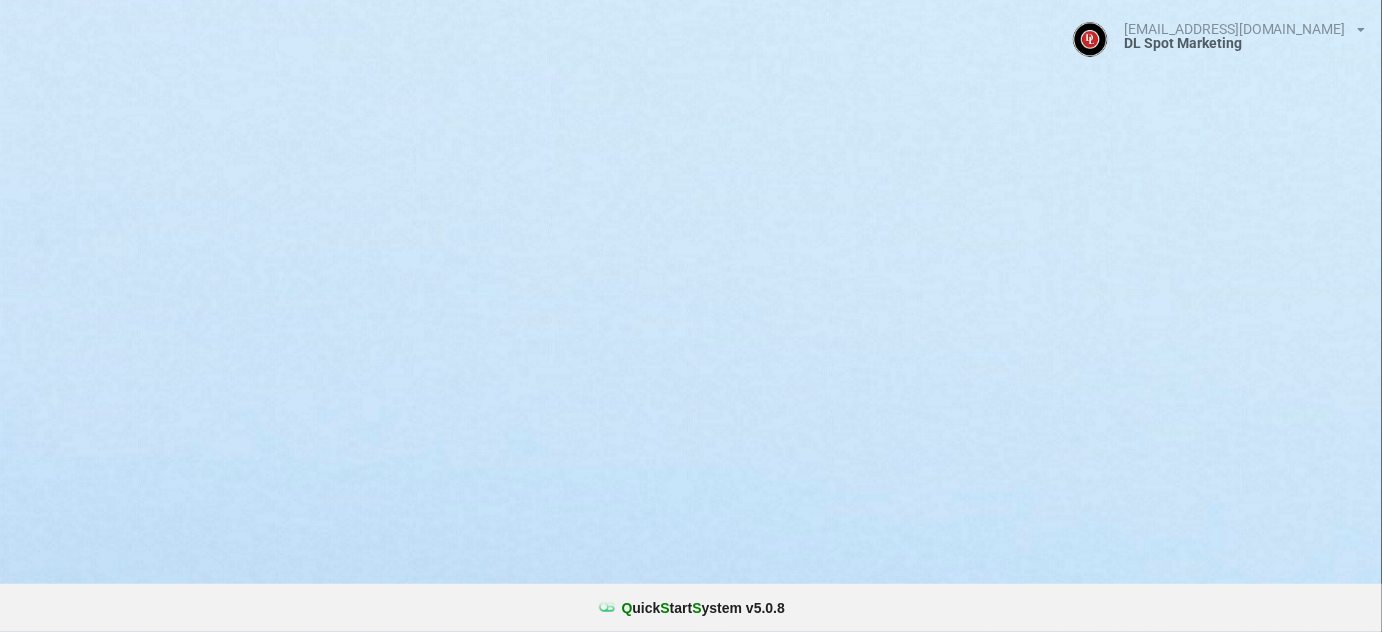 select on "25" 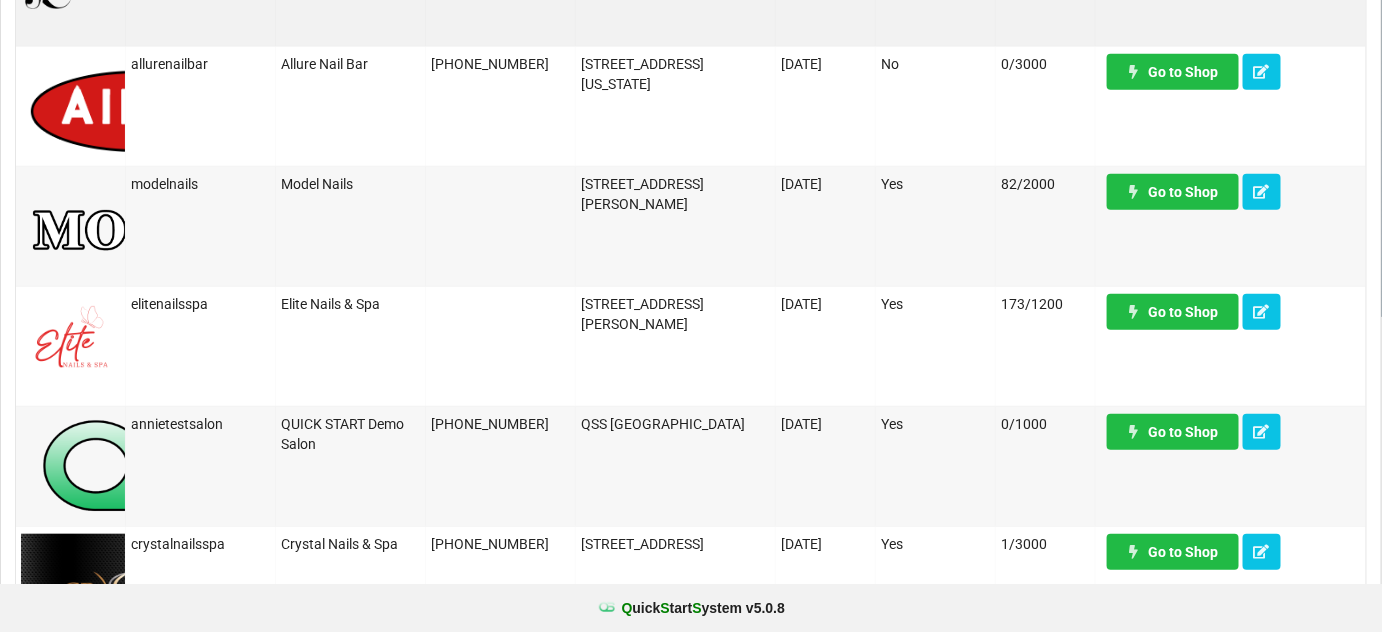 scroll, scrollTop: 363, scrollLeft: 0, axis: vertical 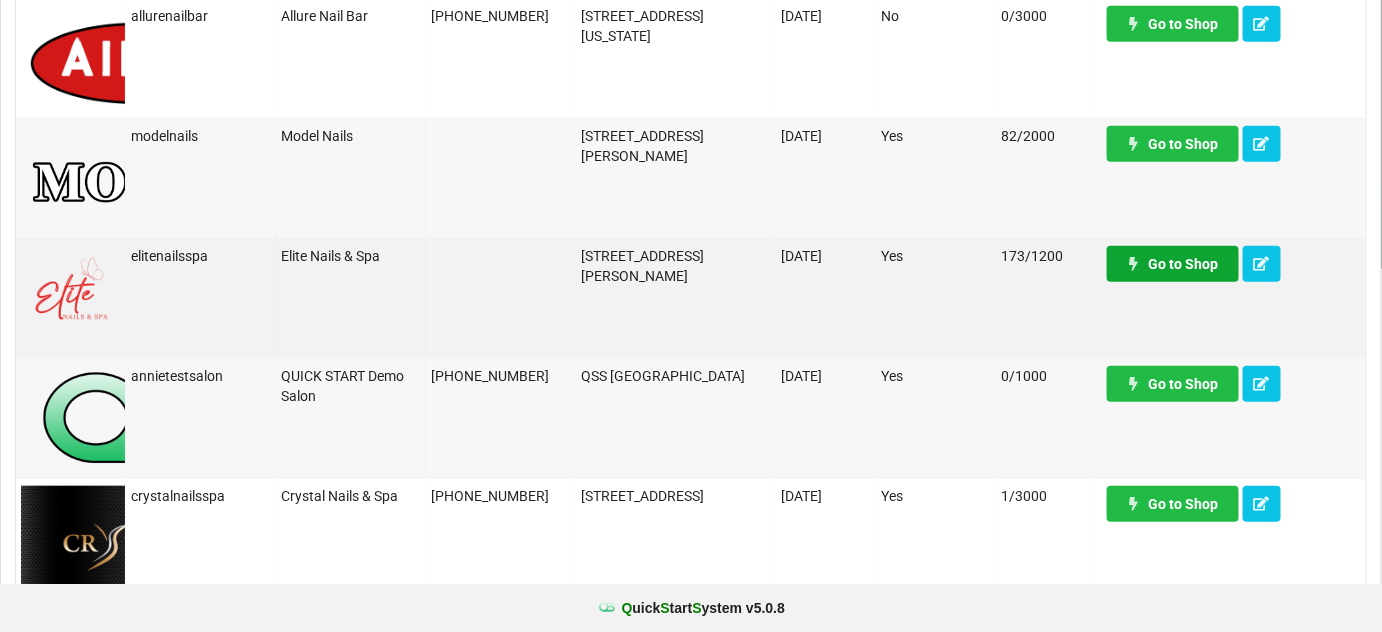 click on "Go to Shop" at bounding box center [1173, 264] 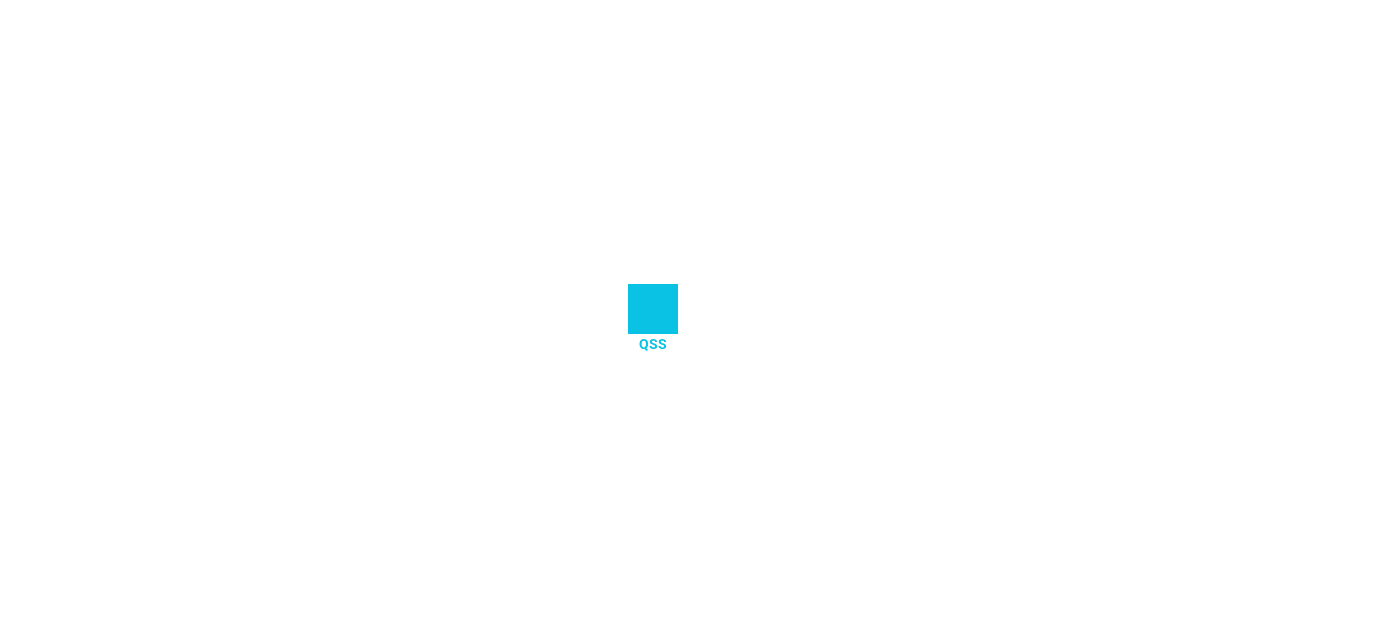 scroll, scrollTop: 0, scrollLeft: 0, axis: both 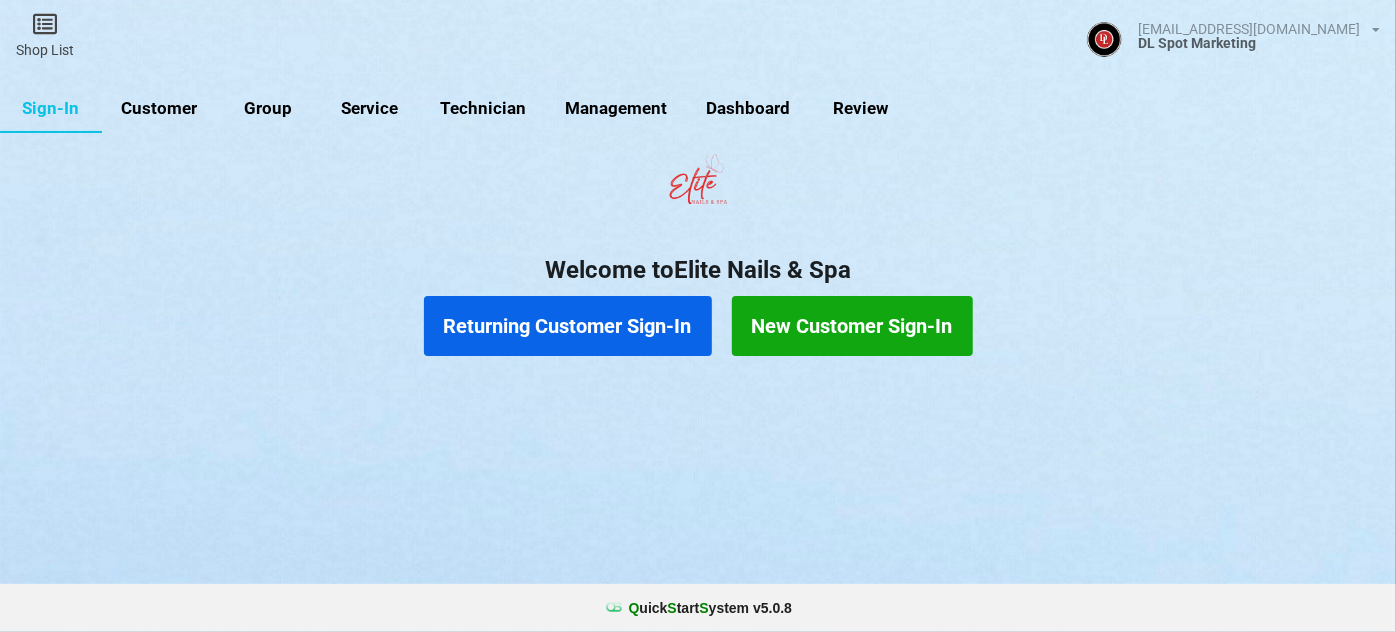 drag, startPoint x: 155, startPoint y: 111, endPoint x: 213, endPoint y: 140, distance: 64.84597 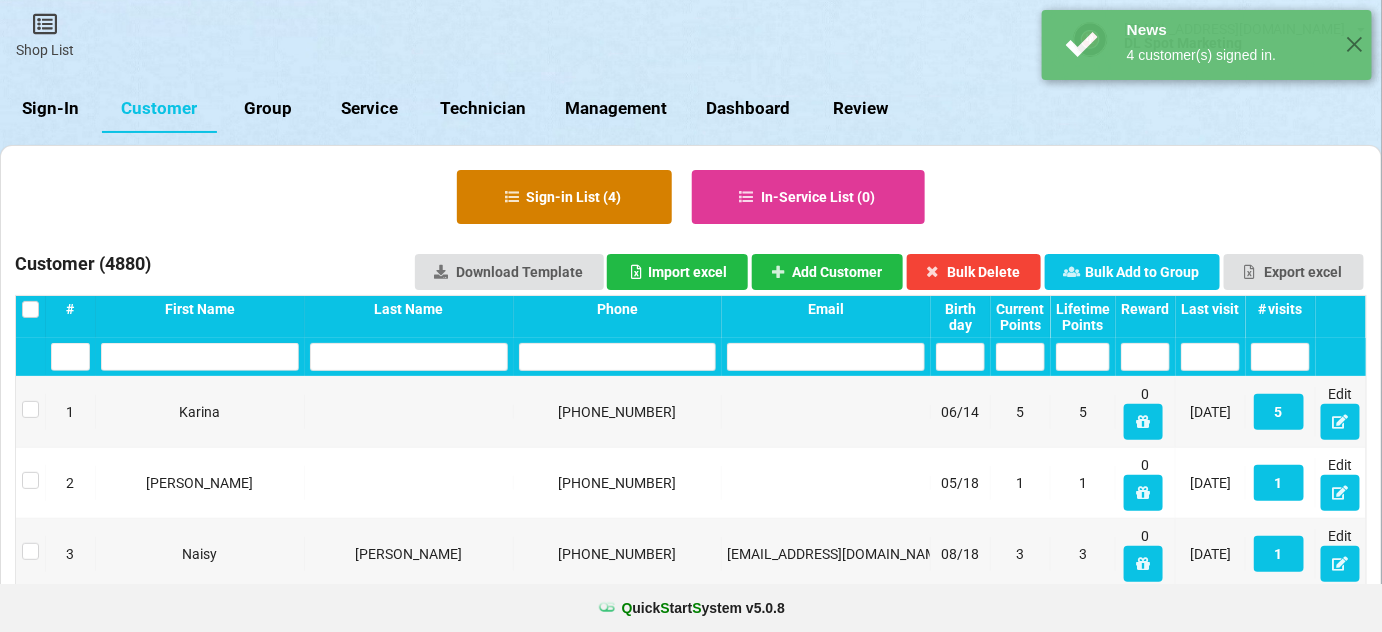 click on "Sign-in List ( 4 )" at bounding box center [564, 197] 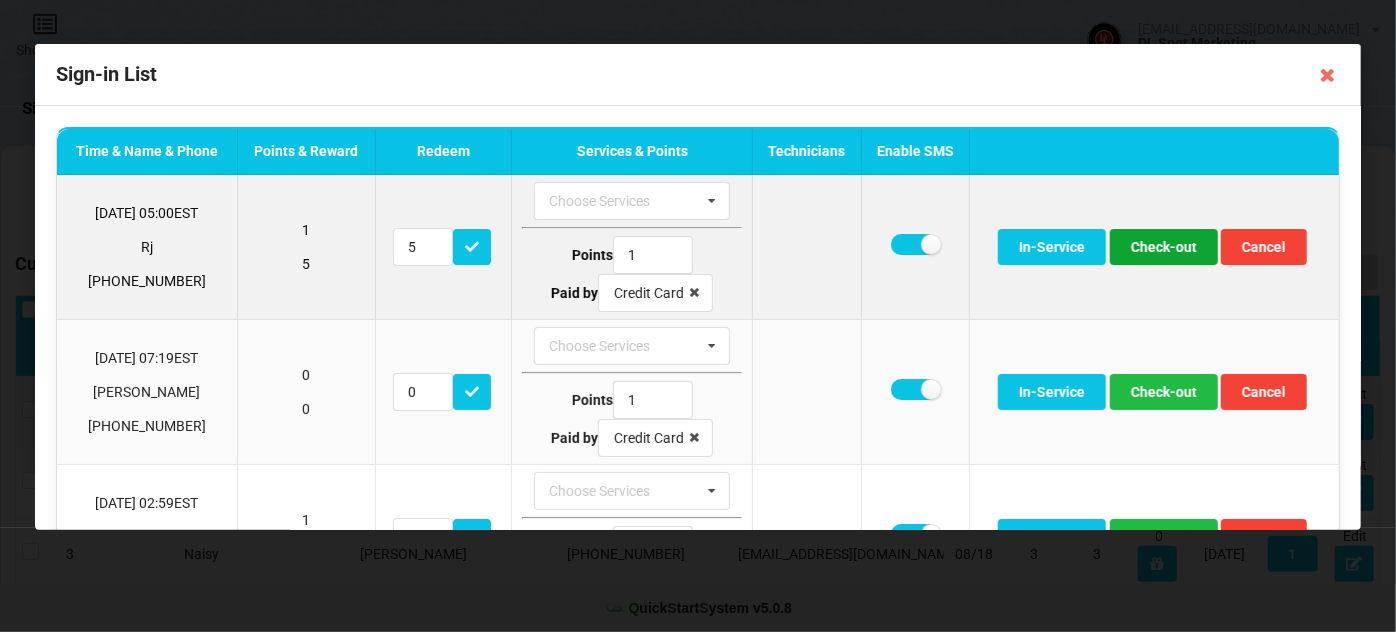 click on "Check-out" at bounding box center [1164, 247] 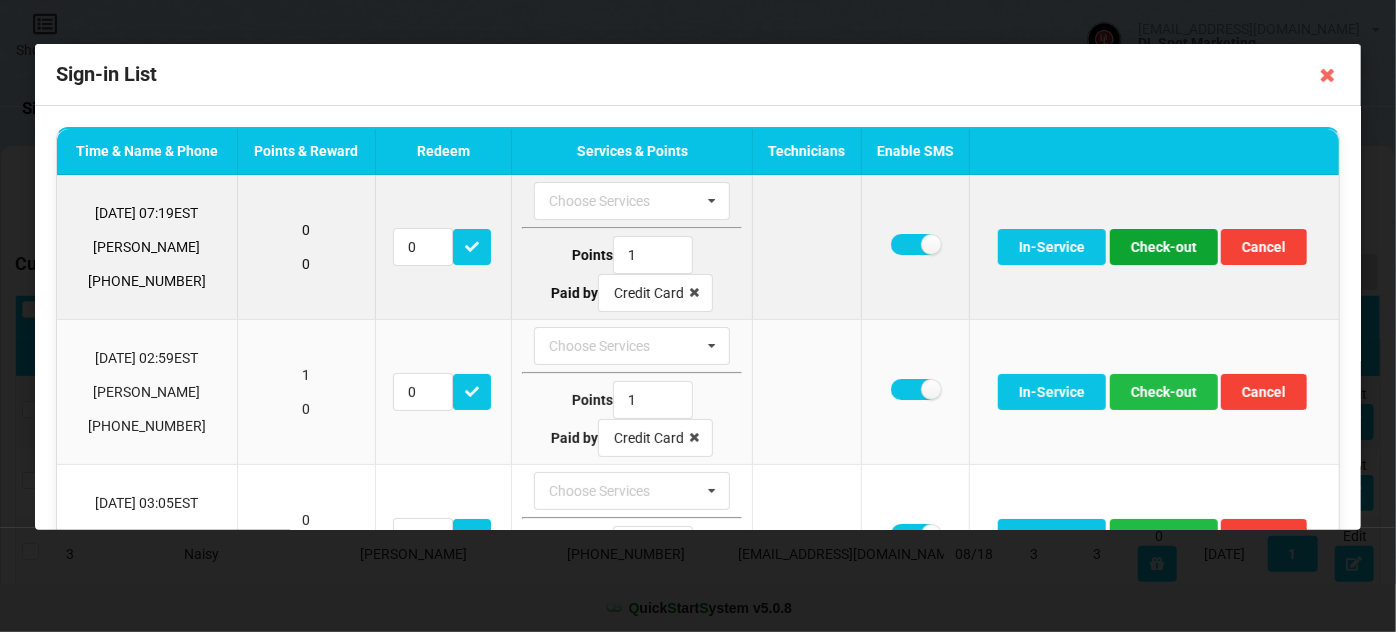 click on "Check-out" at bounding box center (1164, 247) 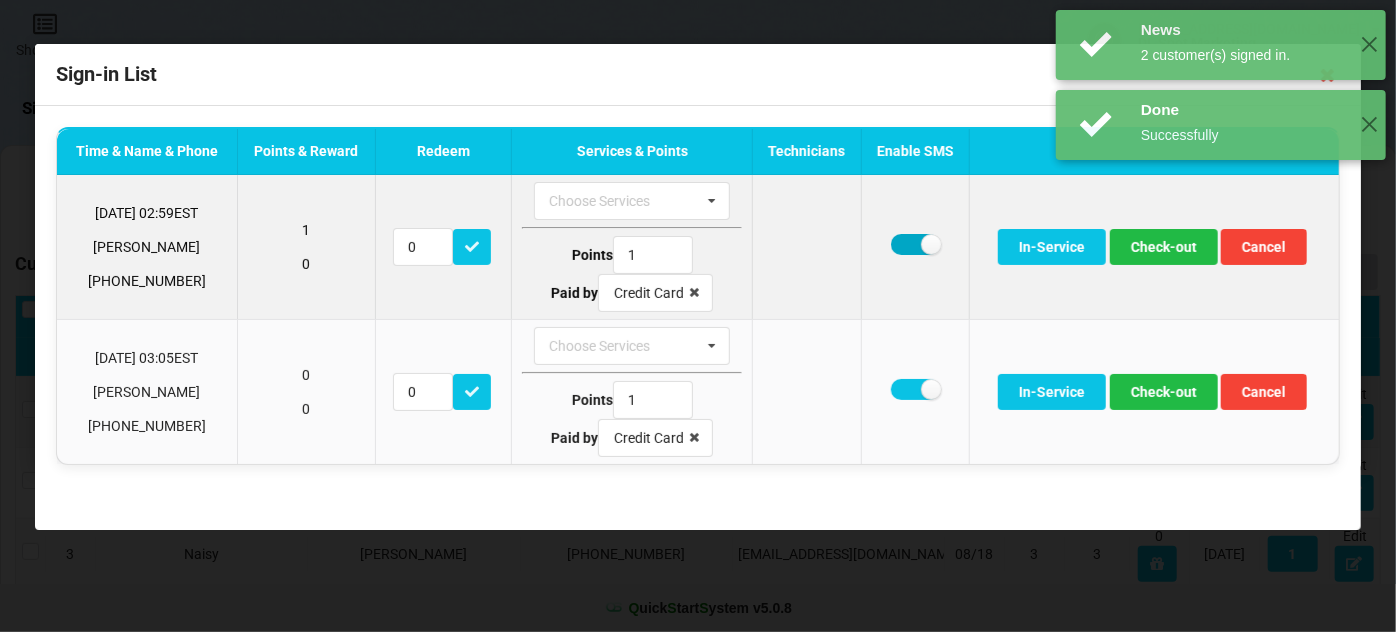 click at bounding box center [915, 244] 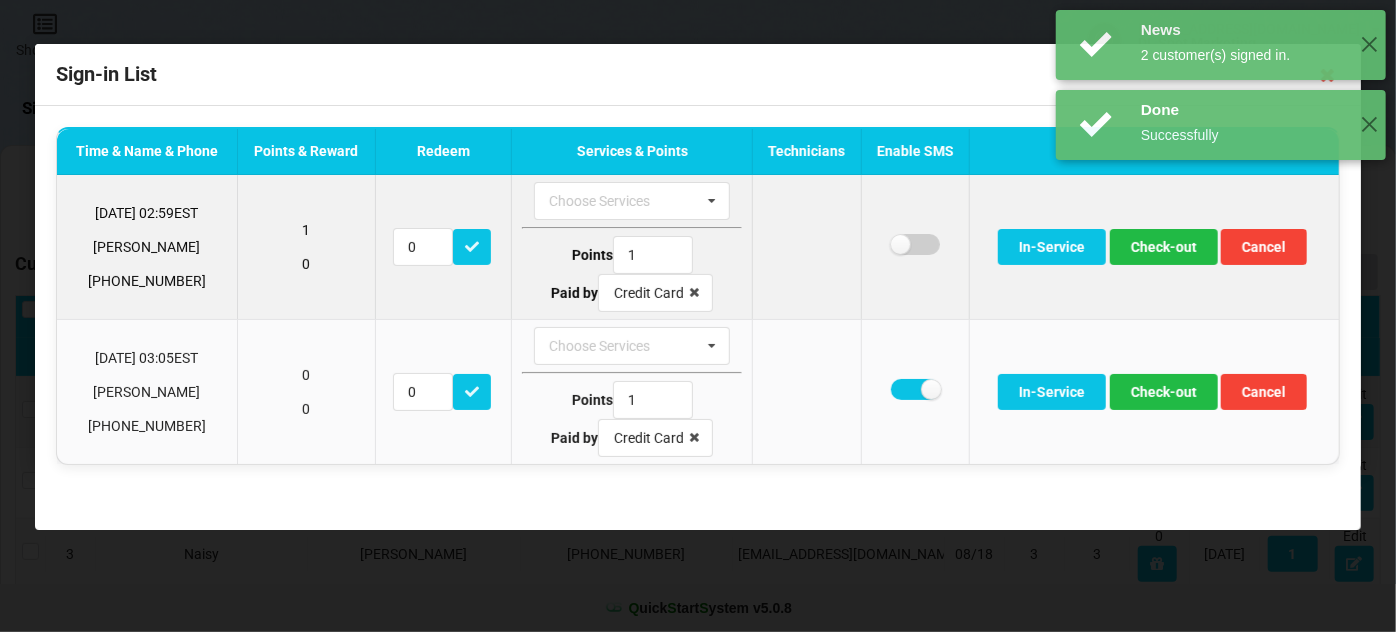 checkbox on "false" 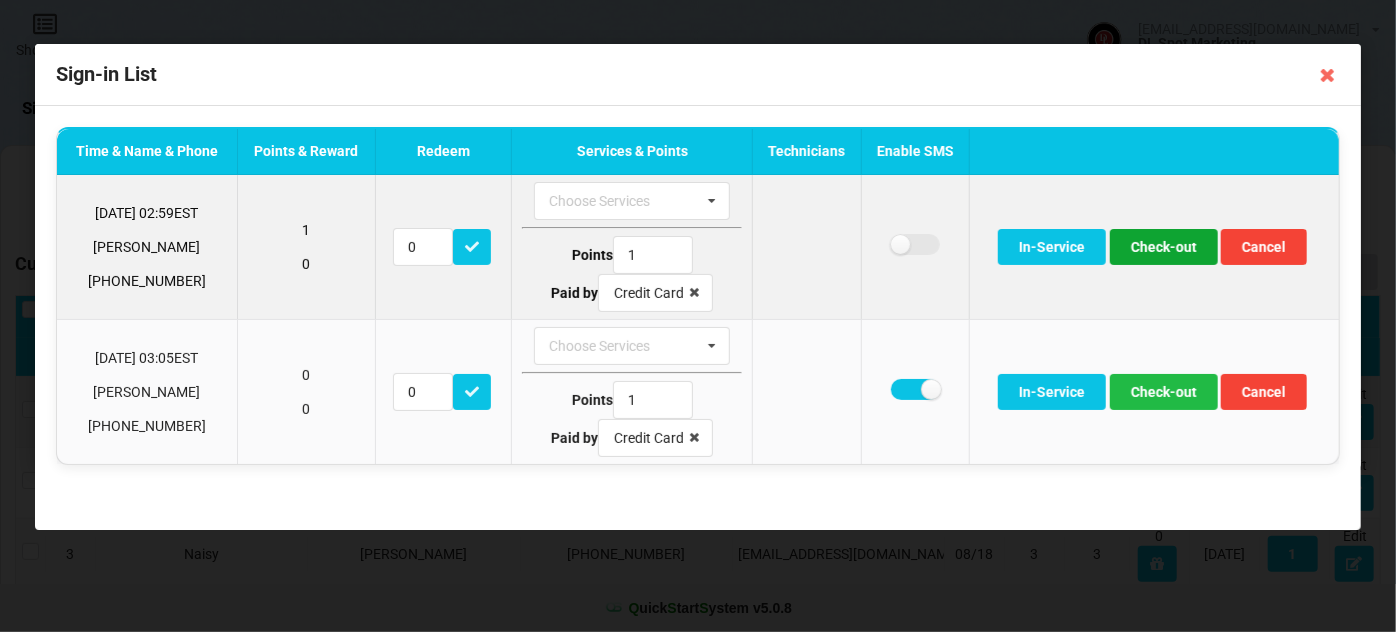click on "Check-out" at bounding box center [1164, 247] 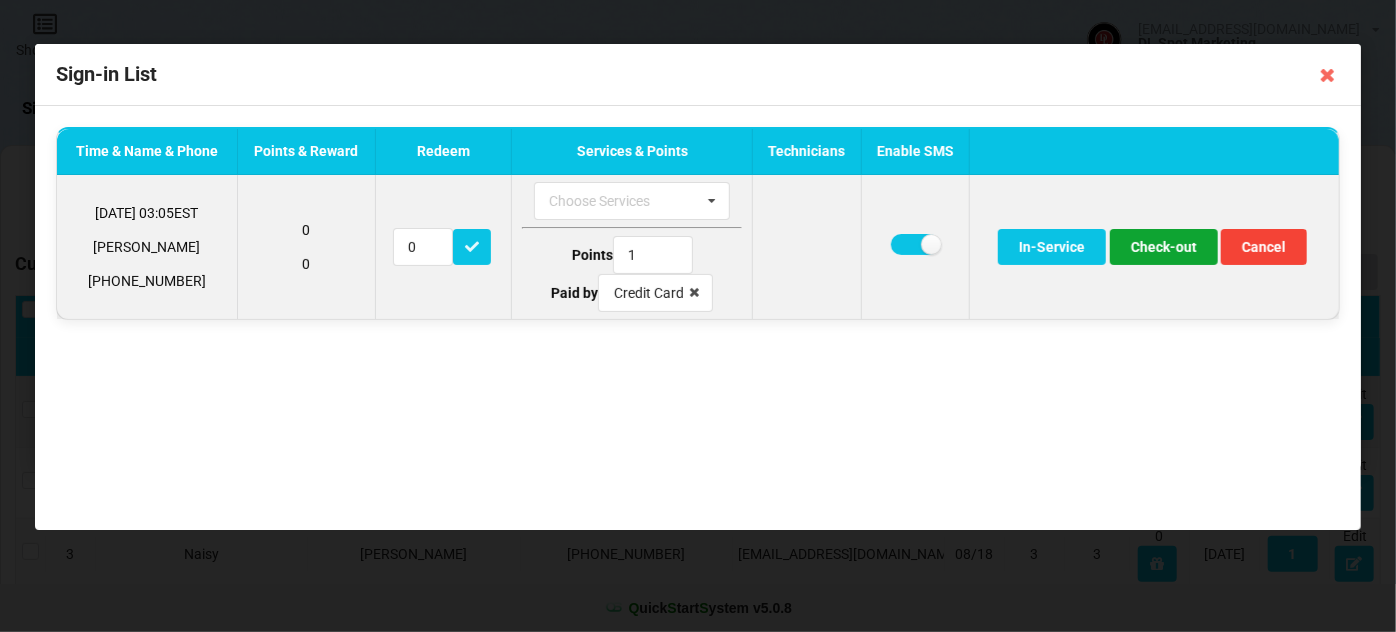 click on "Check-out" at bounding box center [1164, 247] 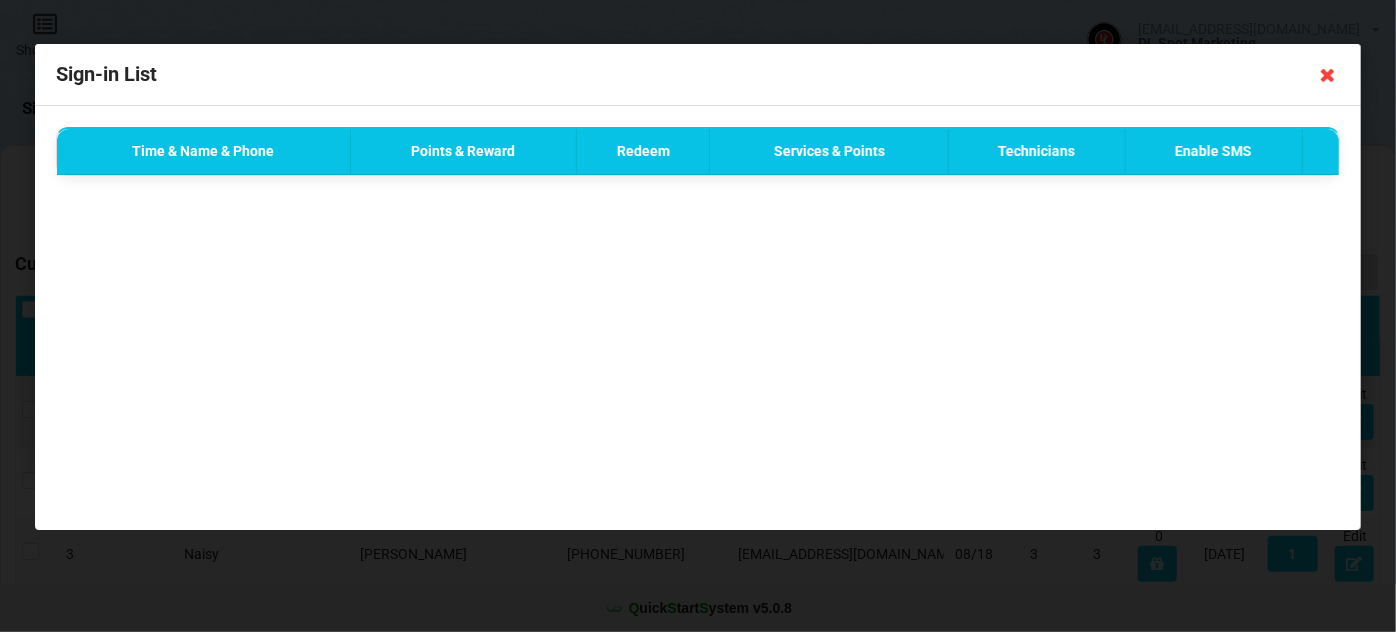 click at bounding box center [1328, 75] 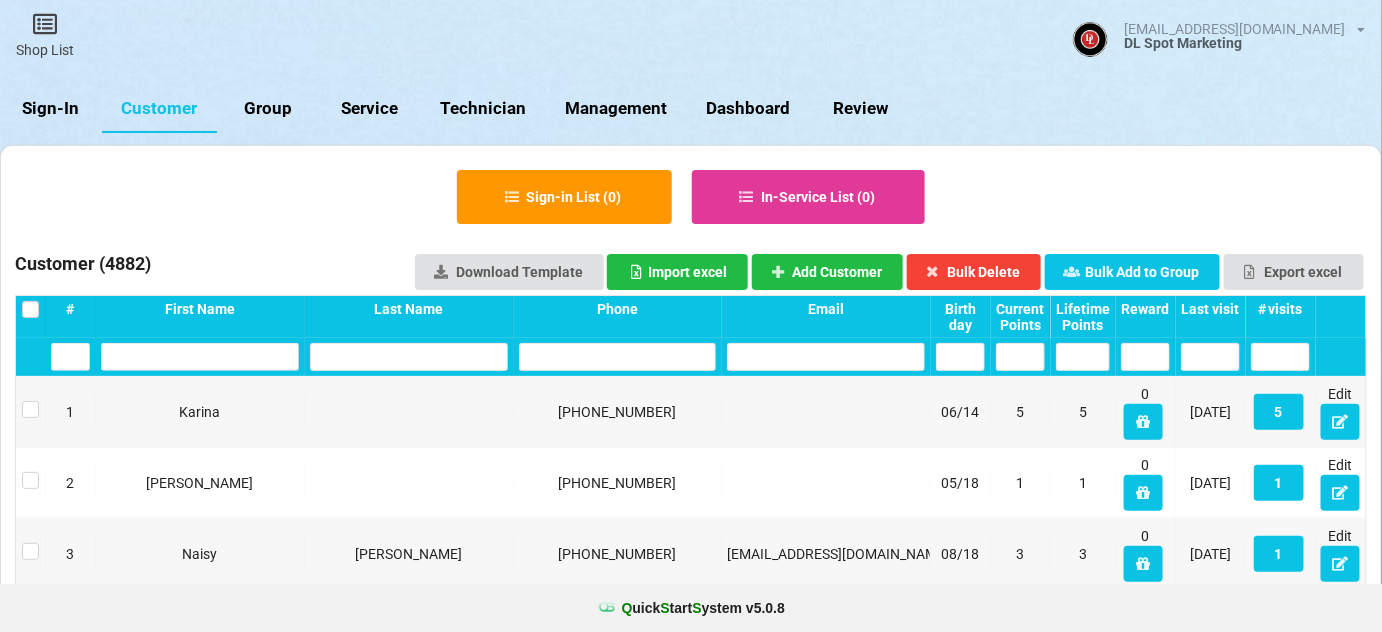 click on "Sign-In" at bounding box center [51, 109] 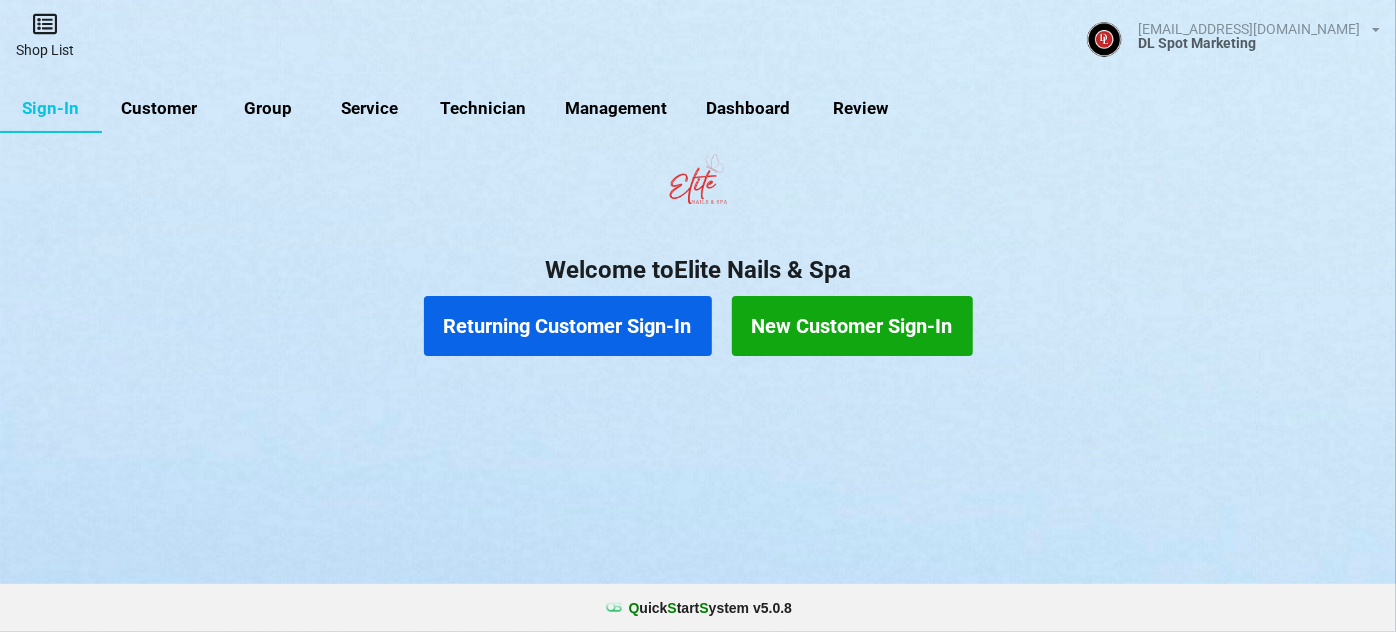 click on "Shop List" at bounding box center (45, 35) 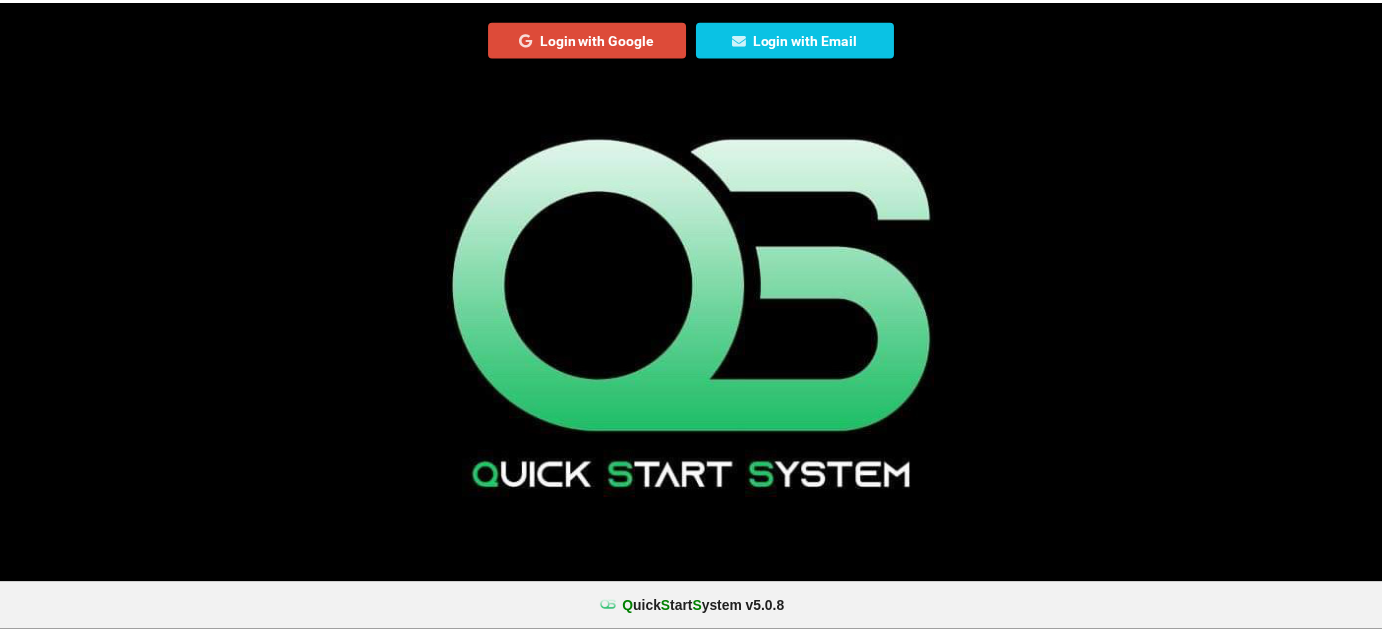 scroll, scrollTop: 0, scrollLeft: 0, axis: both 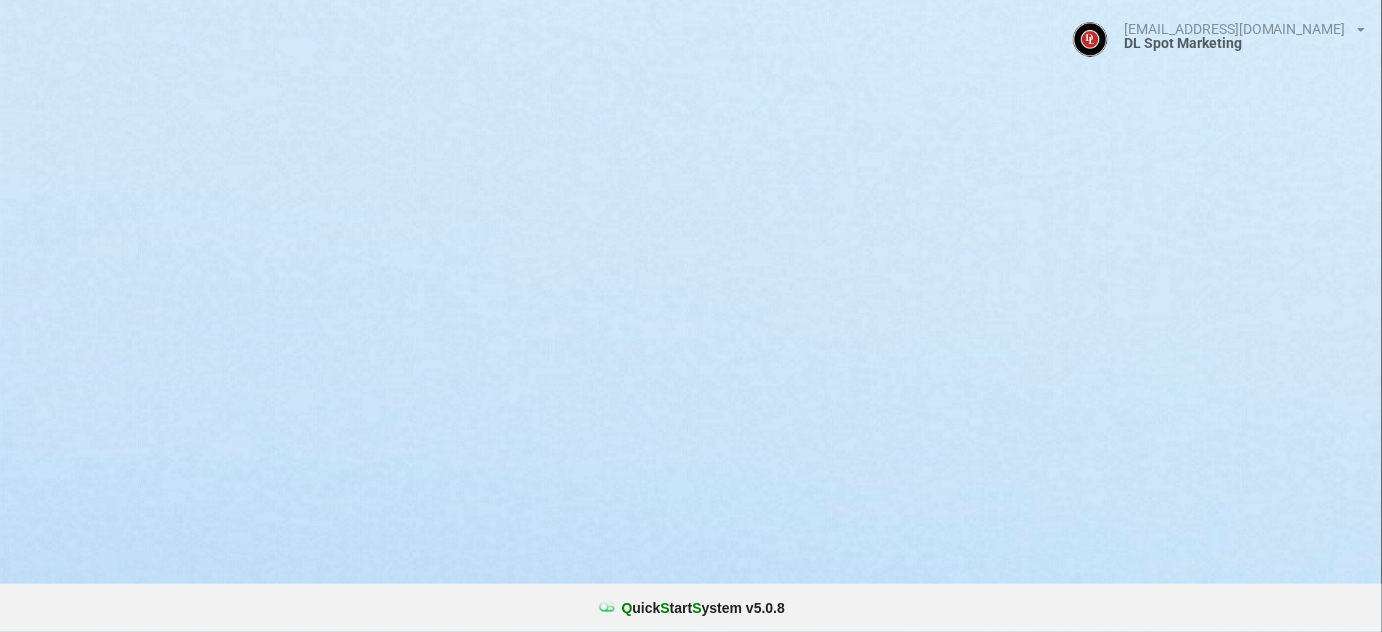 select on "25" 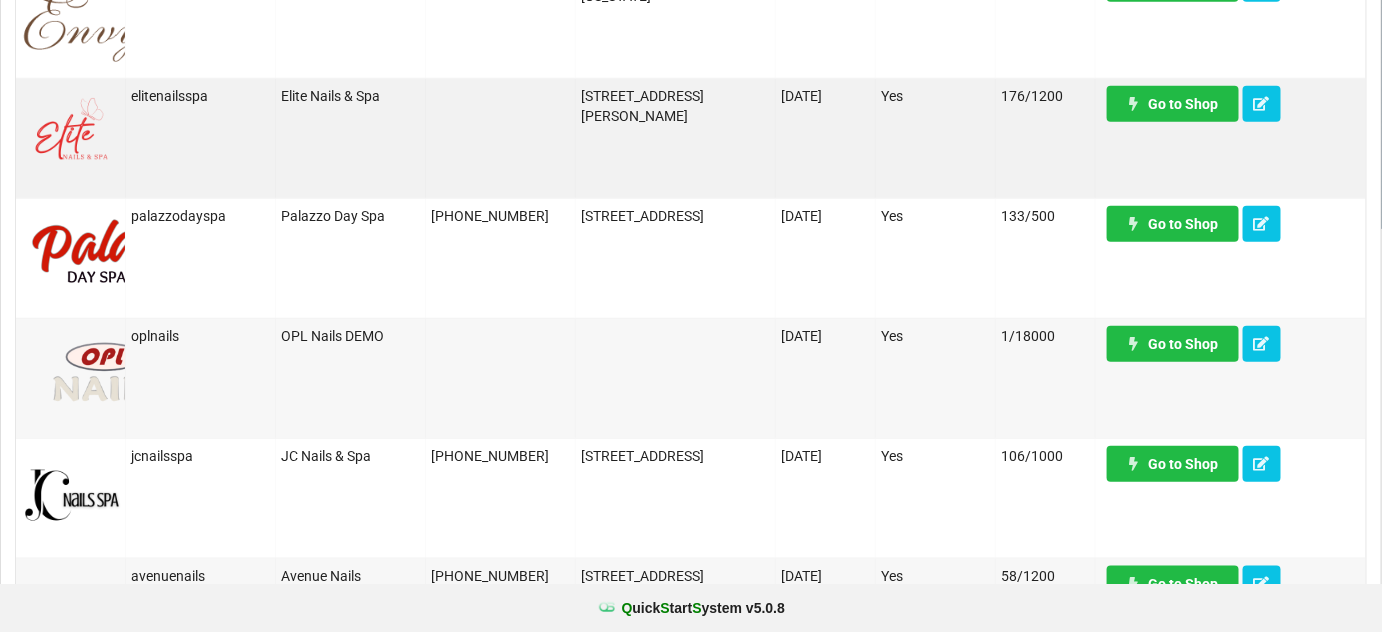 scroll, scrollTop: 485, scrollLeft: 0, axis: vertical 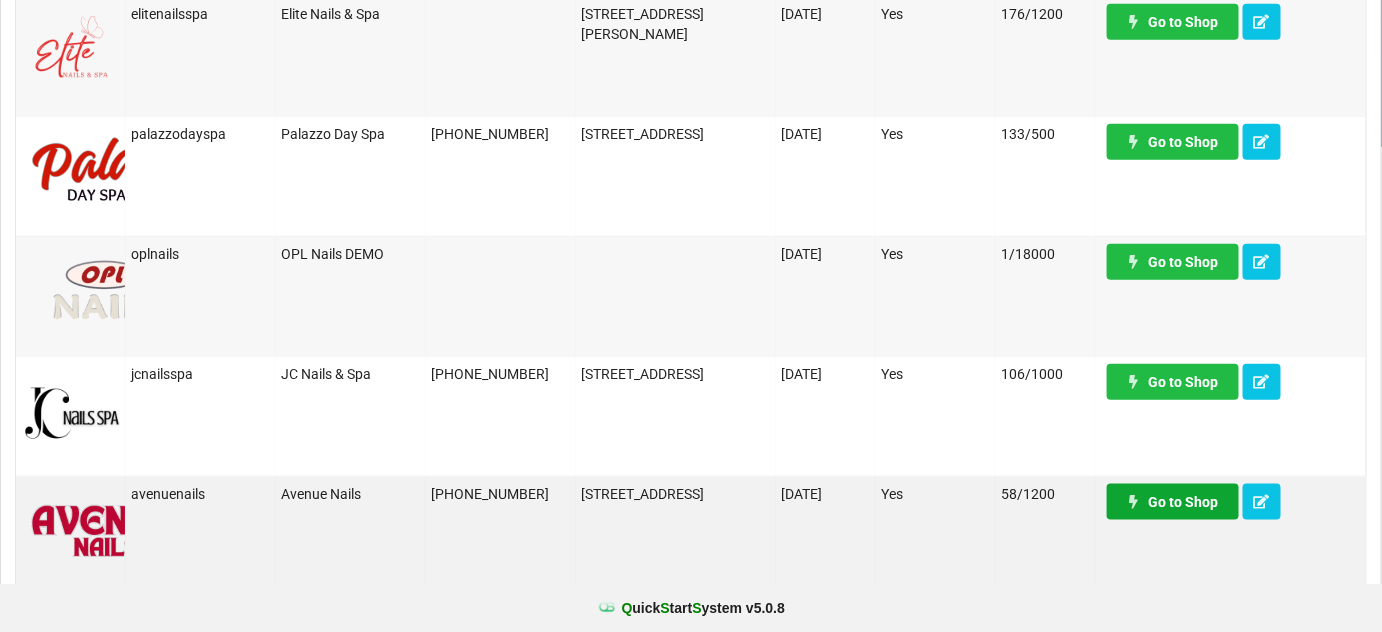 click on "Go to Shop" at bounding box center (1173, 502) 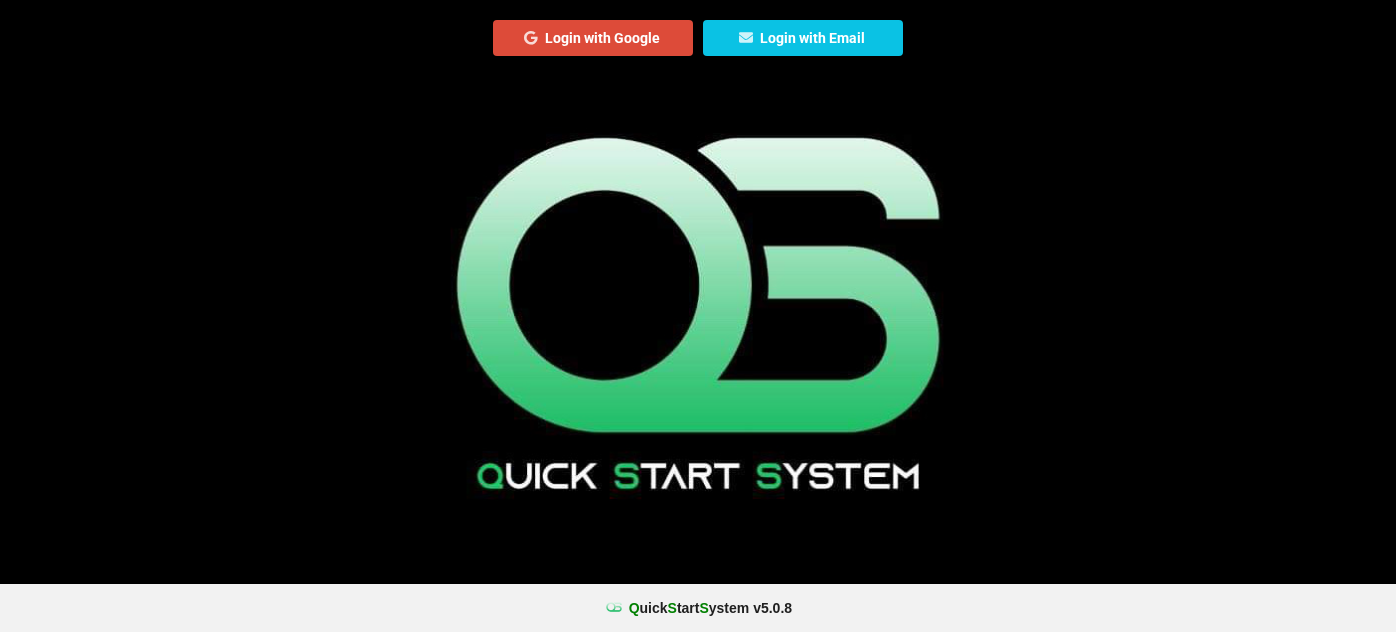 scroll, scrollTop: 0, scrollLeft: 0, axis: both 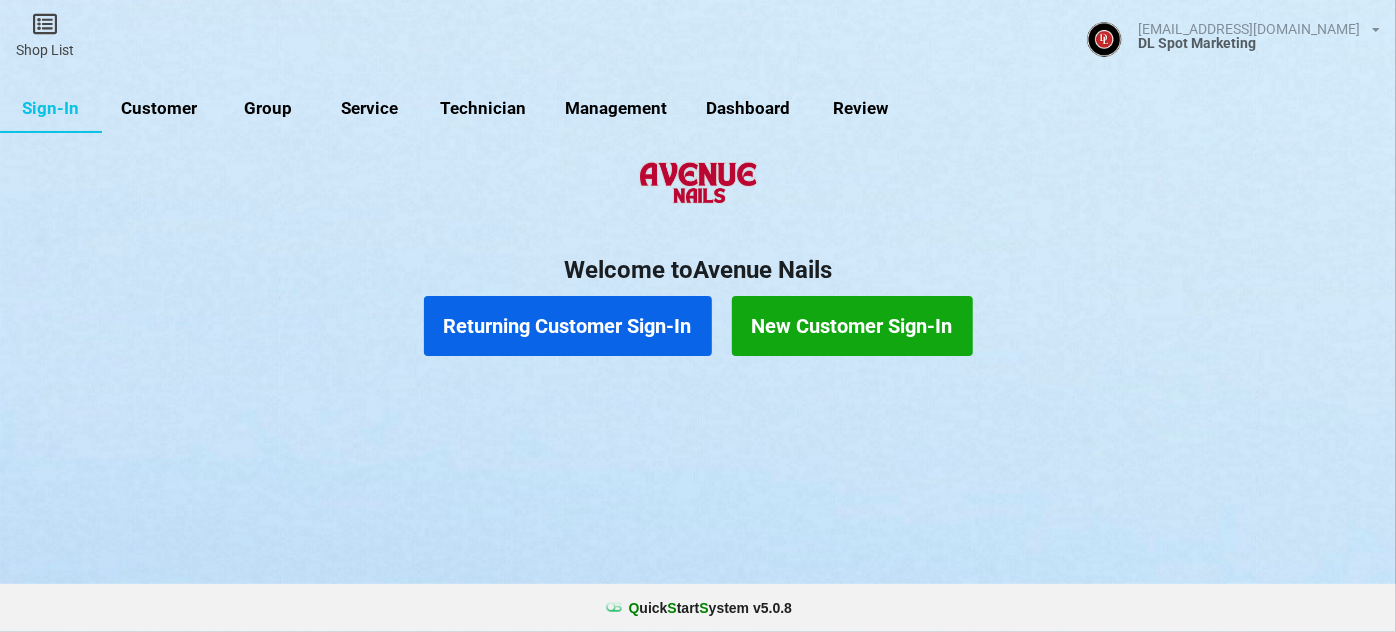 click on "Customer" at bounding box center (159, 109) 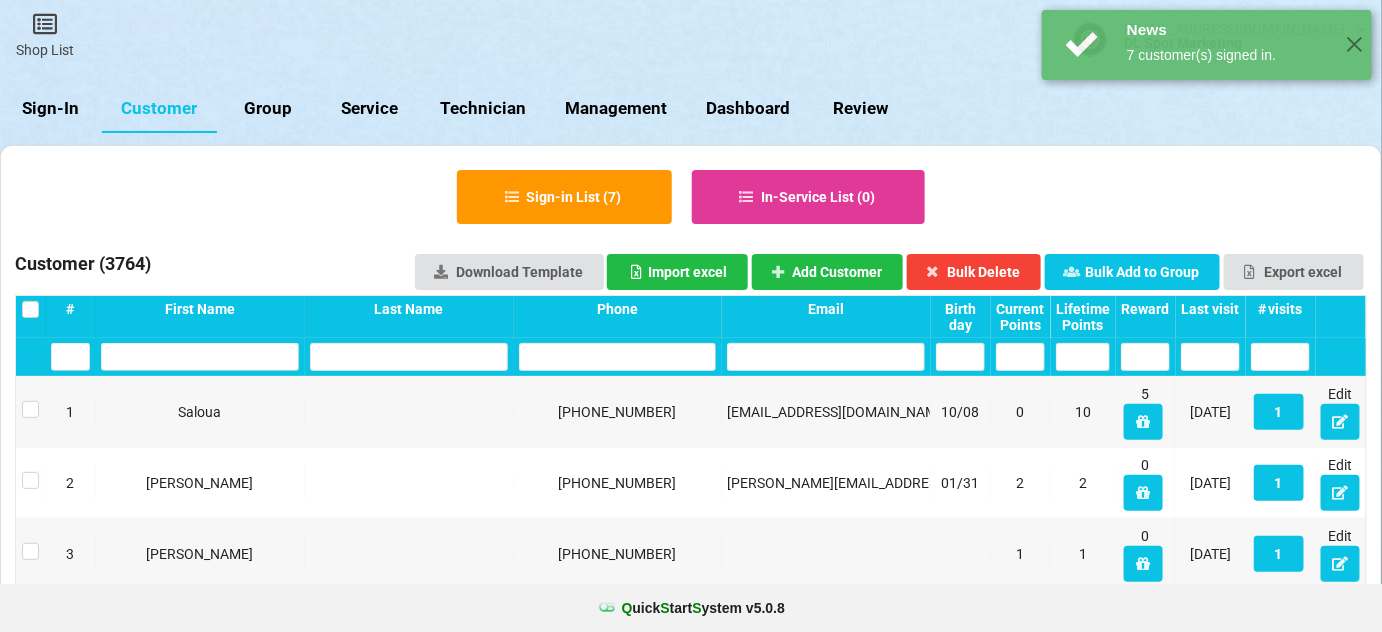 click on "Last visit" at bounding box center (1210, 309) 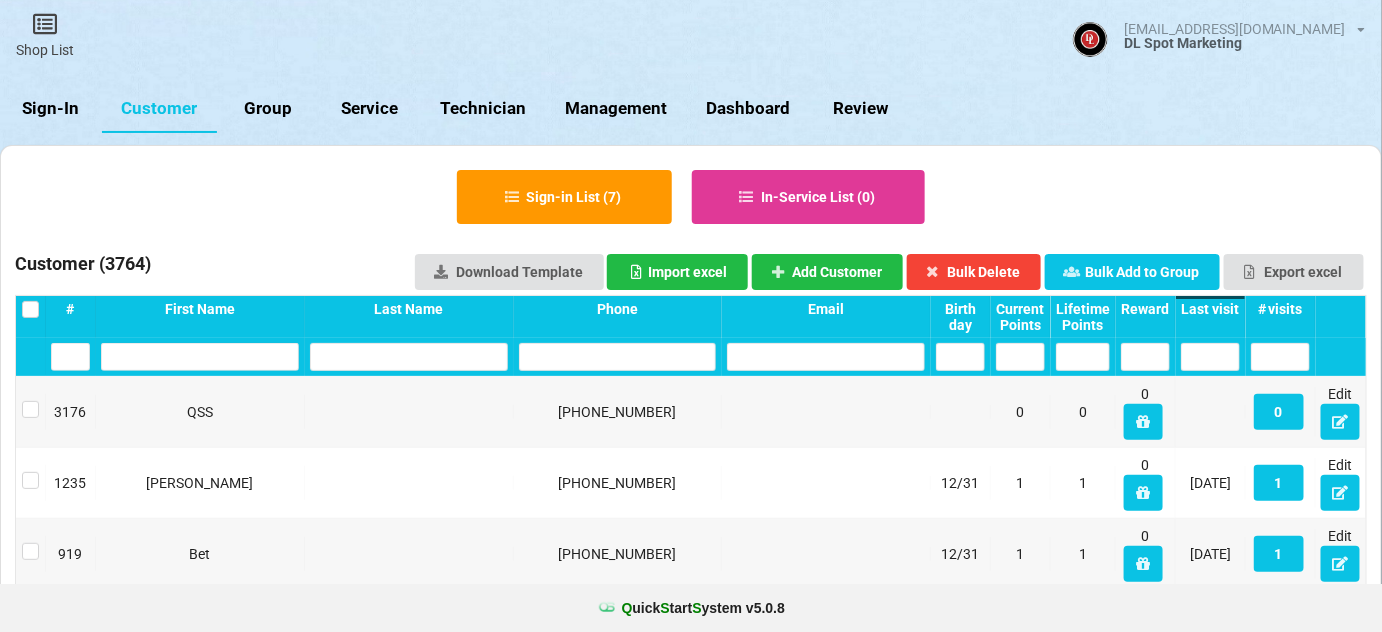 click on "Last visit" at bounding box center (1210, 309) 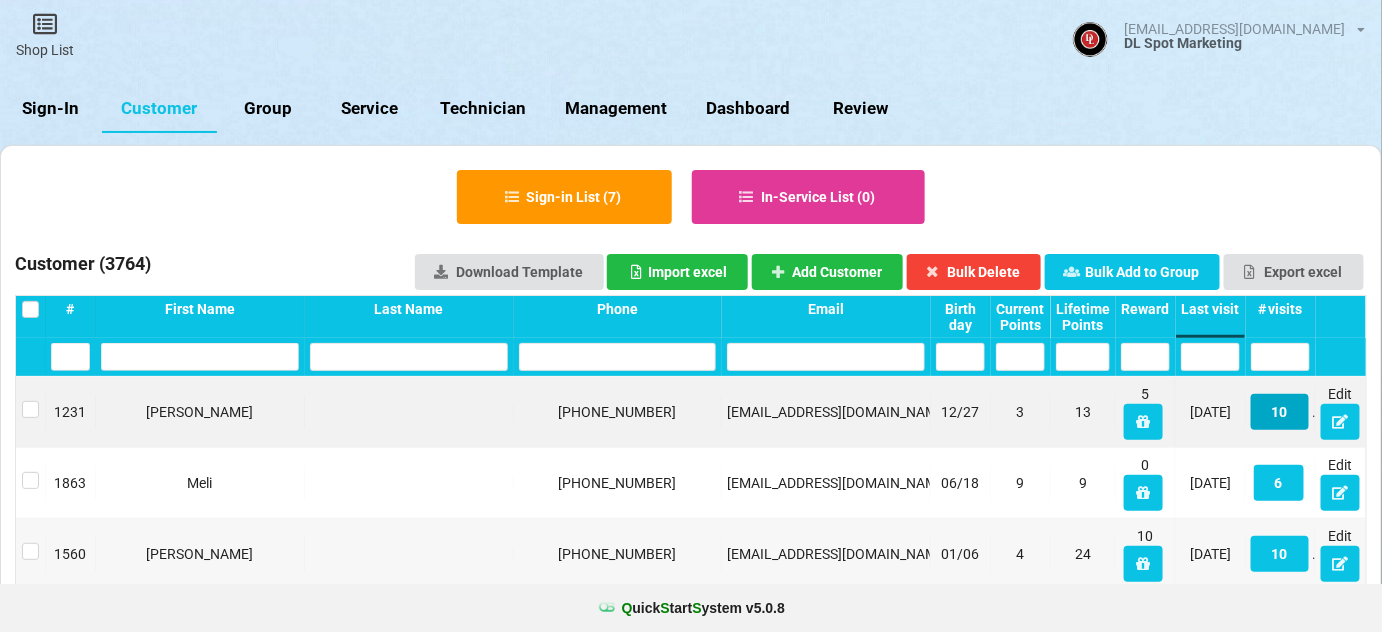 click on "10" at bounding box center [1280, 412] 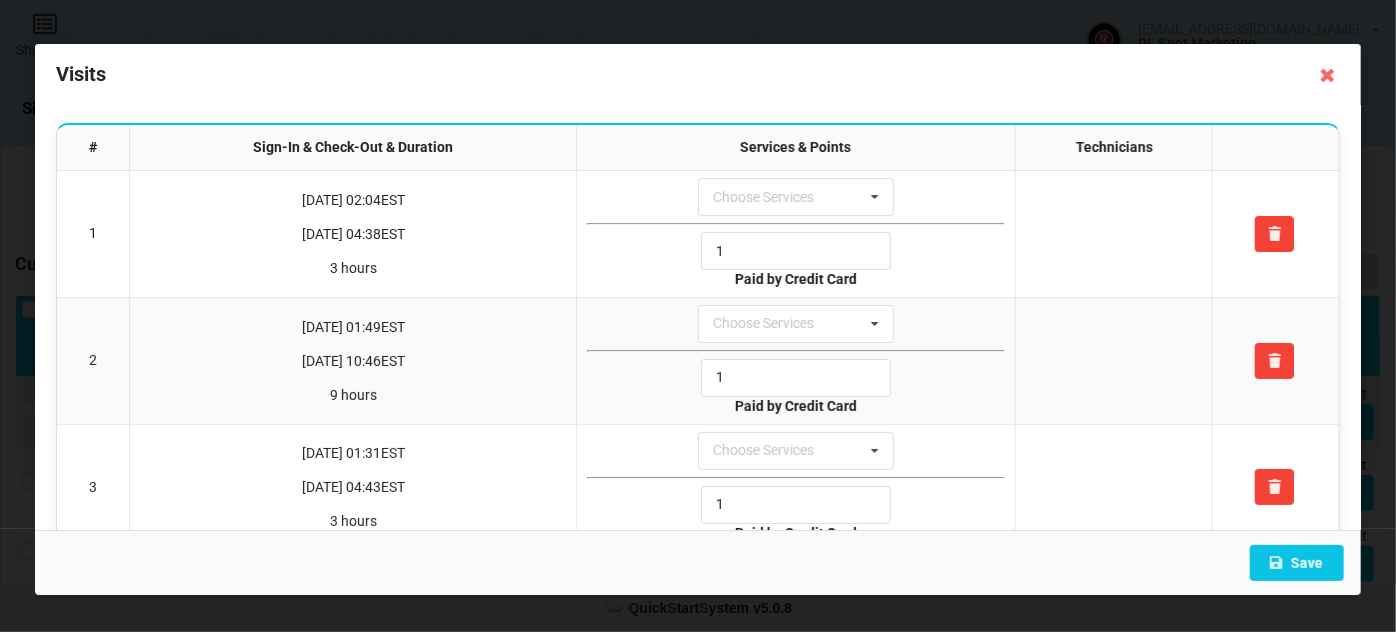 scroll, scrollTop: 0, scrollLeft: 0, axis: both 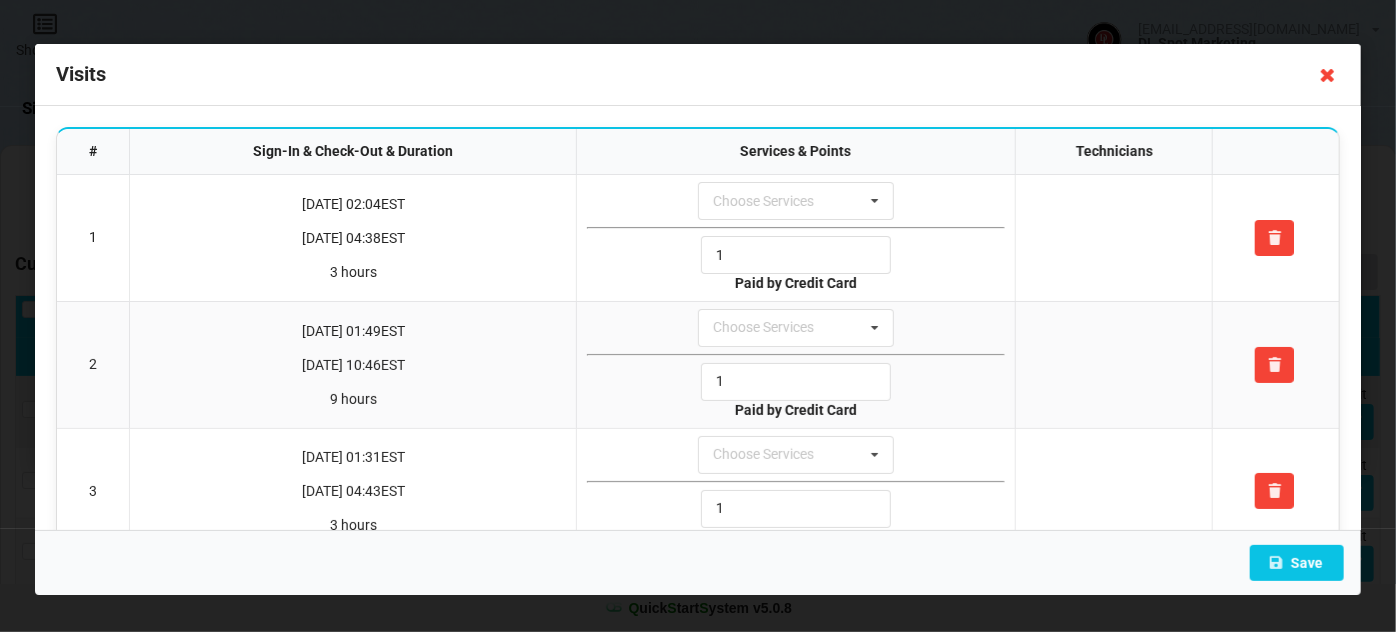click at bounding box center (1328, 75) 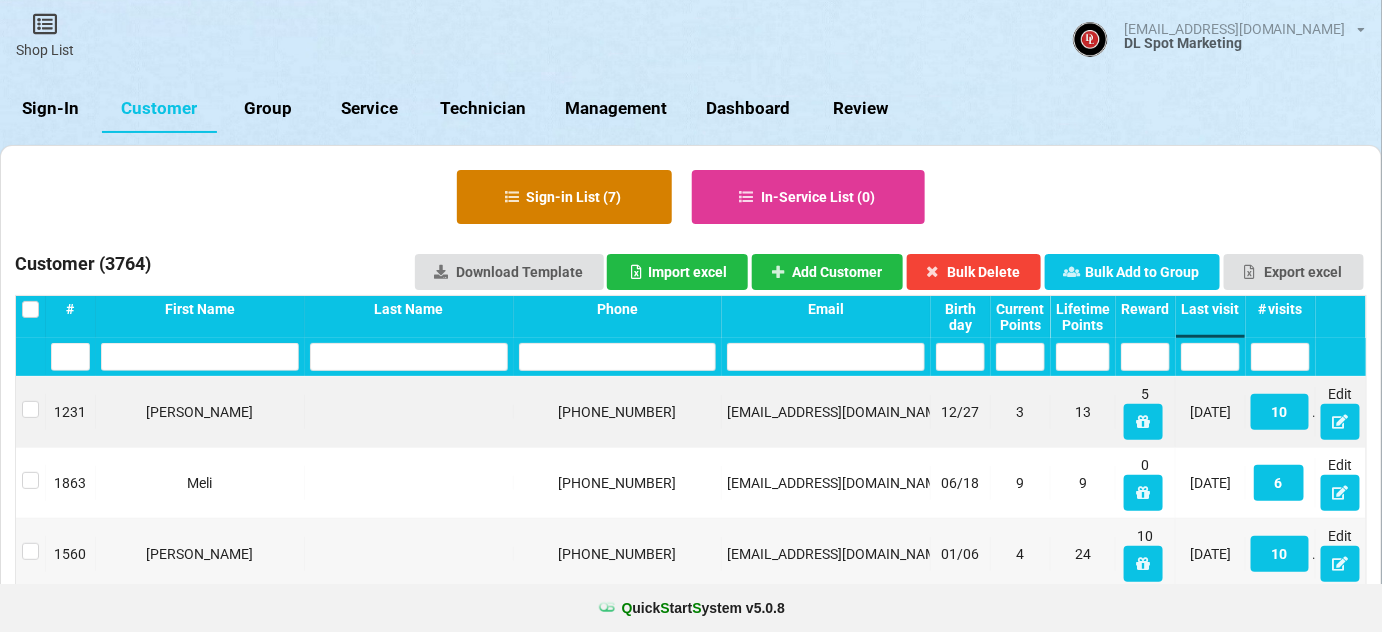 click on "Sign-in List ( 7 )" at bounding box center [564, 197] 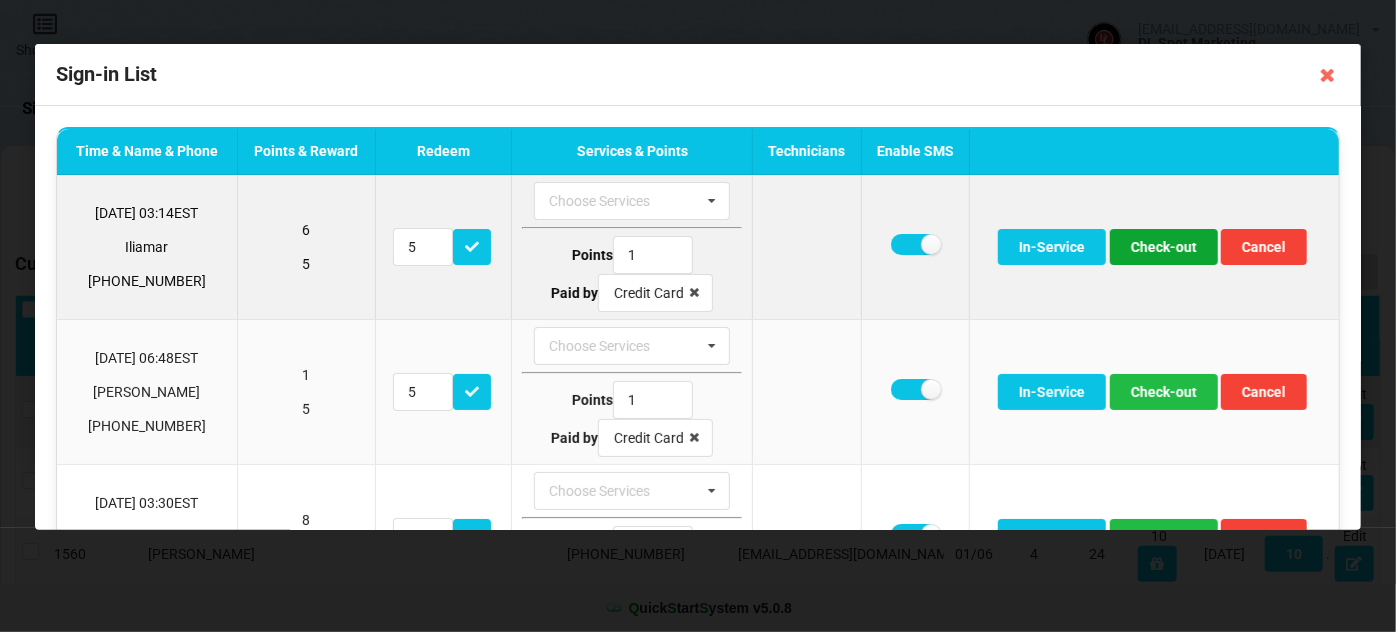 click on "Check-out" at bounding box center [1164, 247] 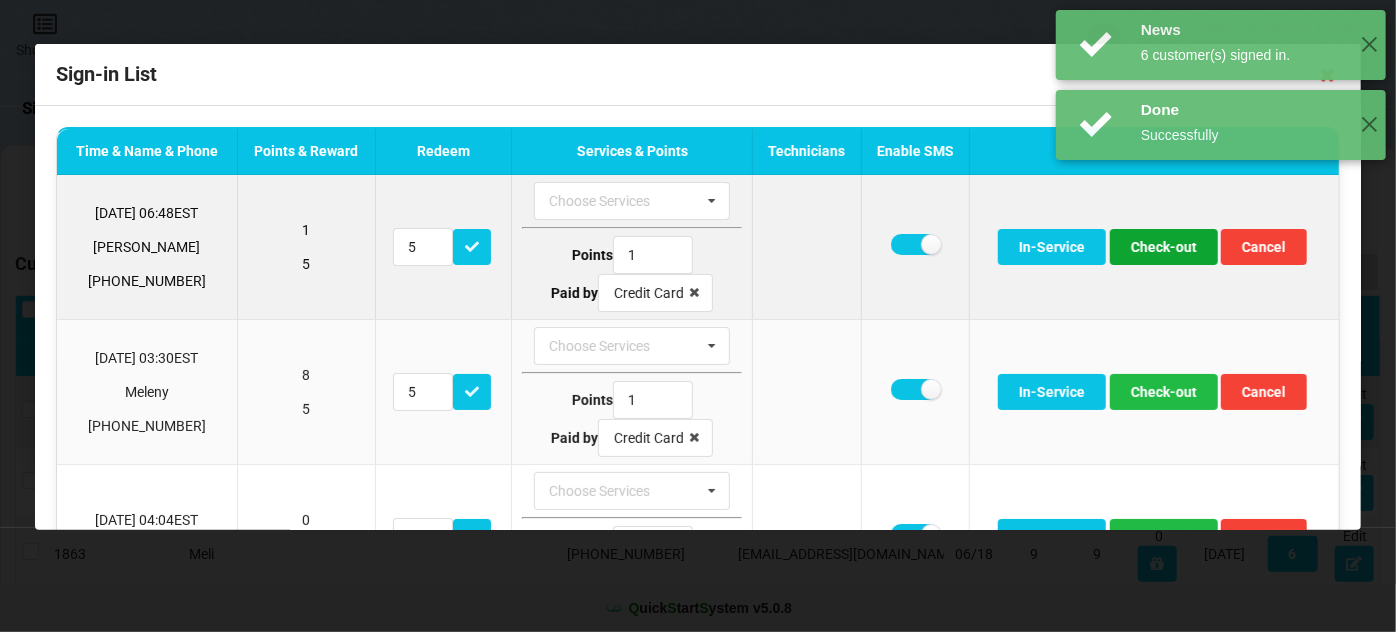 click on "Check-out" at bounding box center (1164, 247) 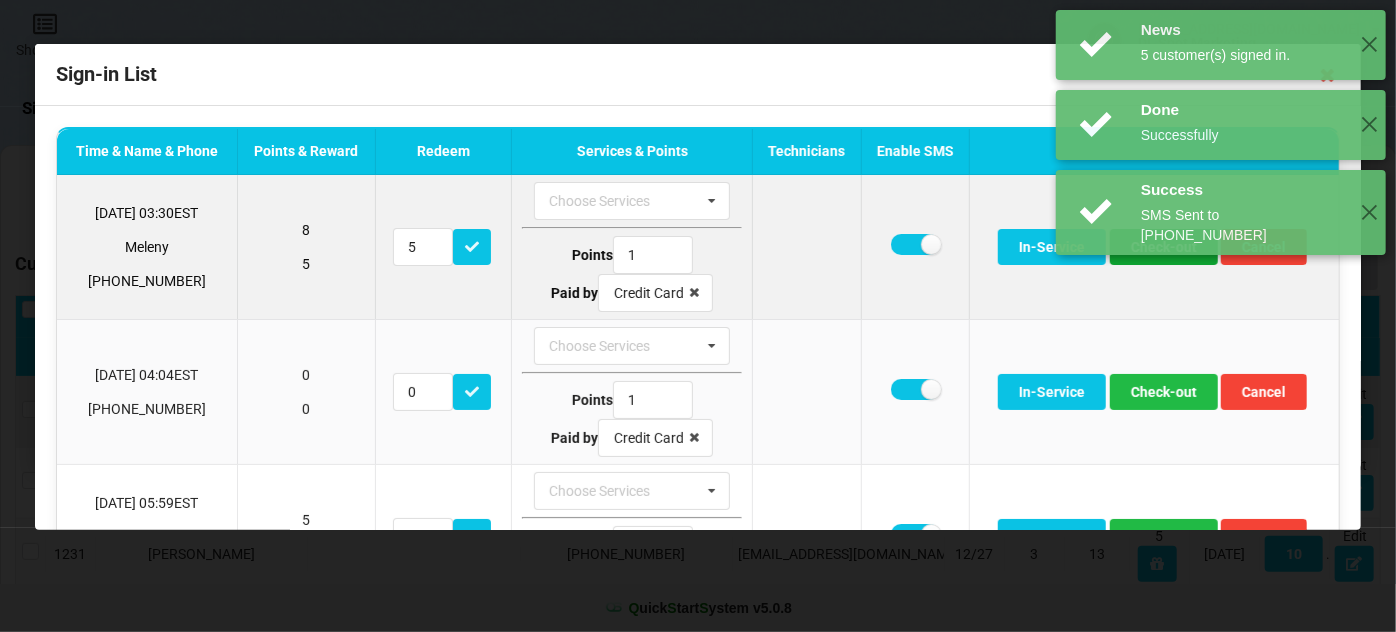 click on "Check-out" at bounding box center [1164, 247] 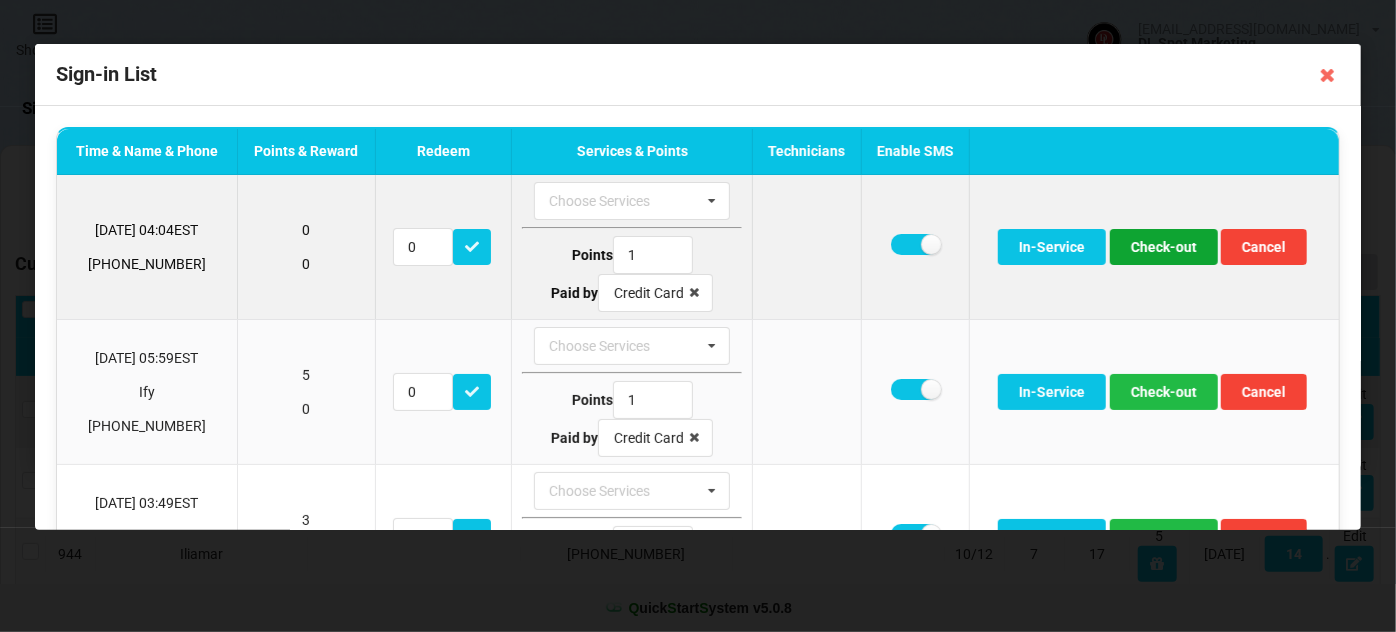 click on "Check-out" at bounding box center (1164, 247) 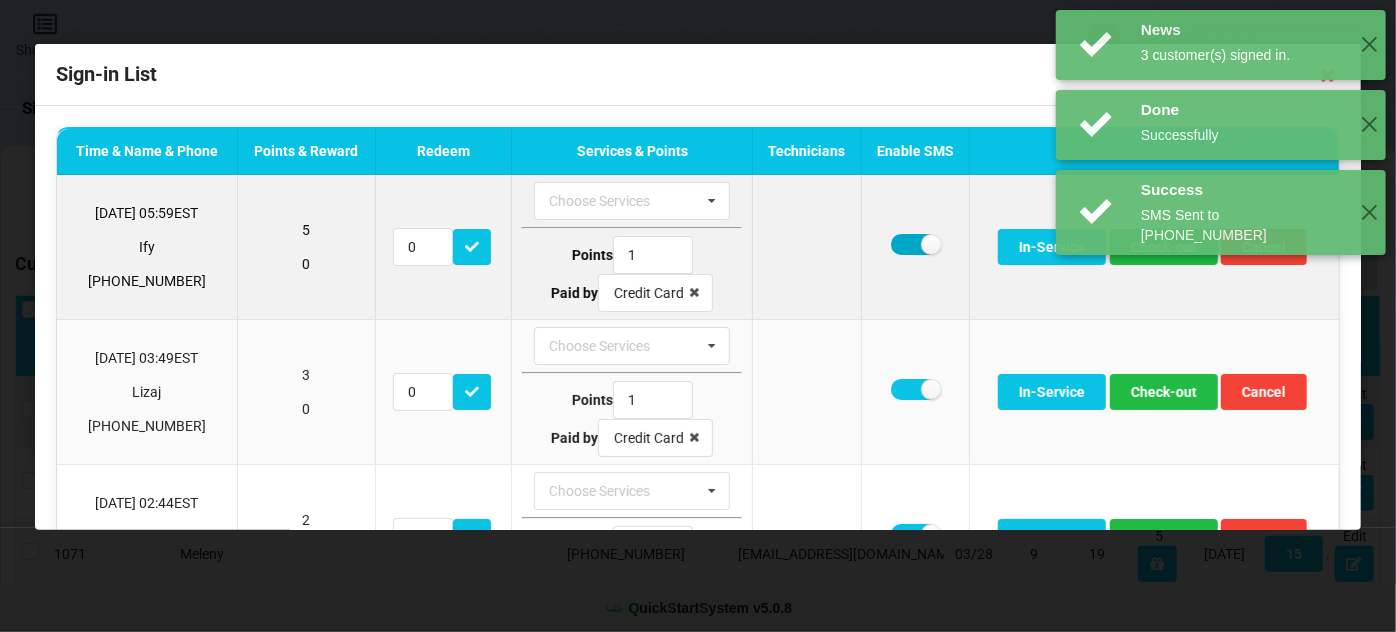 click at bounding box center (915, 244) 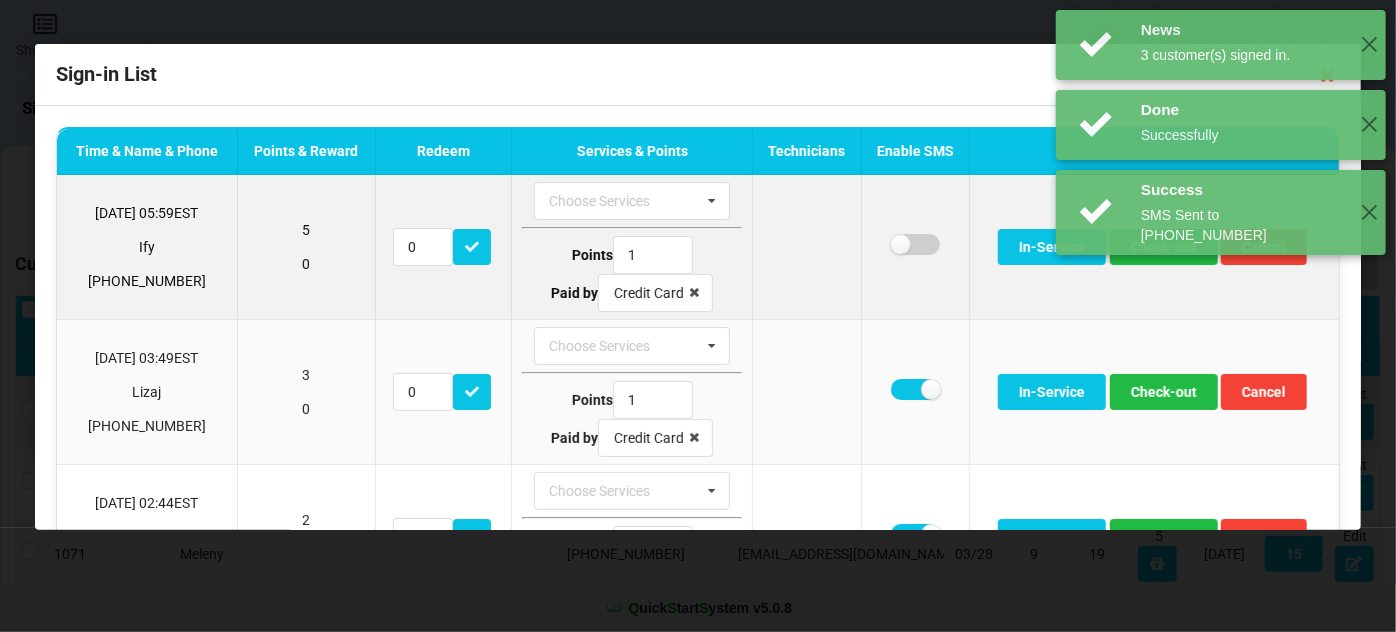 checkbox on "false" 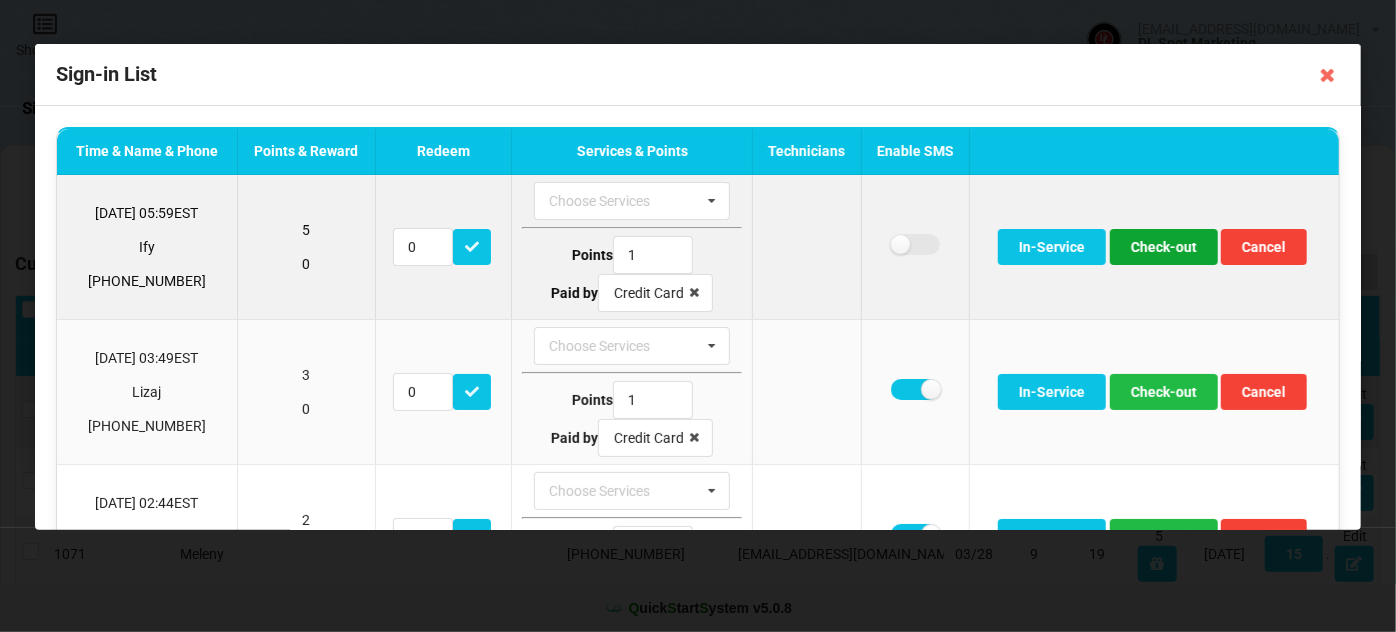 click on "Check-out" at bounding box center [1164, 247] 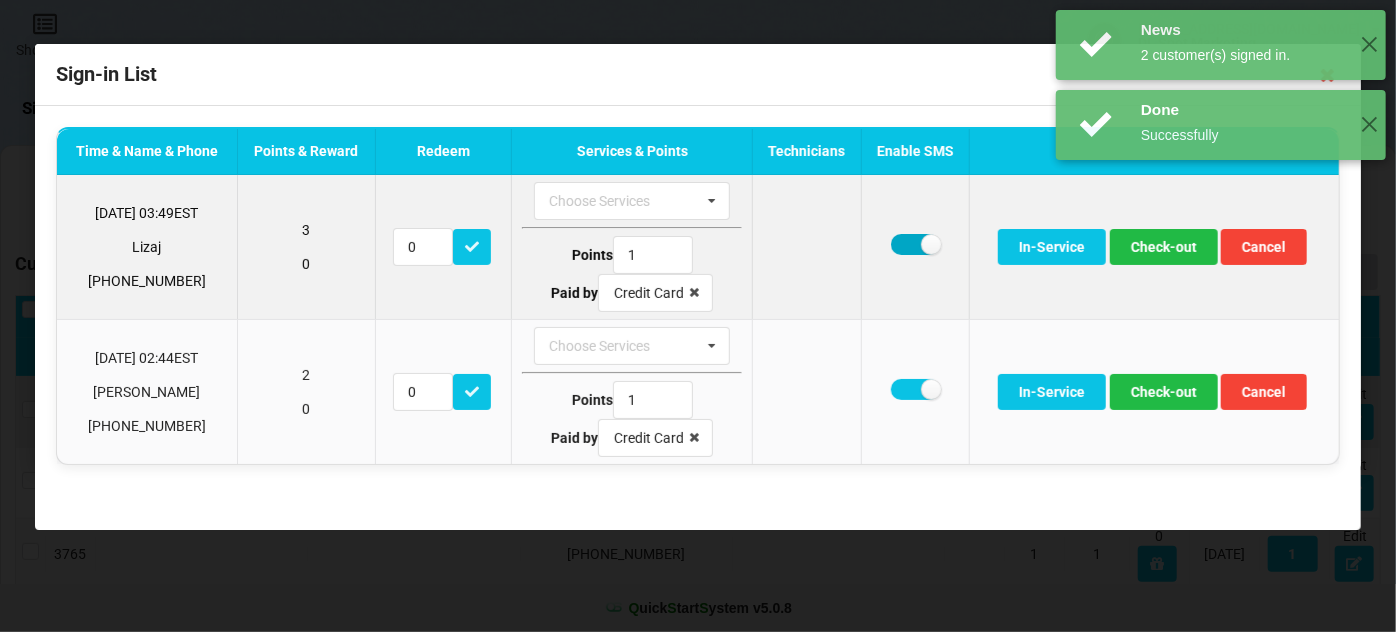 click at bounding box center (915, 244) 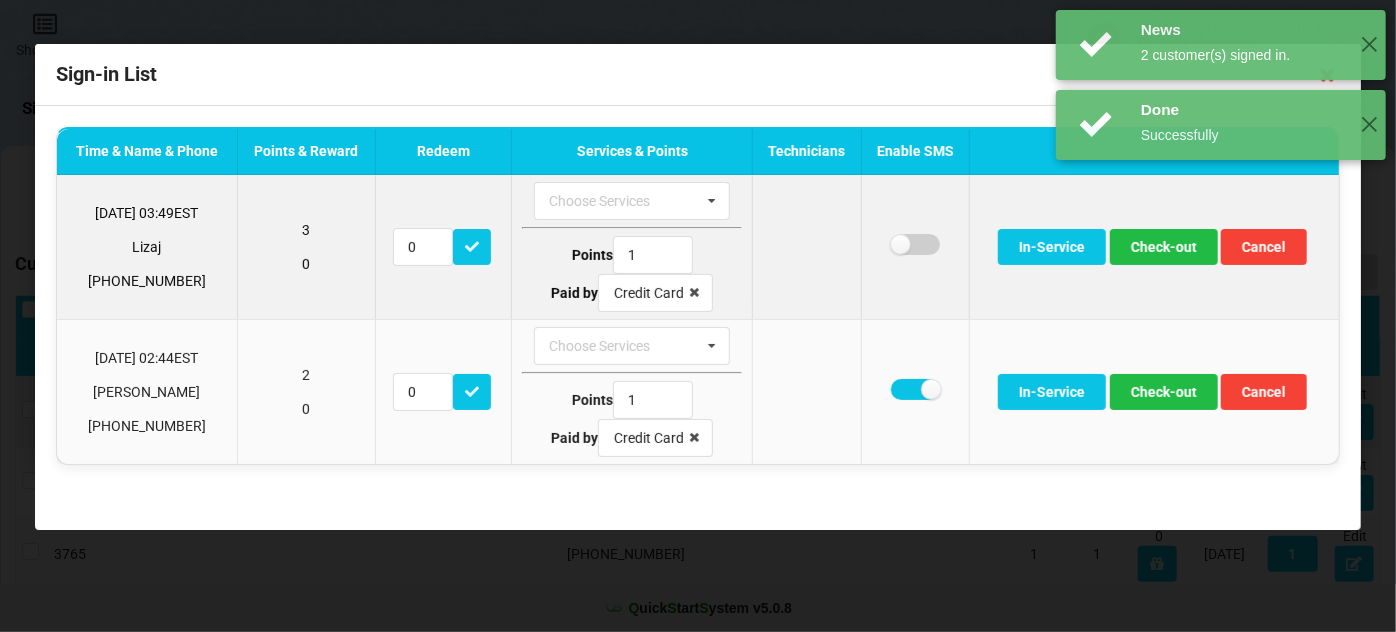 checkbox on "false" 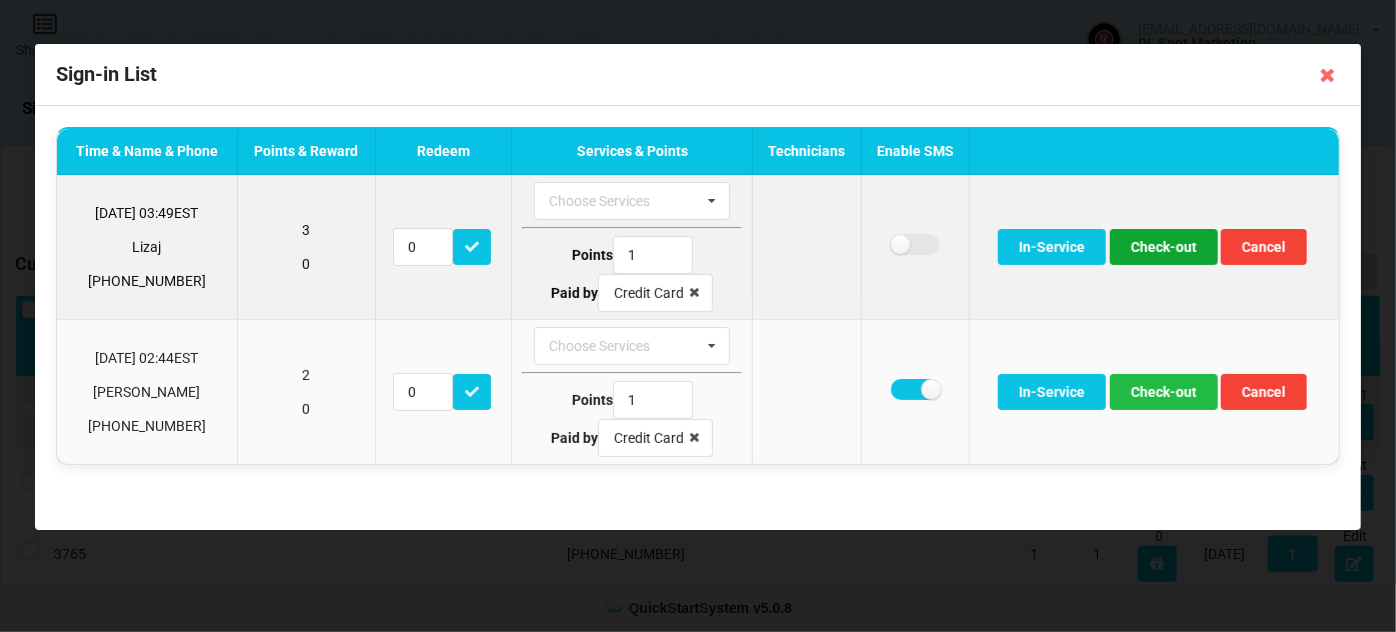 click on "Check-out" at bounding box center [1164, 247] 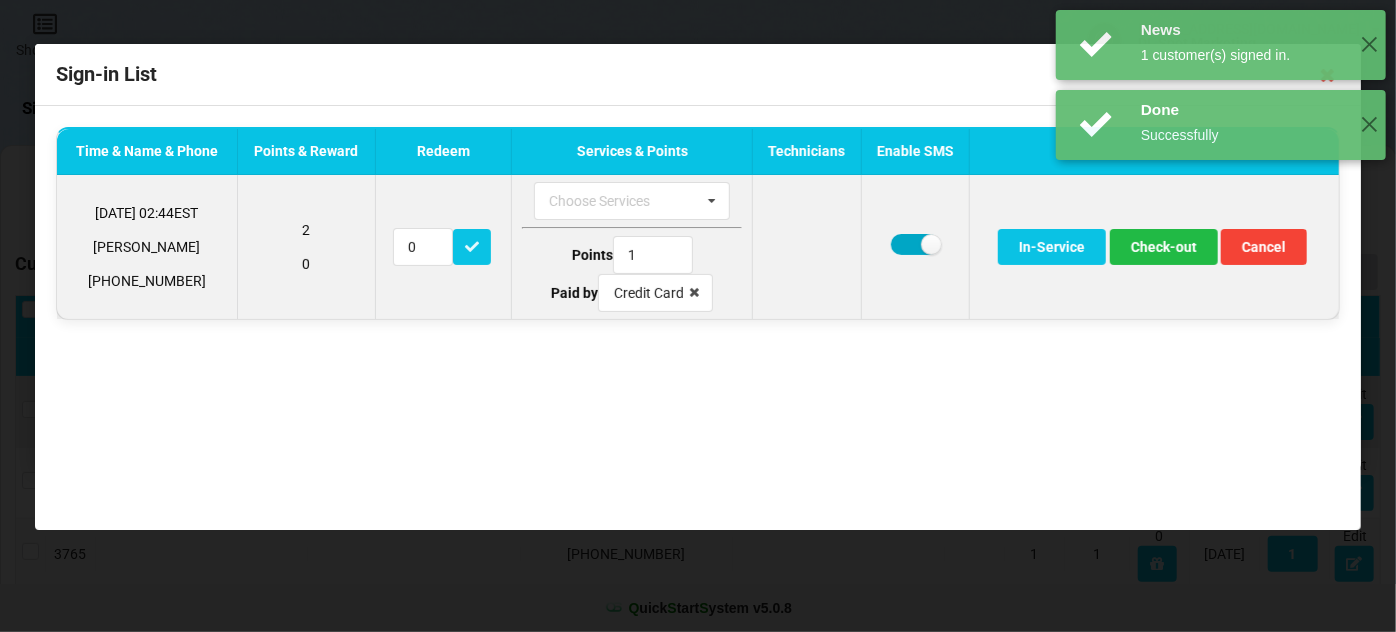 click at bounding box center (915, 244) 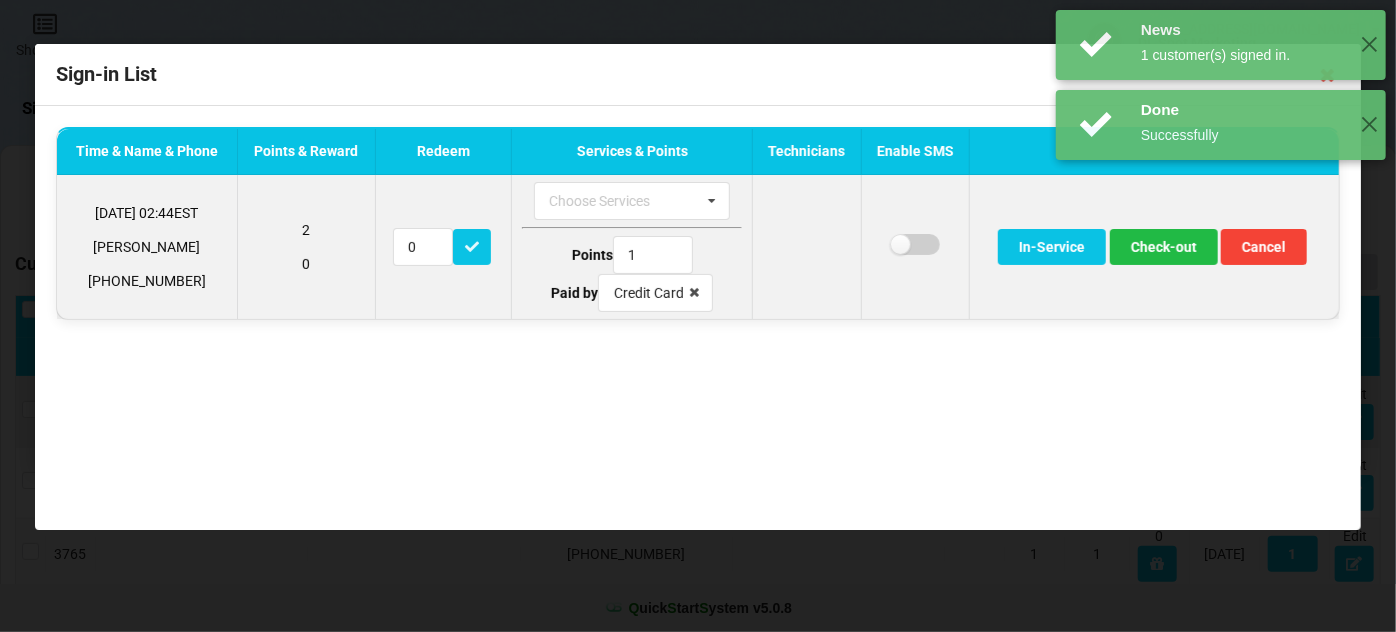 checkbox on "false" 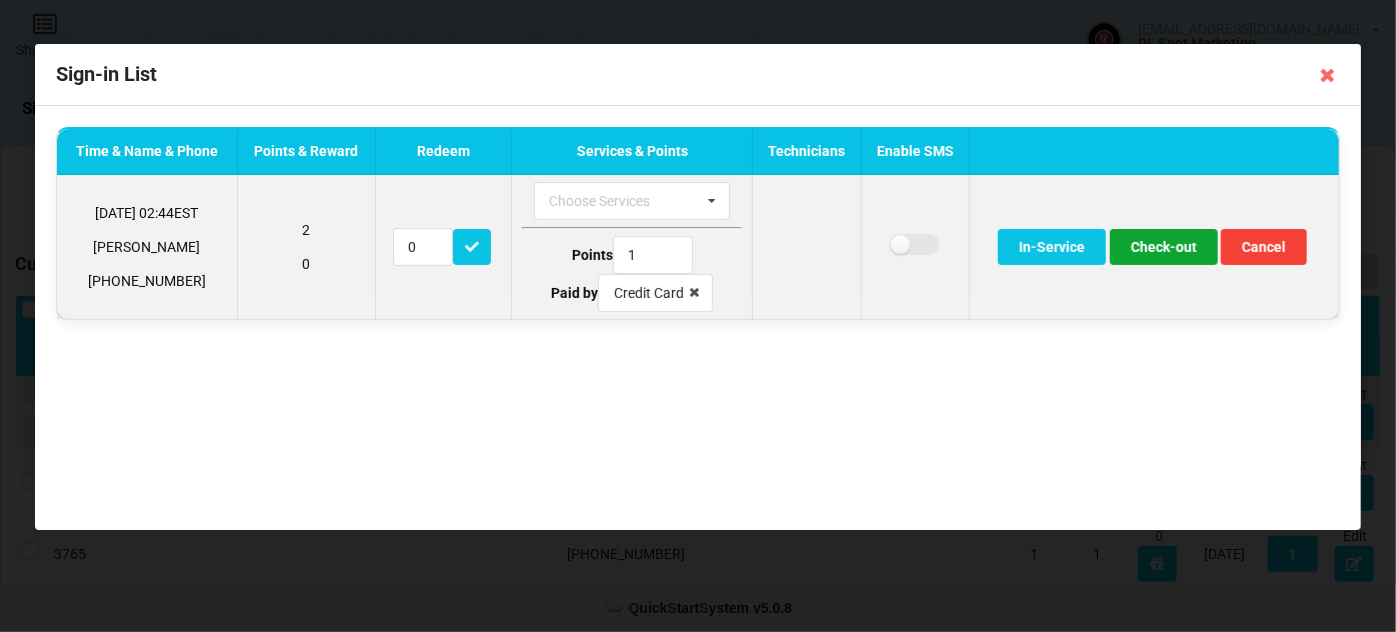 click on "Check-out" at bounding box center [1164, 247] 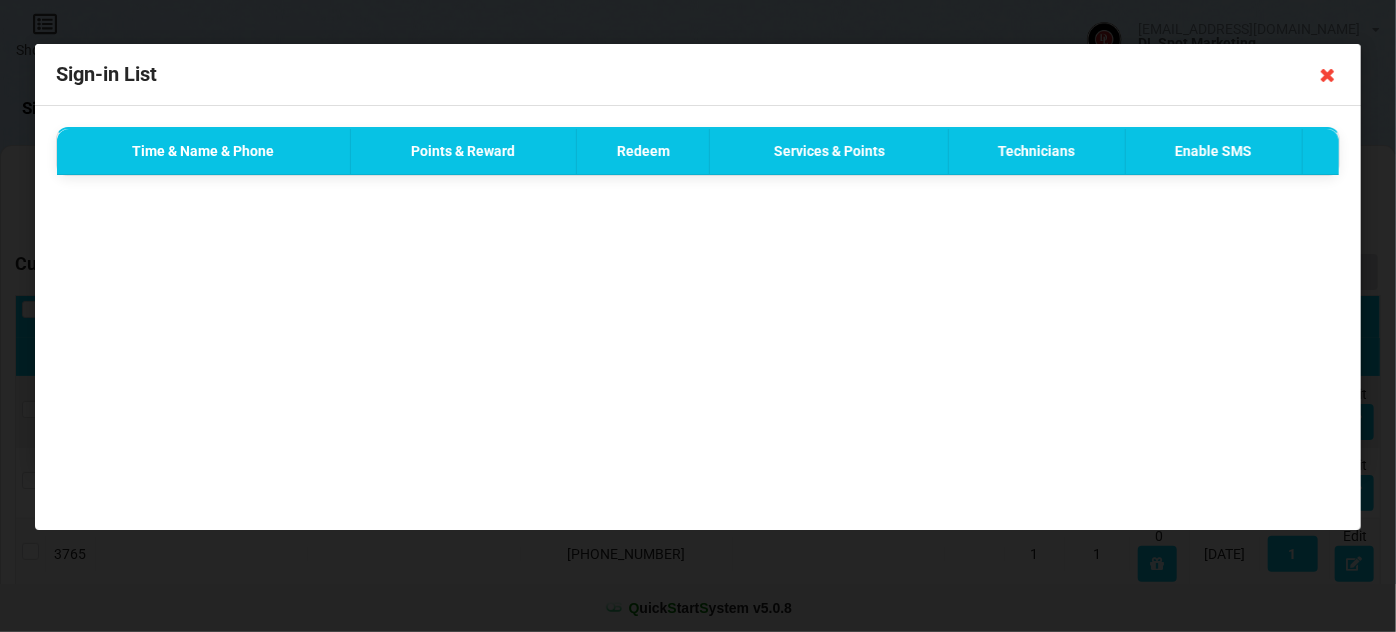 click at bounding box center (1328, 75) 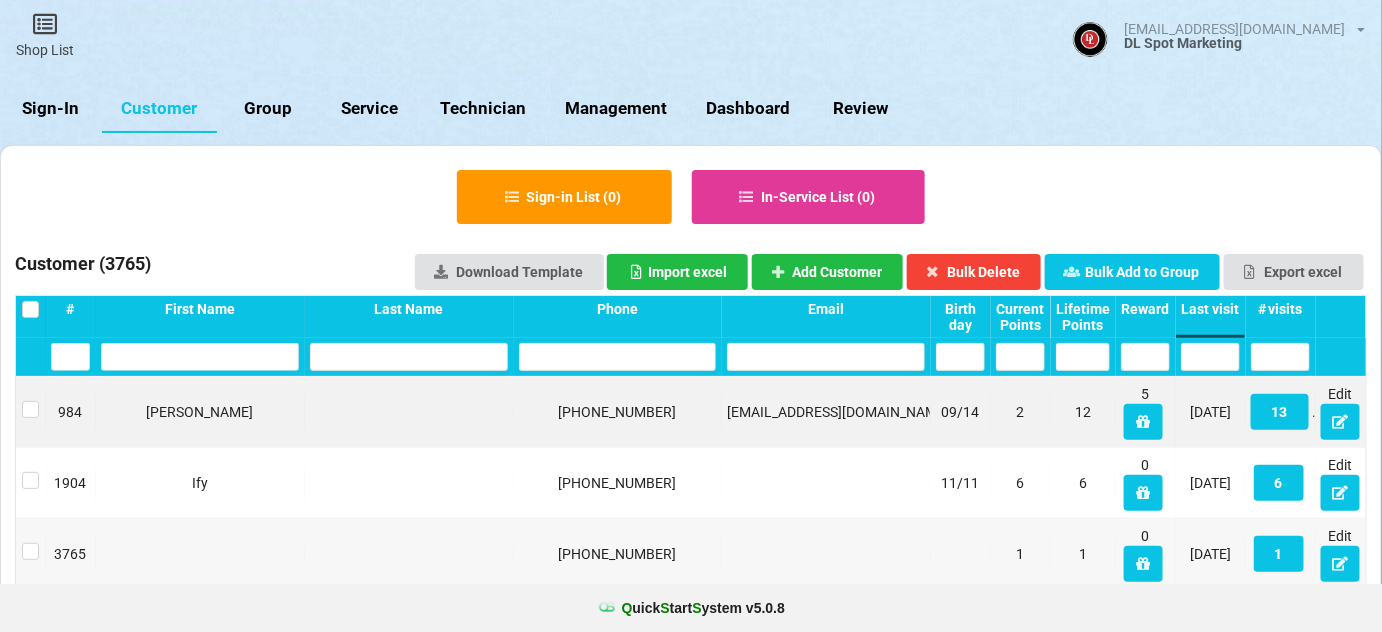 click on "Sign-In" at bounding box center [51, 109] 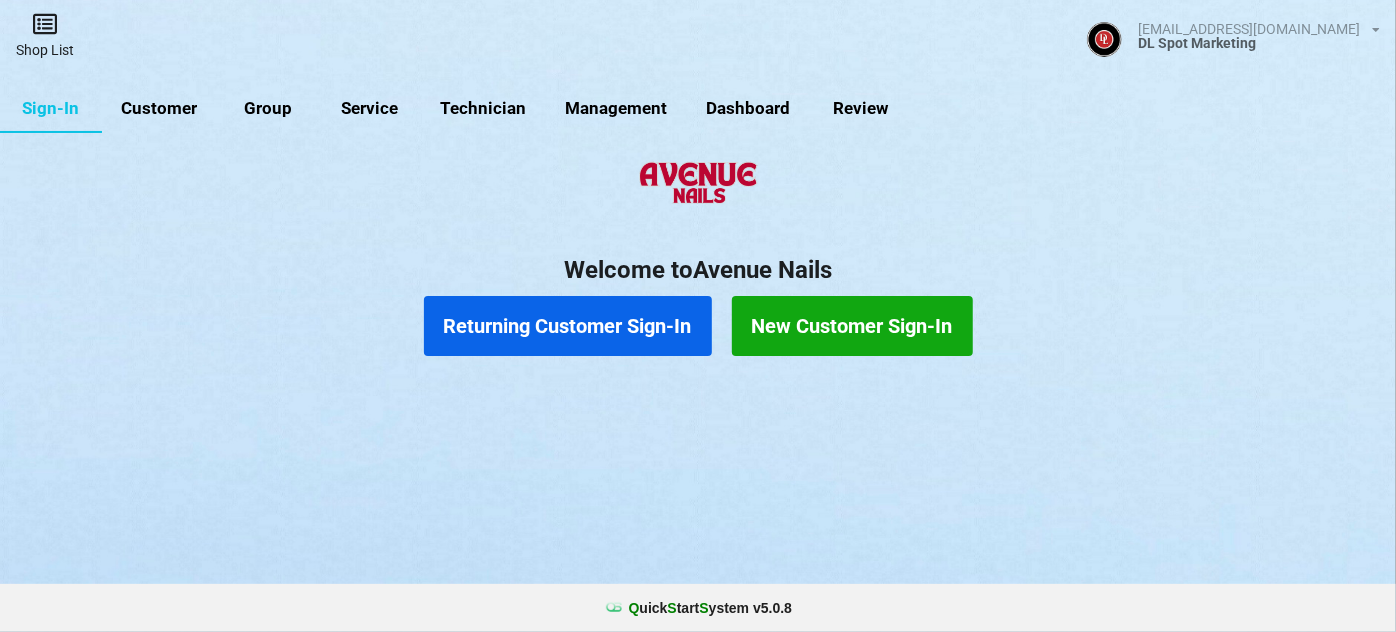 click at bounding box center [45, 24] 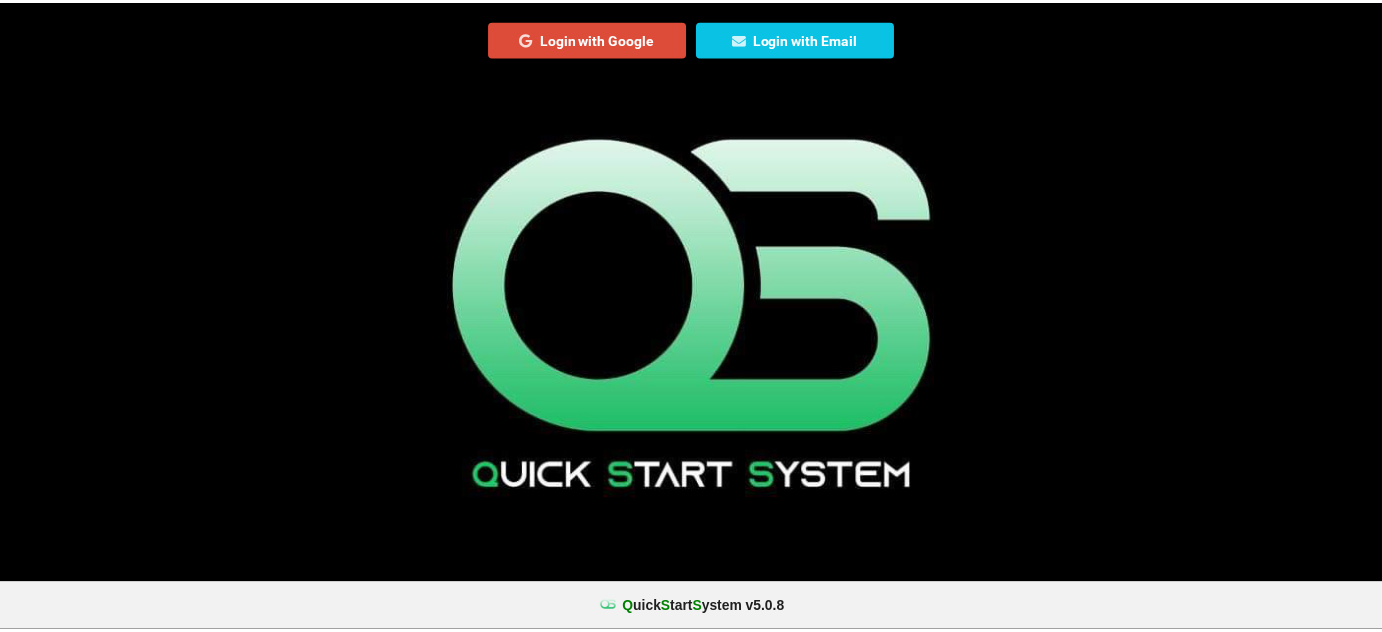 scroll, scrollTop: 0, scrollLeft: 0, axis: both 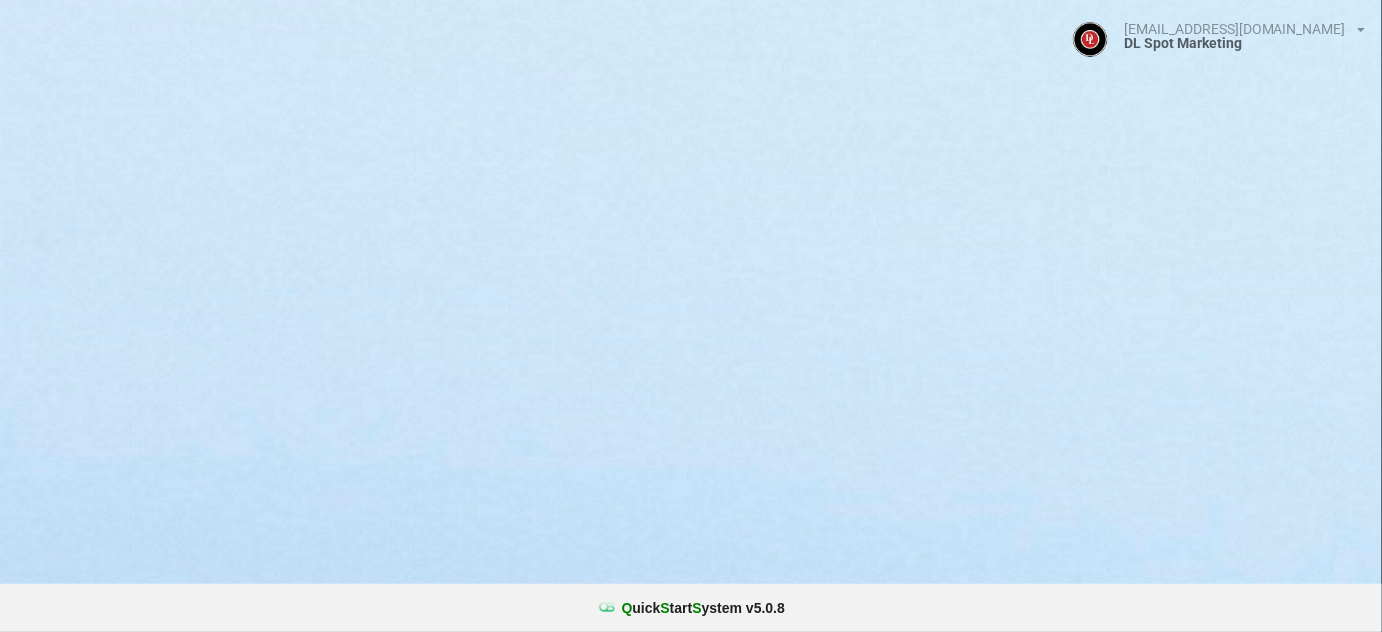 select on "25" 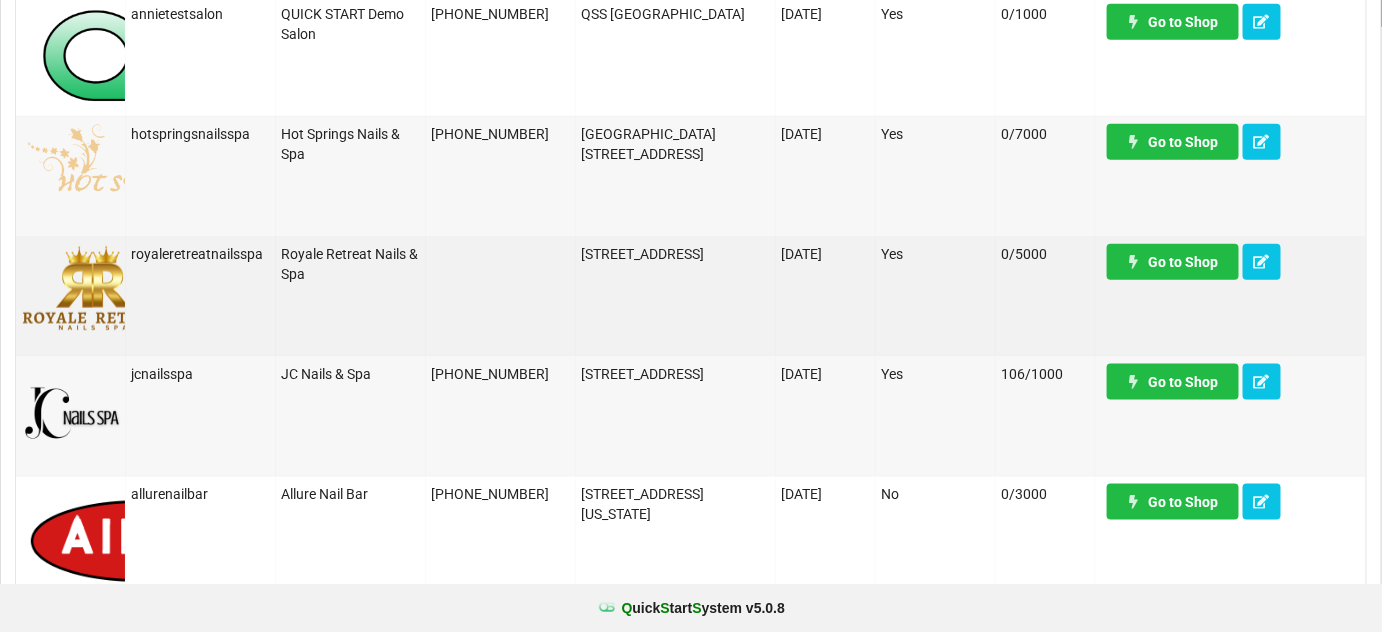 scroll, scrollTop: 605, scrollLeft: 0, axis: vertical 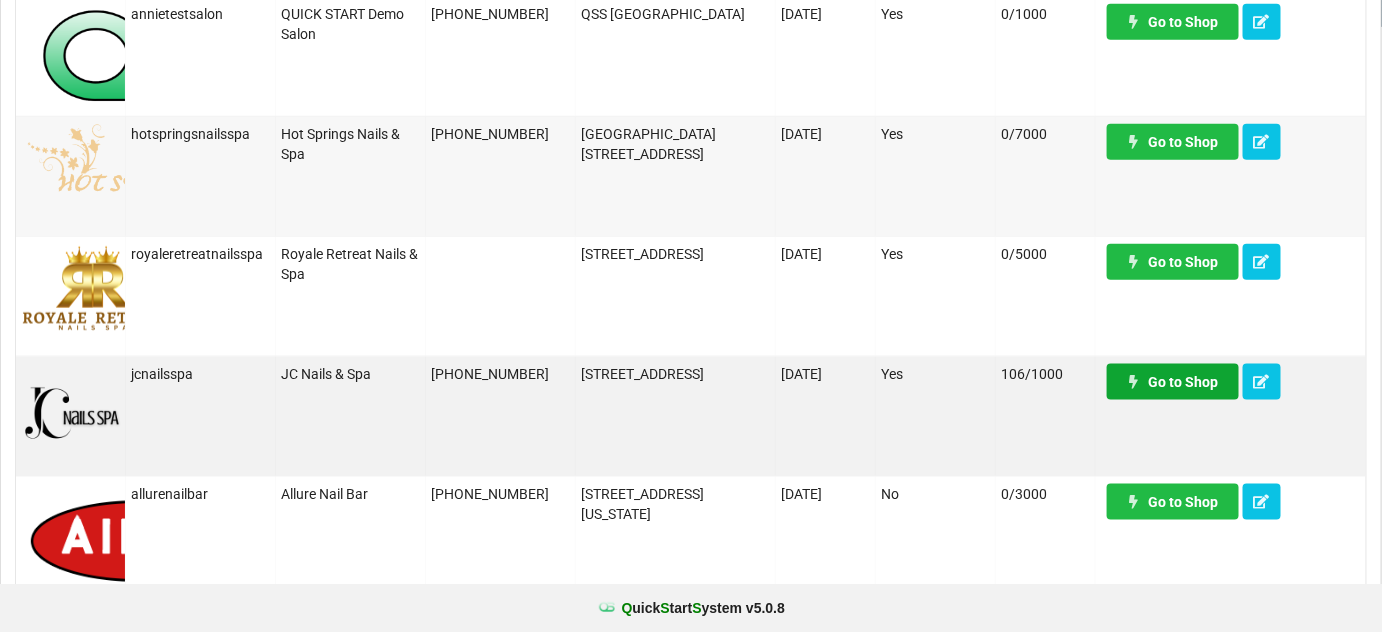 click on "Go to Shop" at bounding box center (1173, 382) 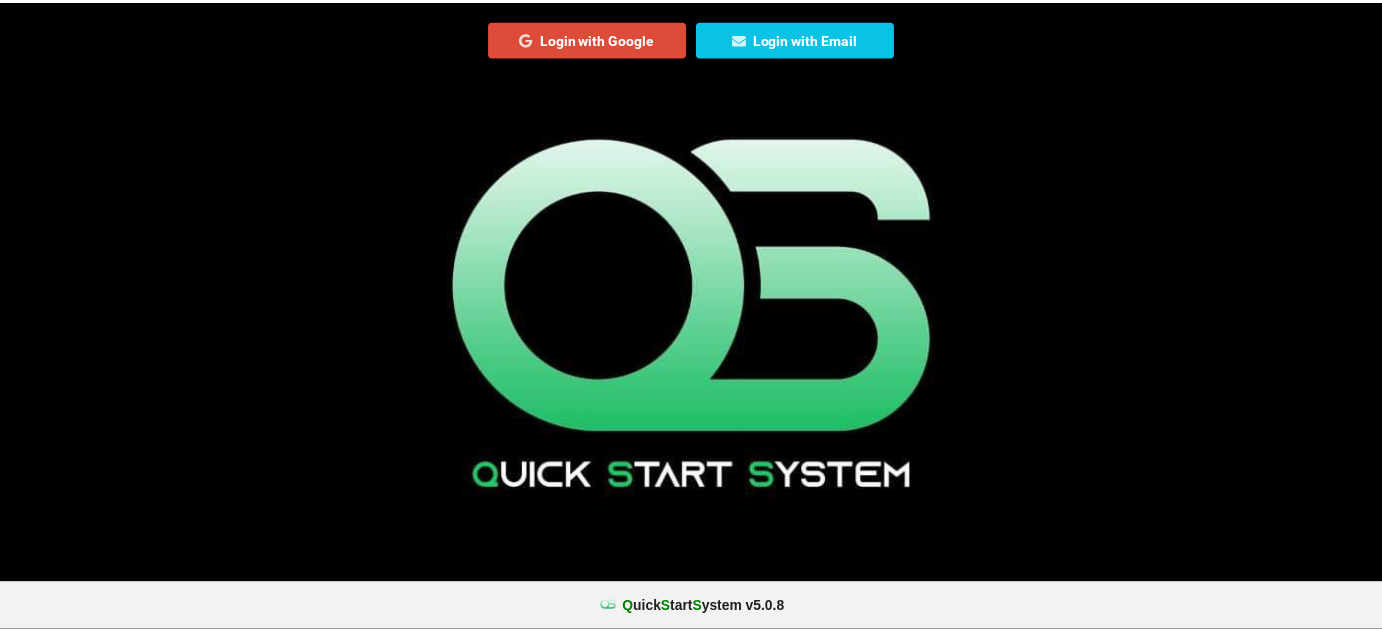scroll, scrollTop: 0, scrollLeft: 0, axis: both 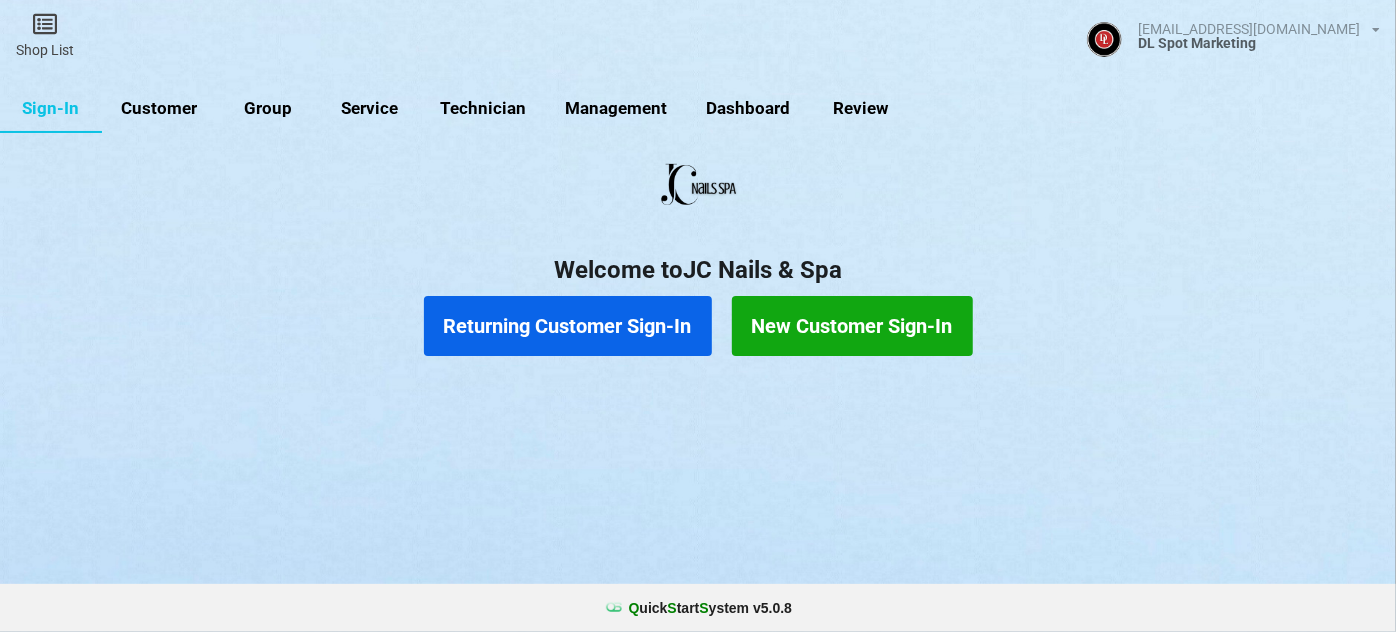 click on "Customer" at bounding box center (159, 109) 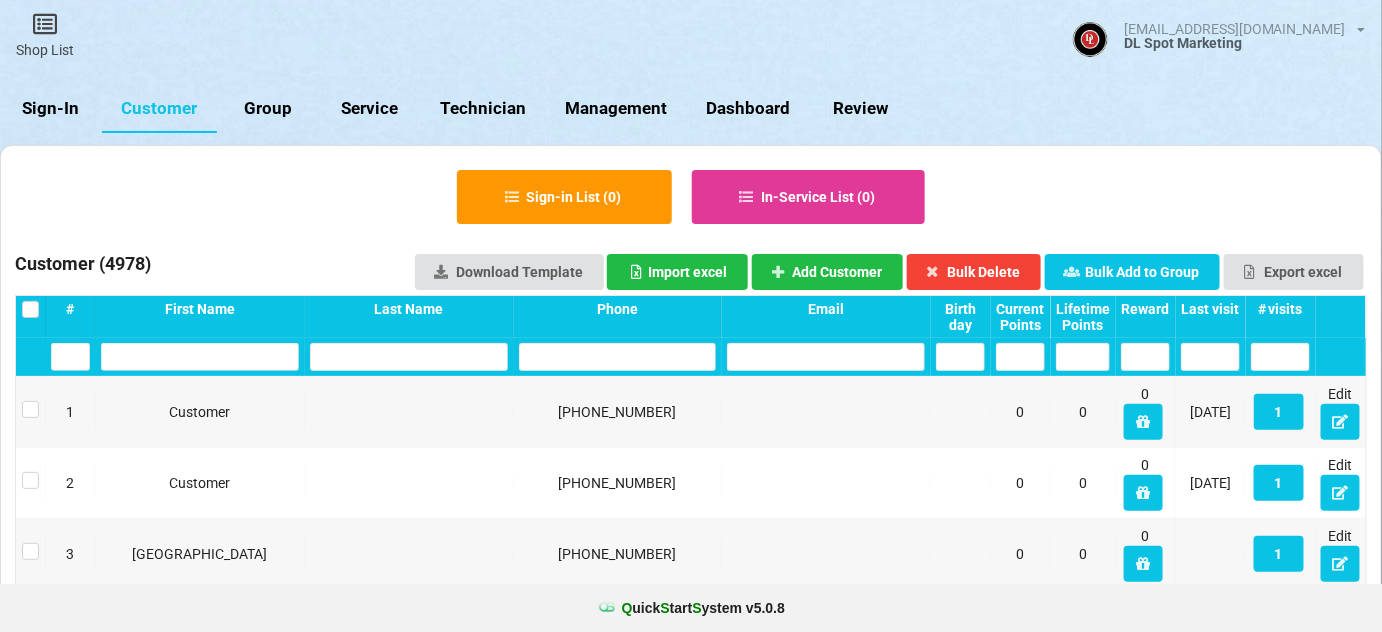 click on "Sign-In" at bounding box center (51, 109) 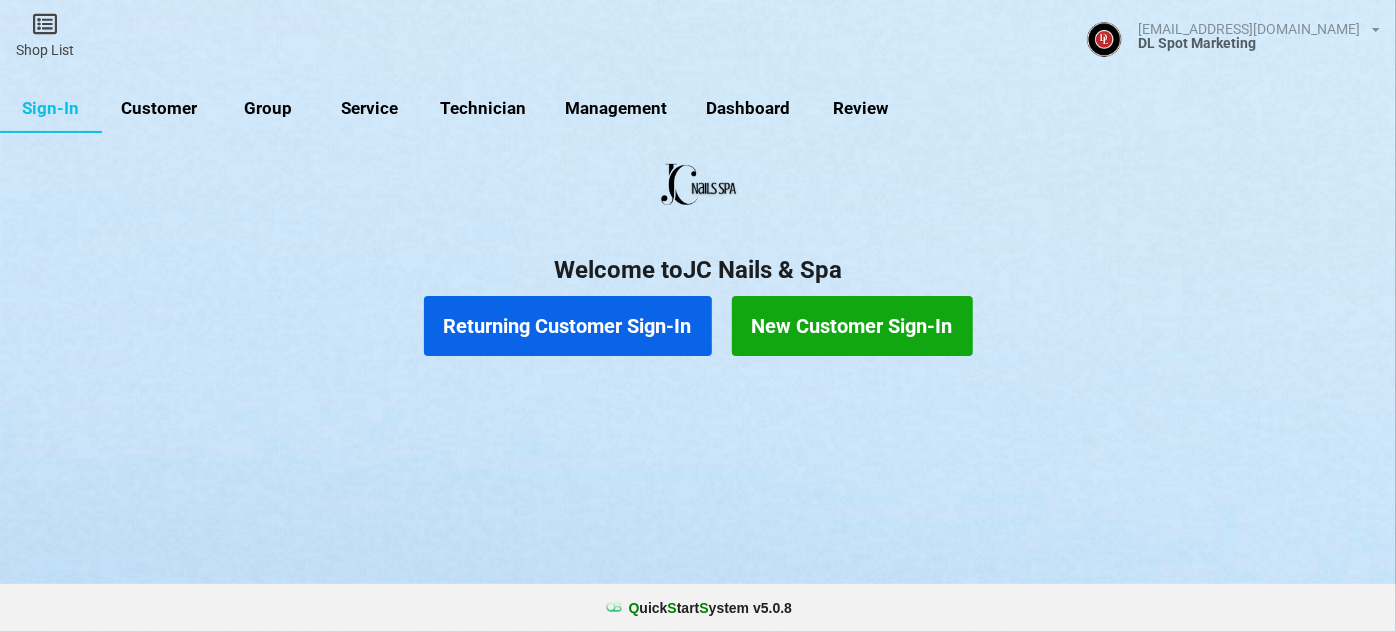 click on "Returning Customer Sign-In" at bounding box center [568, 326] 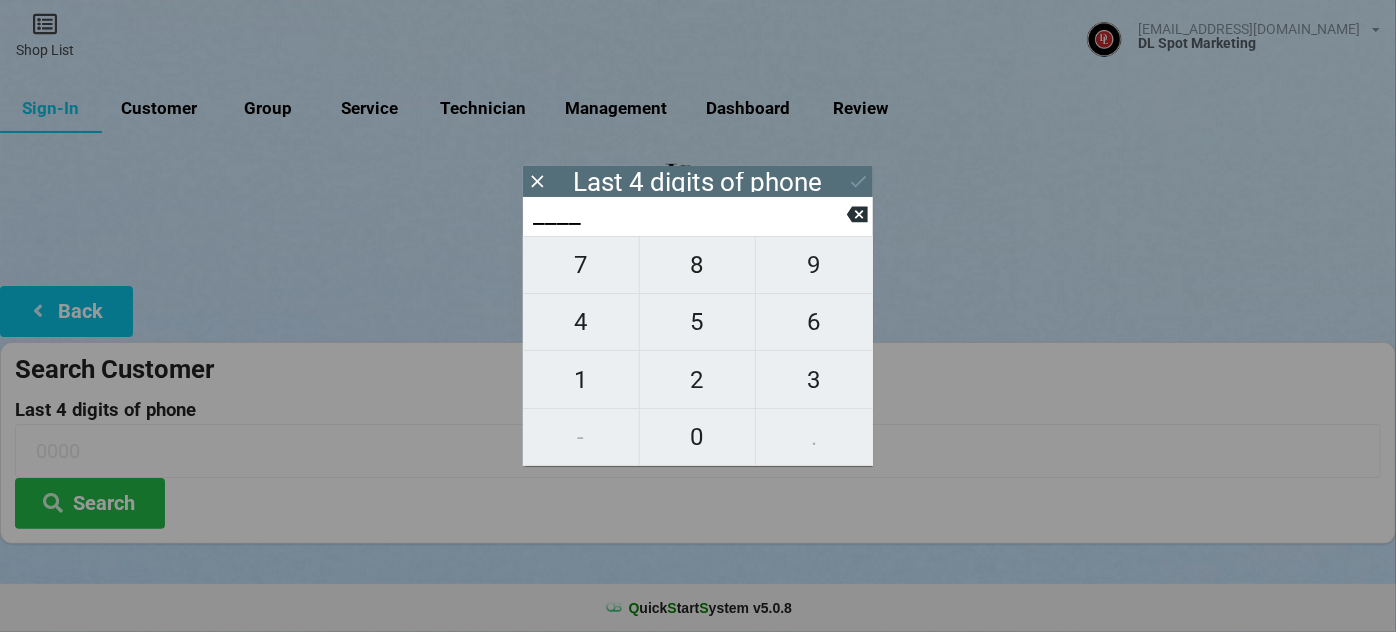 type on "6___" 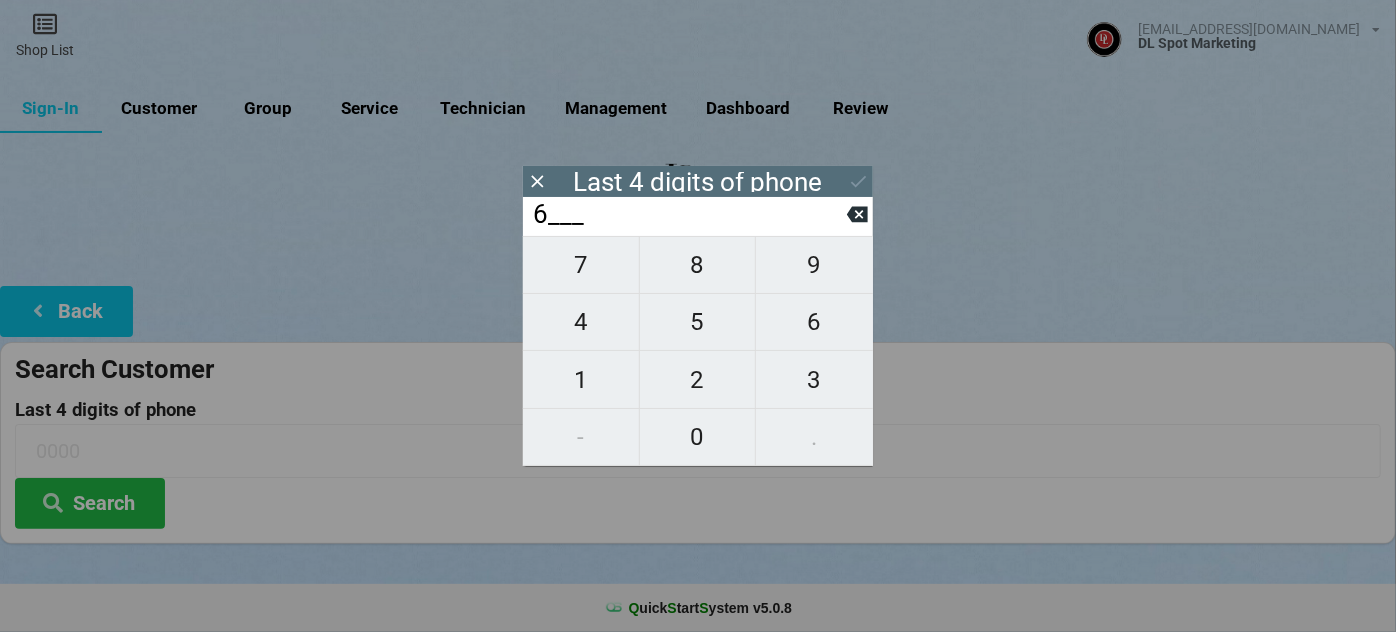 type on "6___" 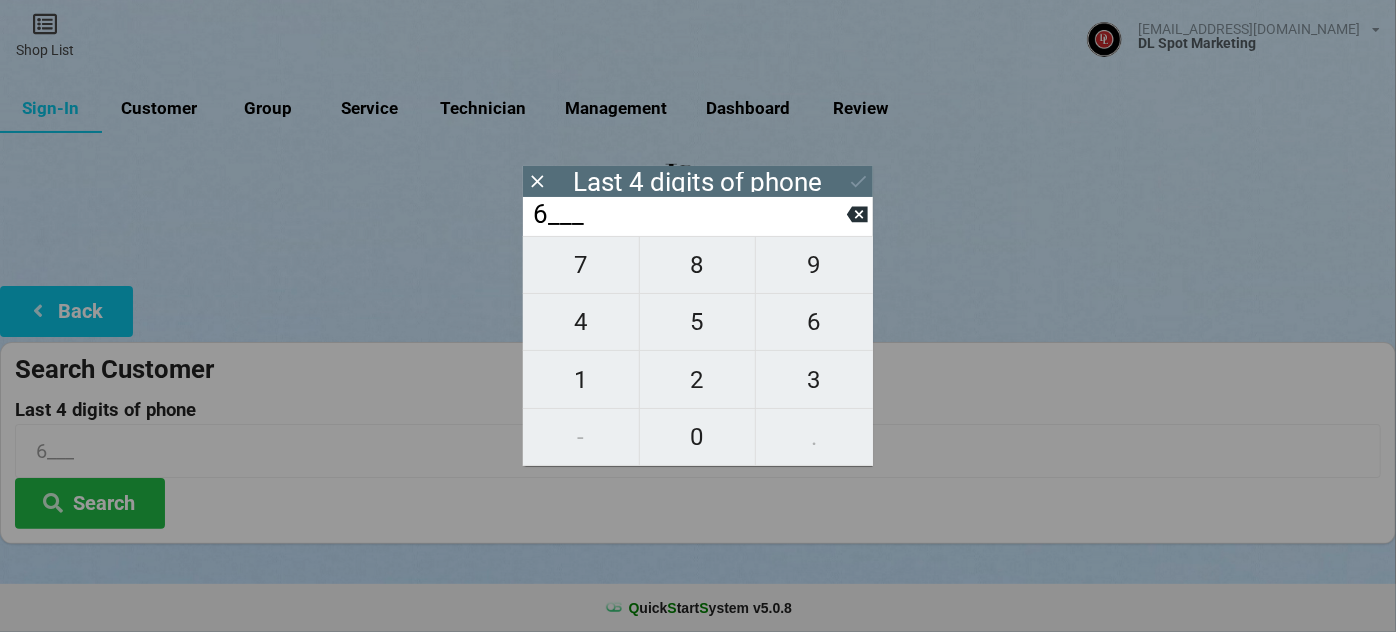 type on "63__" 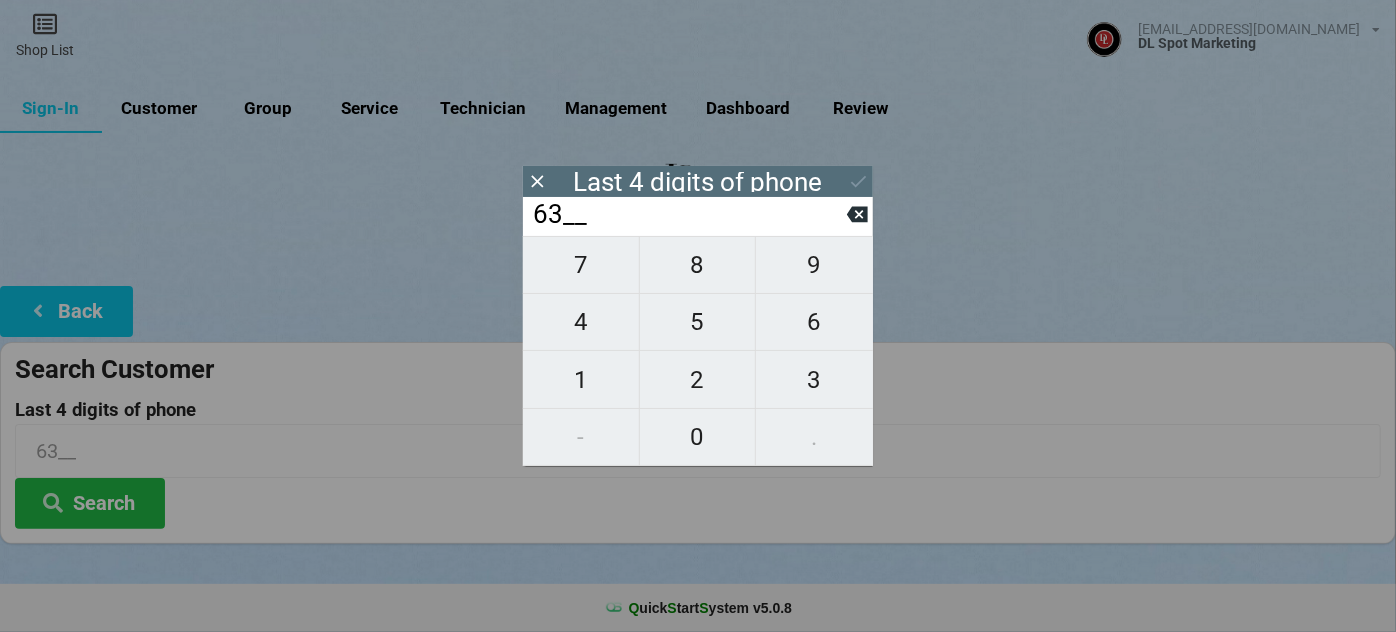 type on "635_" 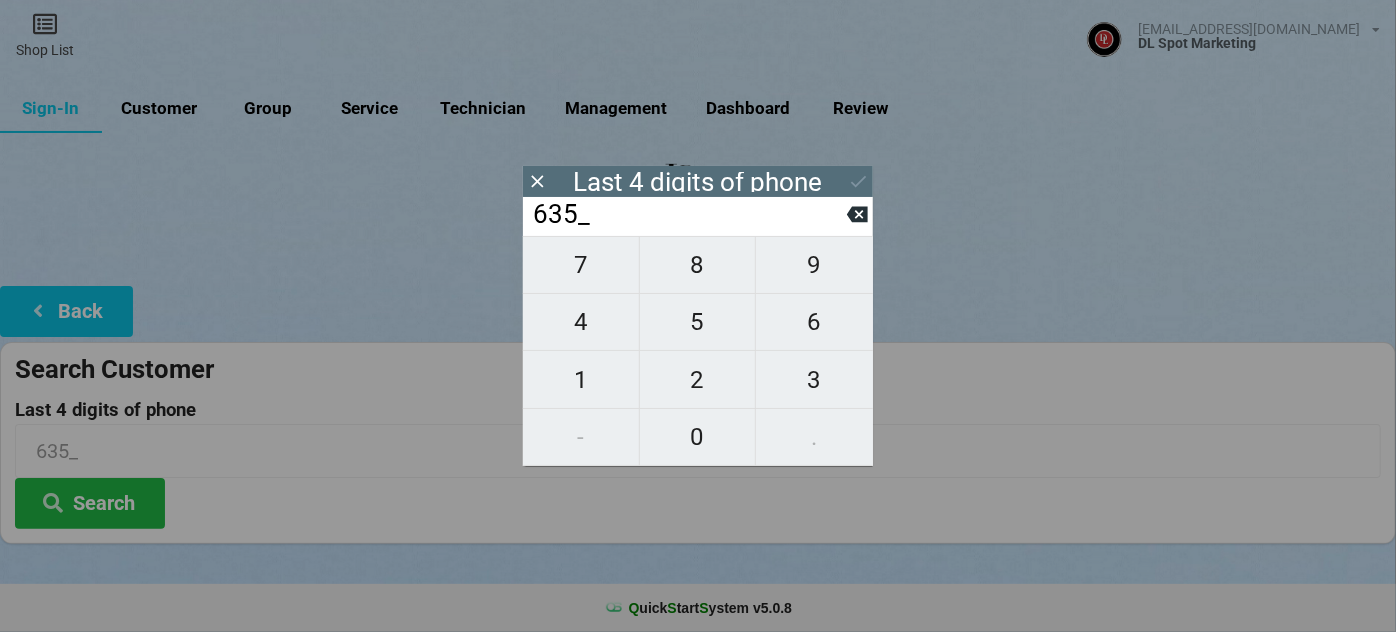 type on "6355" 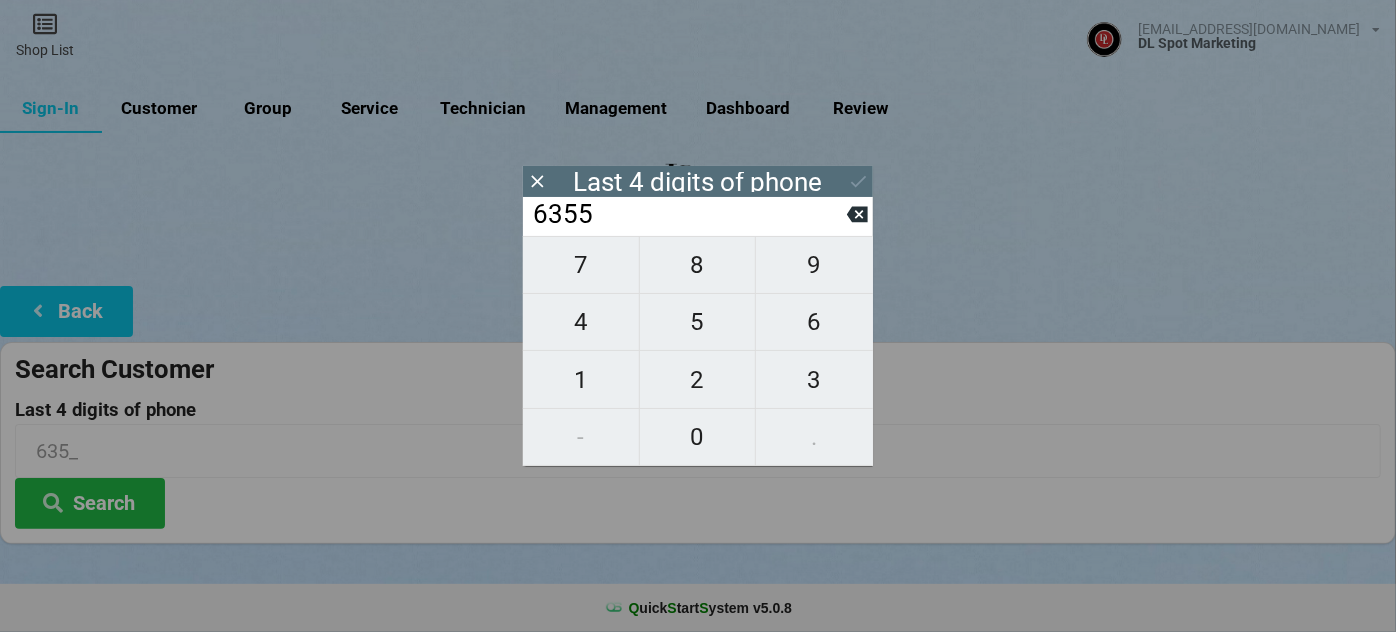 type on "6355" 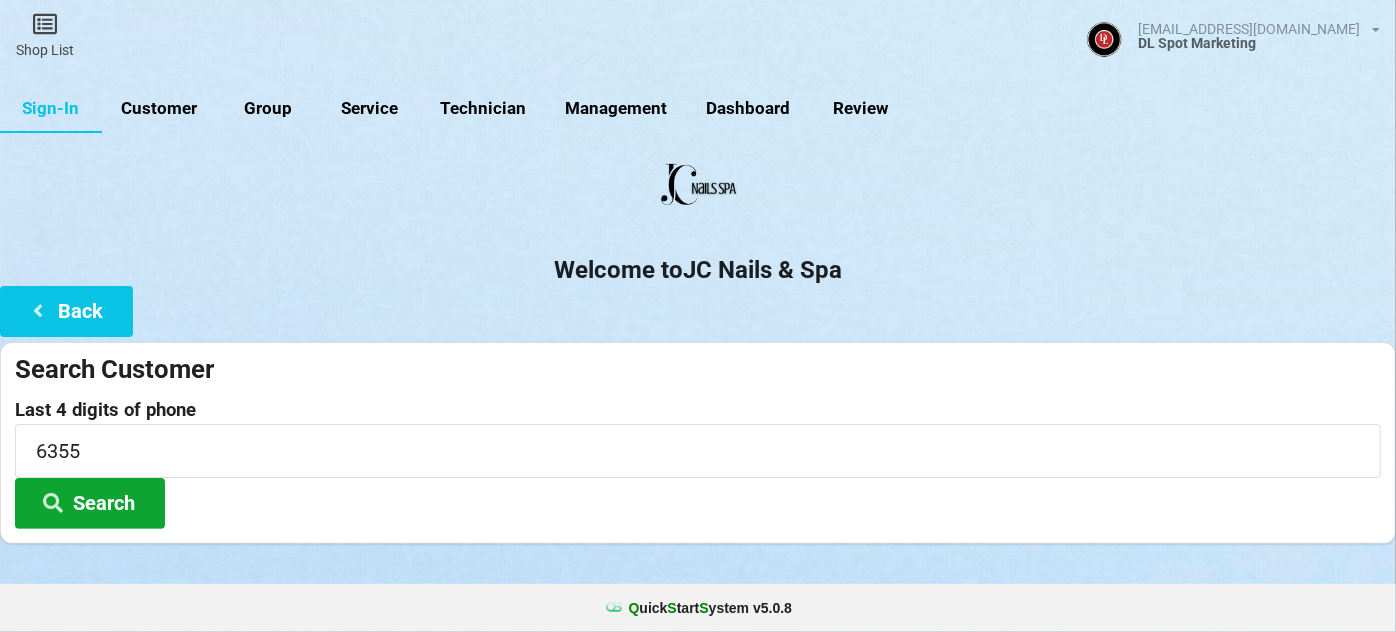 click on "Search" at bounding box center [90, 503] 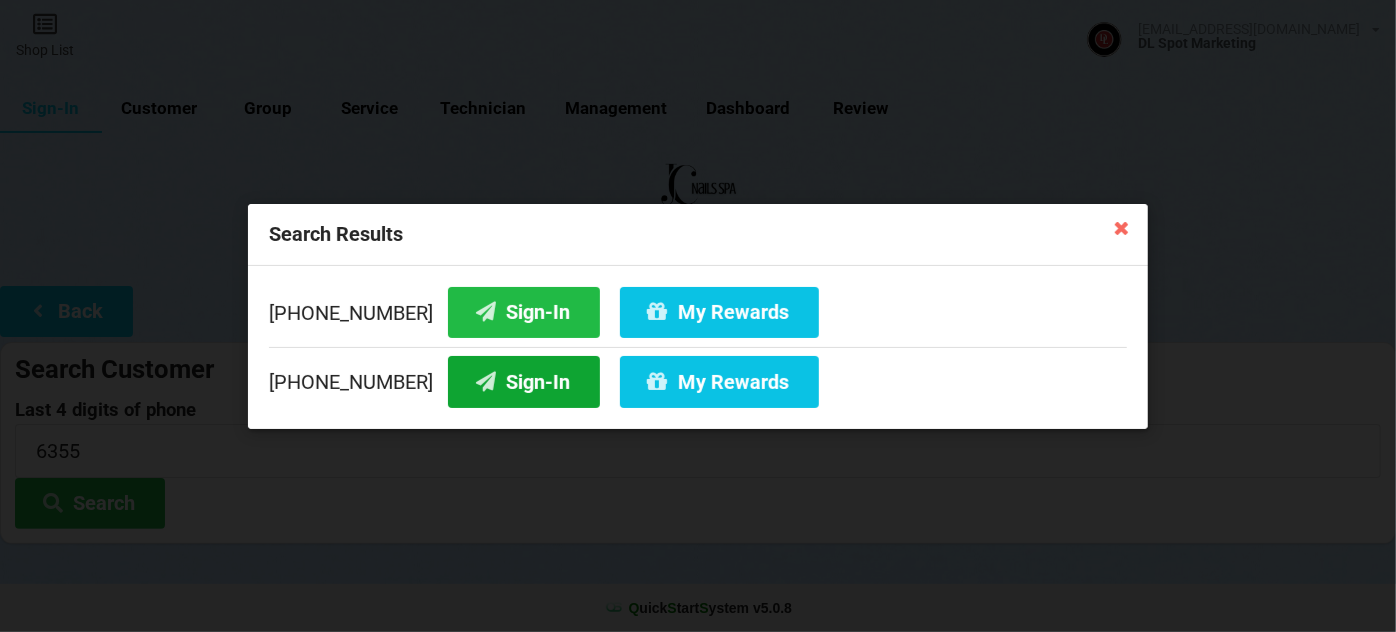 click on "Sign-In" at bounding box center [524, 381] 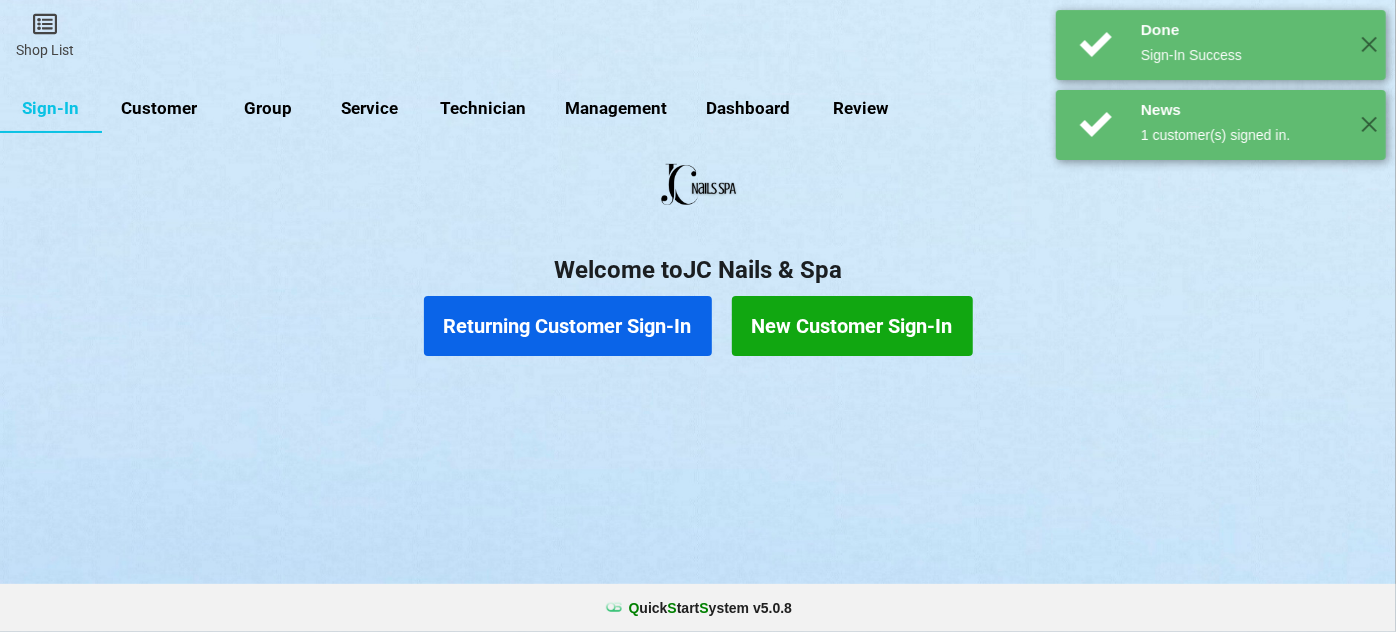 click on "Returning Customer Sign-In" at bounding box center (568, 326) 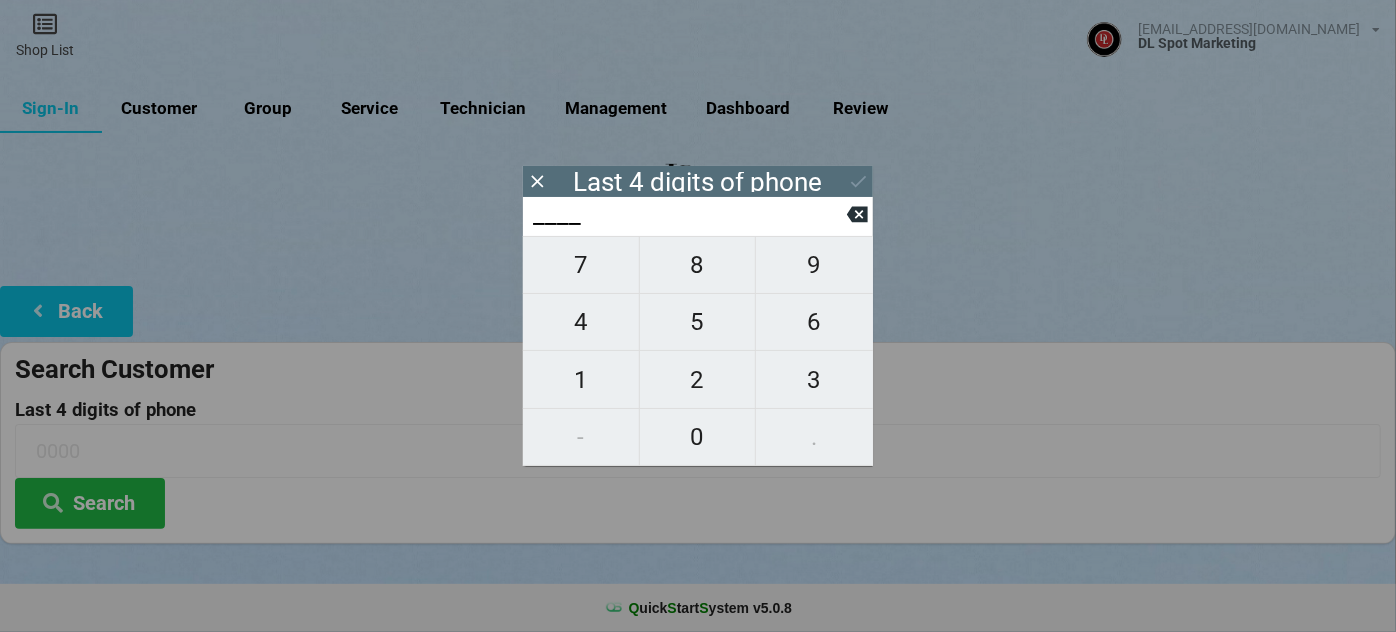 type on "9___" 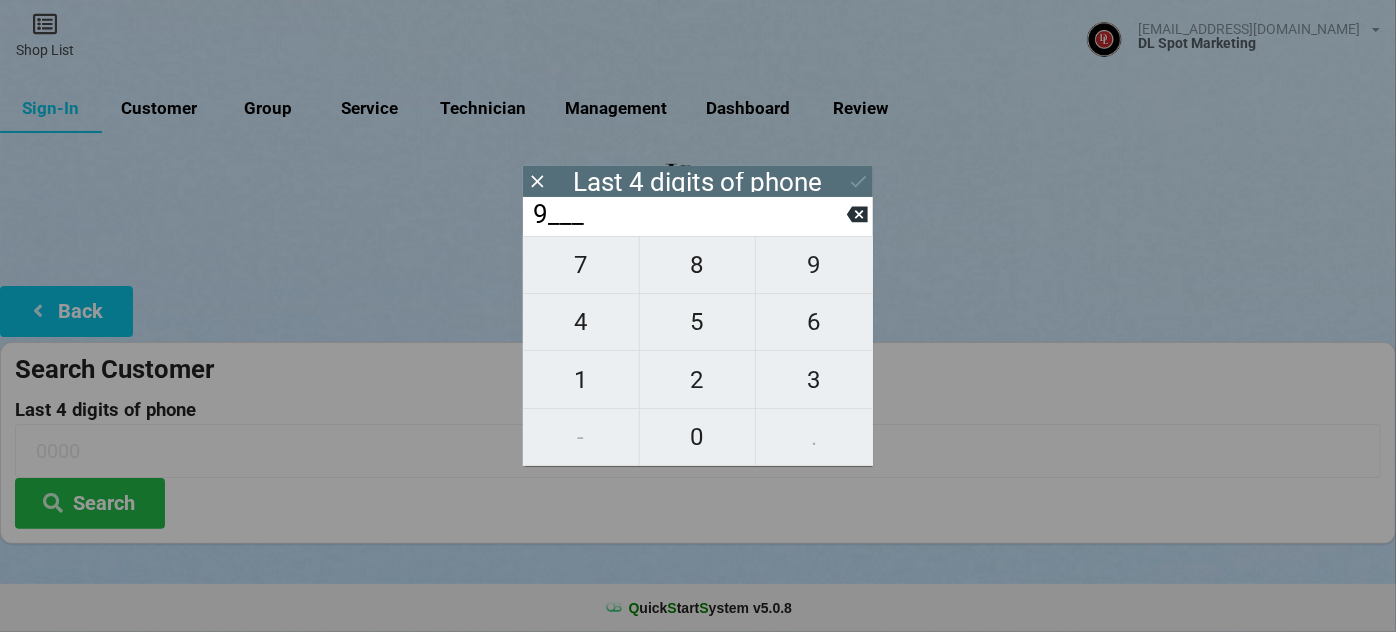 type on "9___" 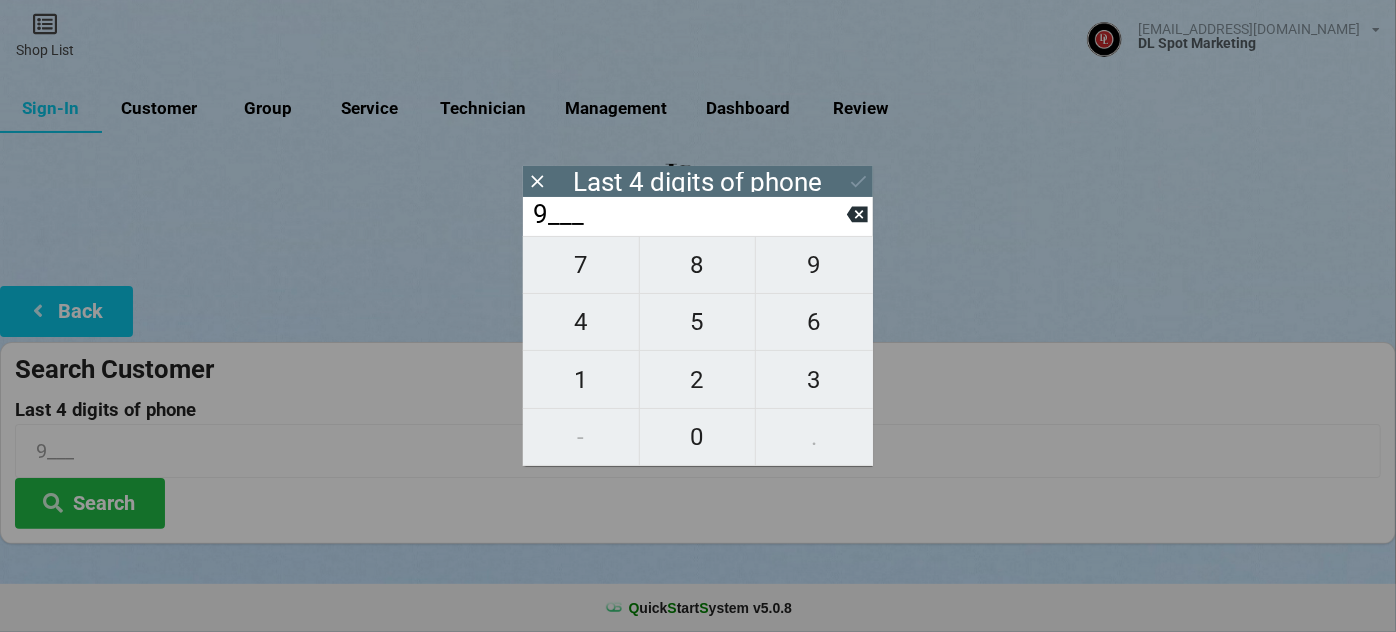 type on "91__" 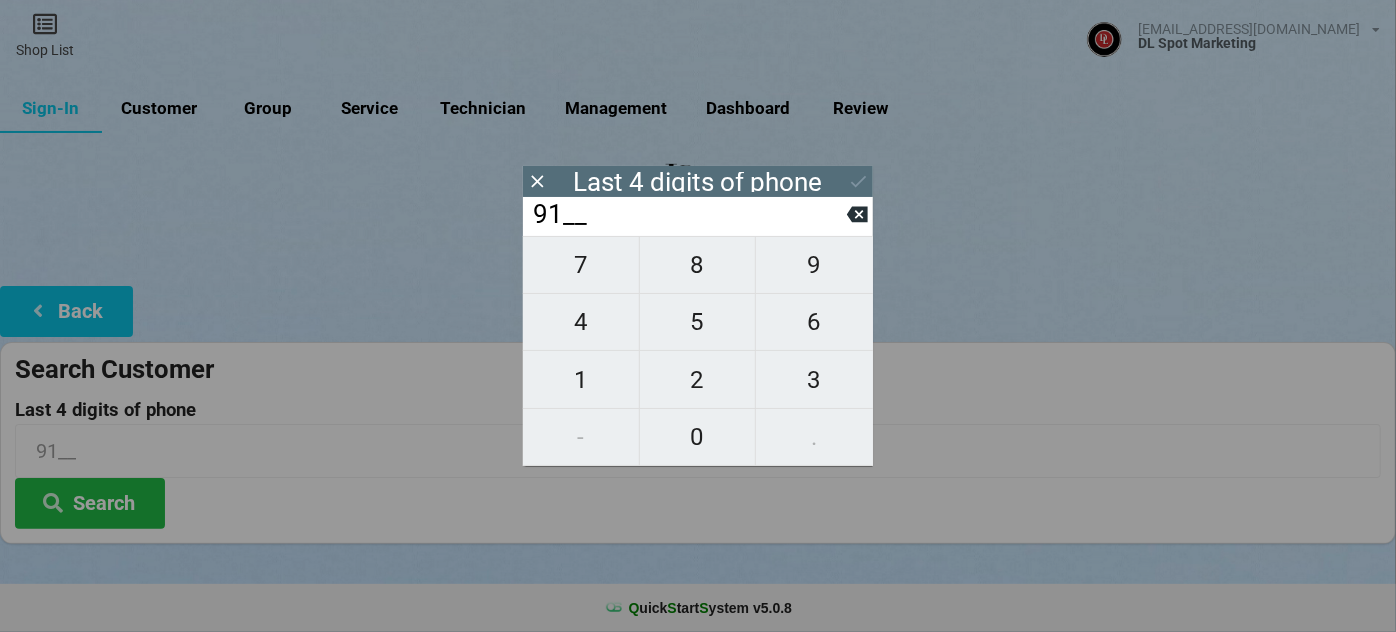 type on "917_" 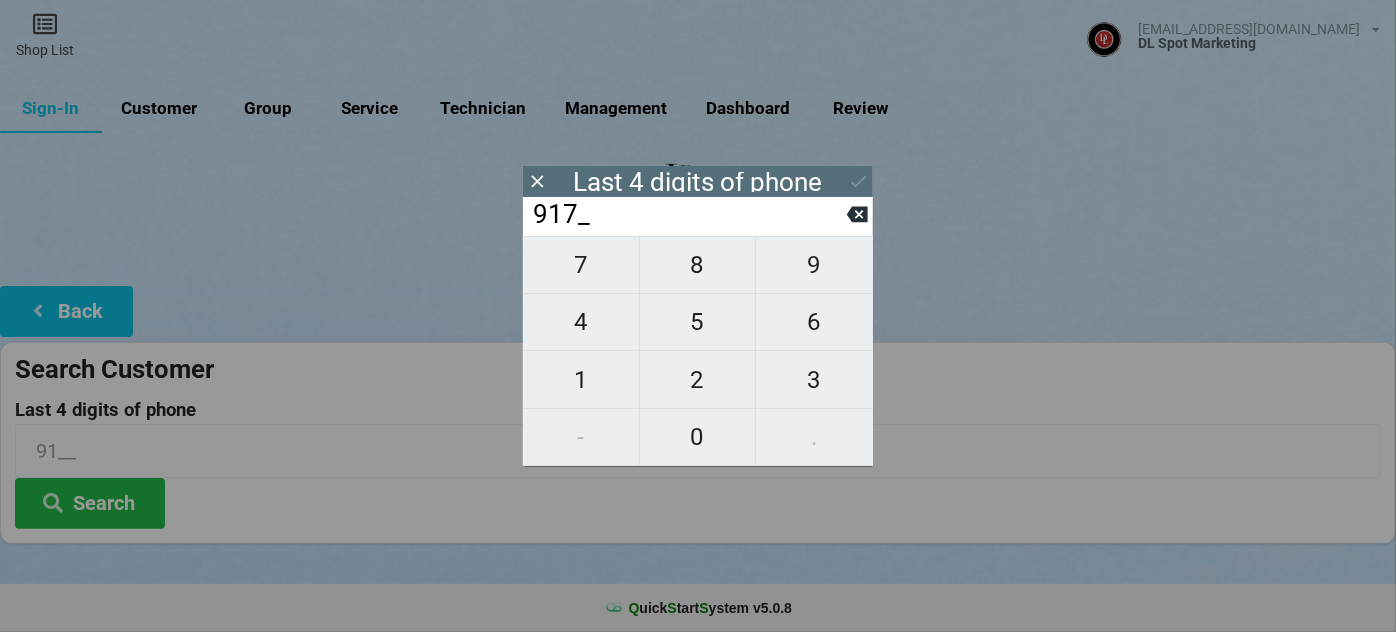 type on "917_" 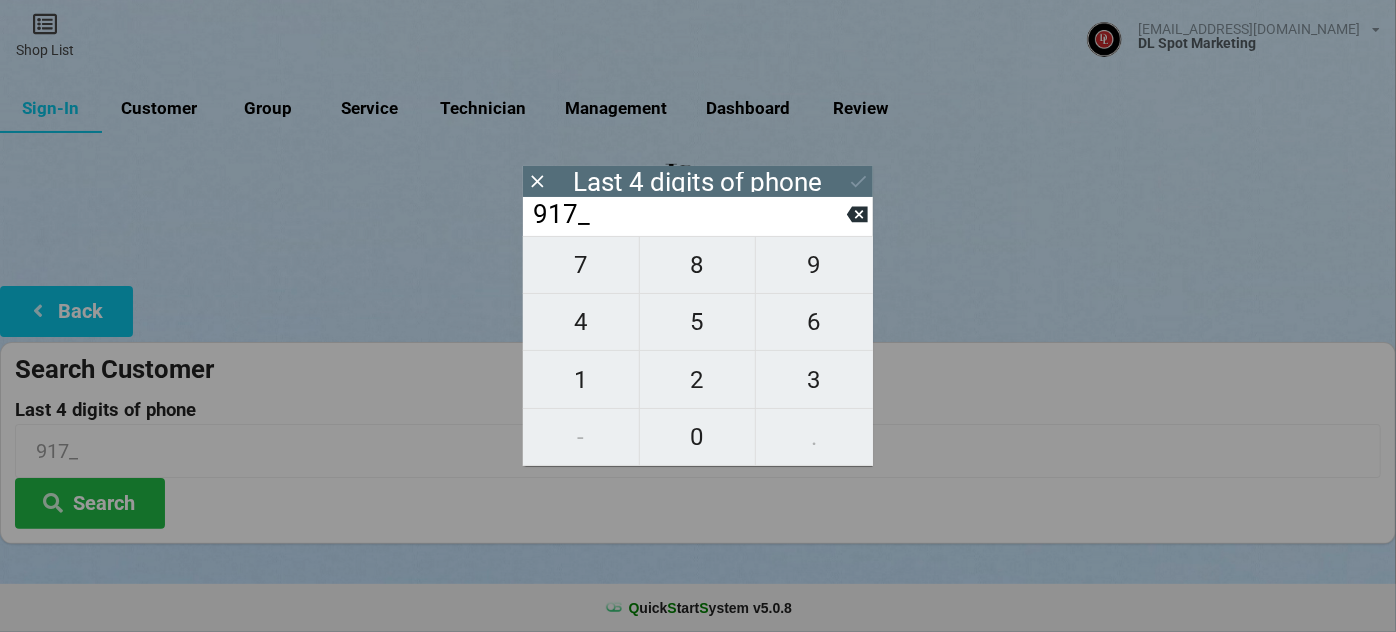 type on "9176" 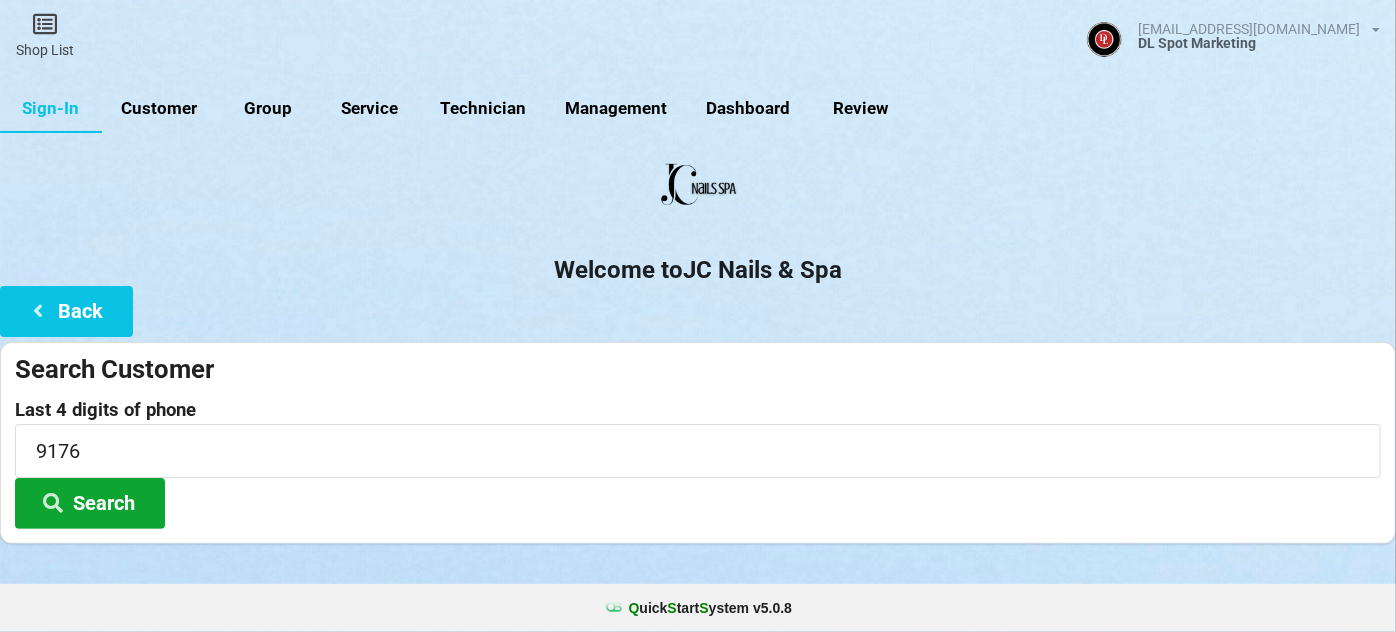 click on "Search" at bounding box center (90, 503) 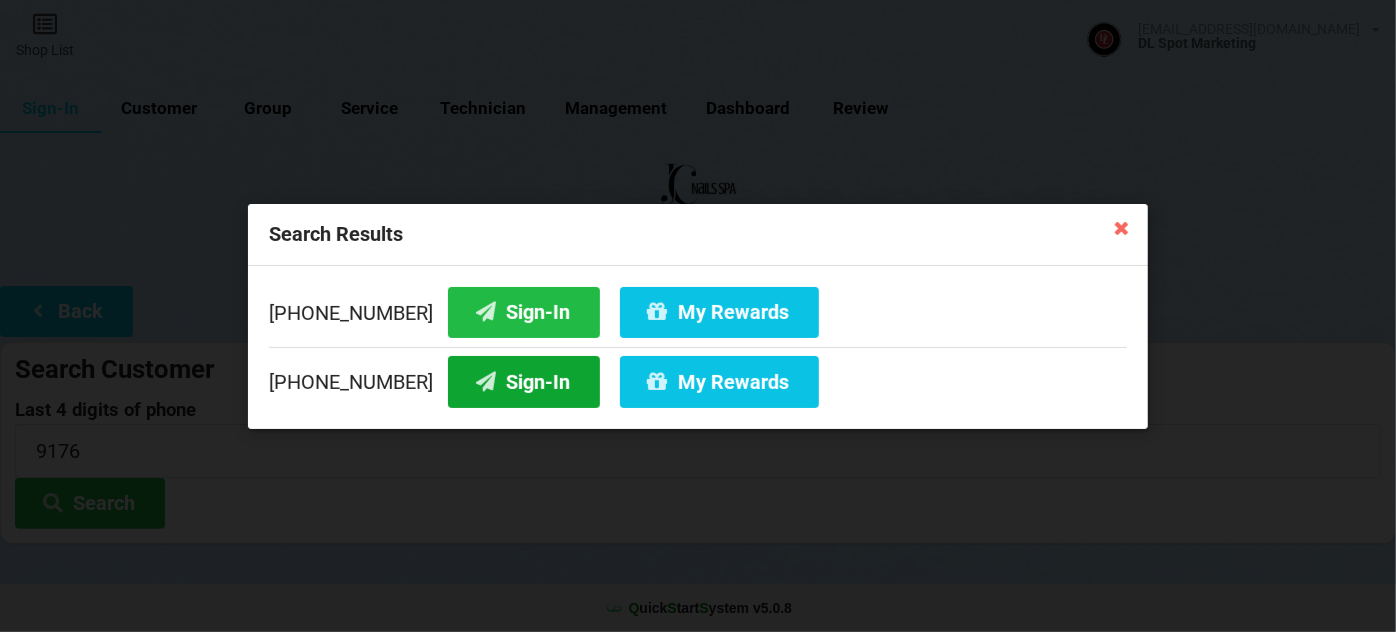 click on "Sign-In" at bounding box center (524, 381) 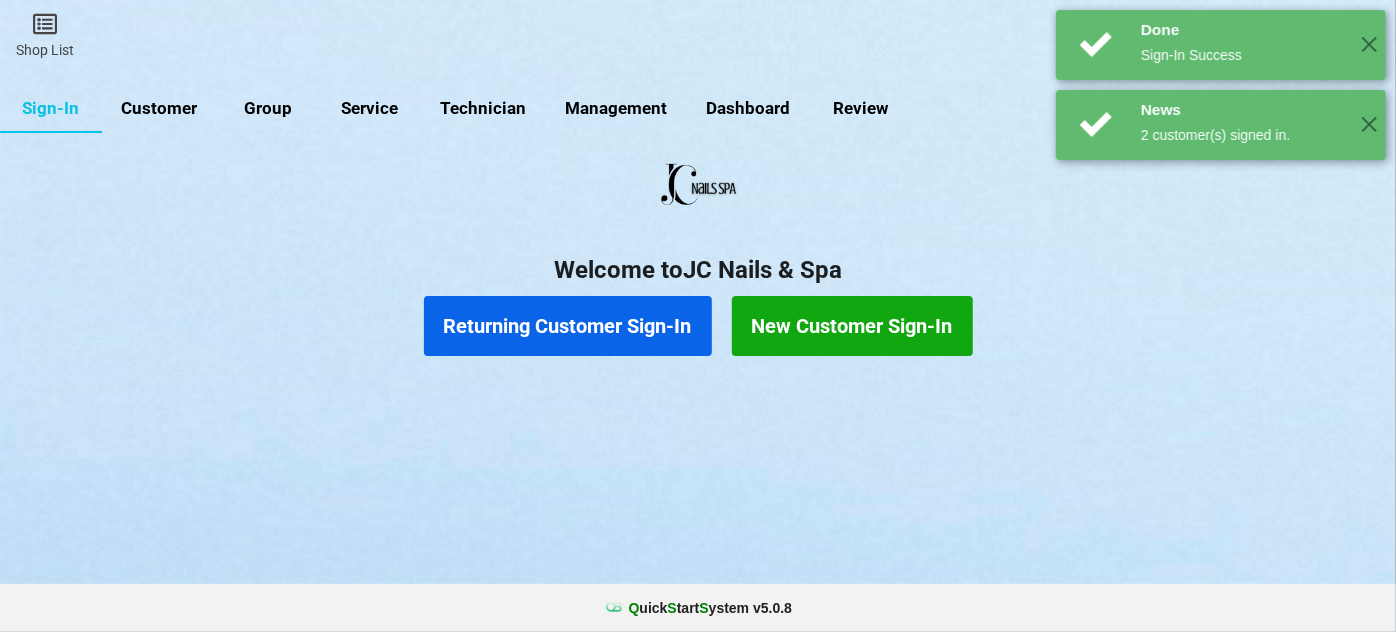 click on "Returning Customer Sign-In" at bounding box center [568, 326] 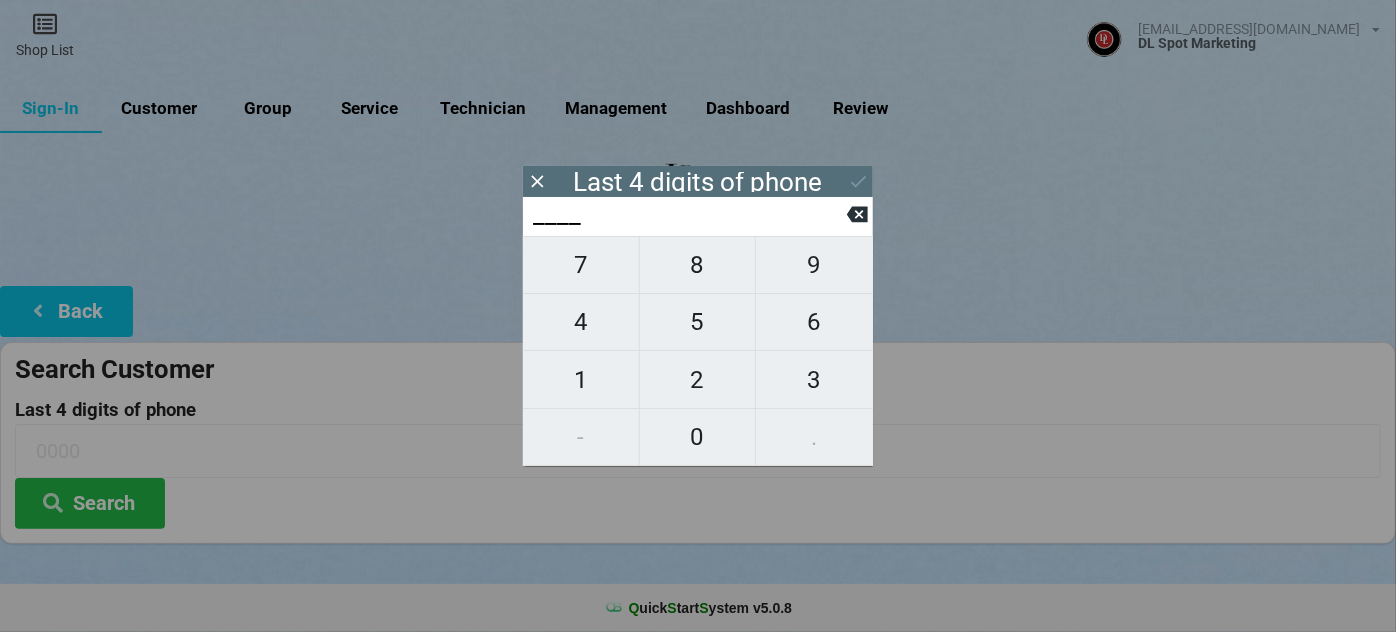 type on "7___" 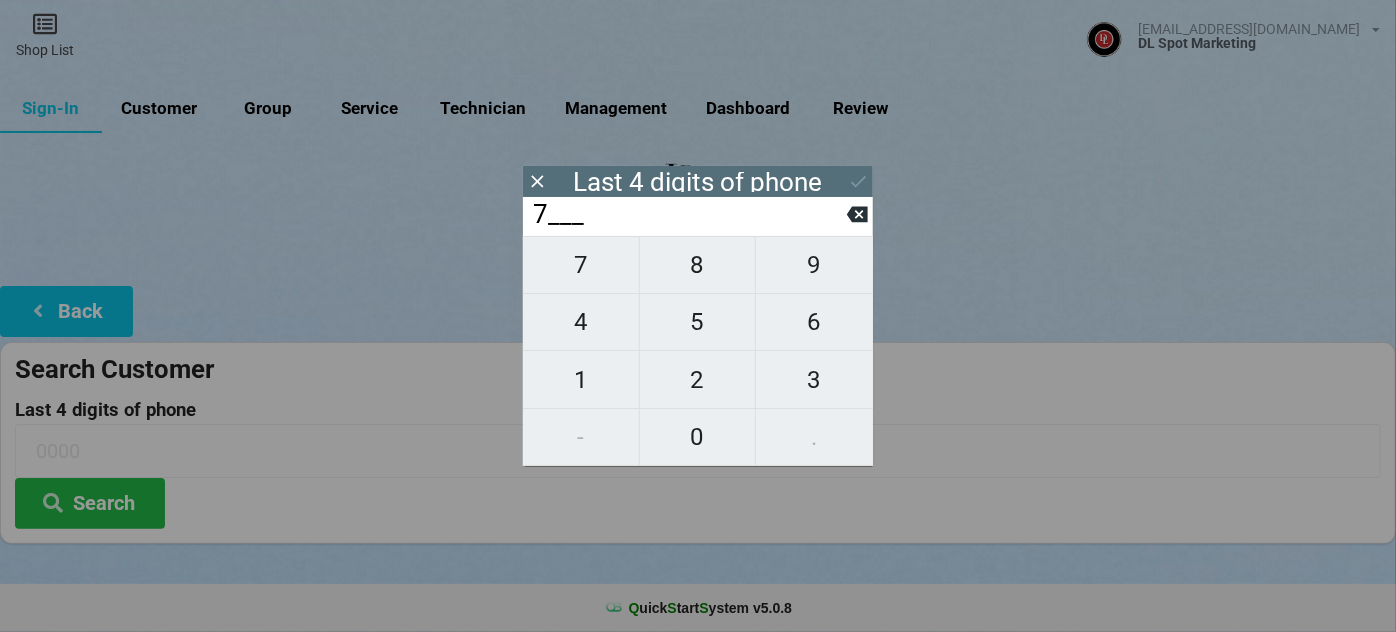 type on "7___" 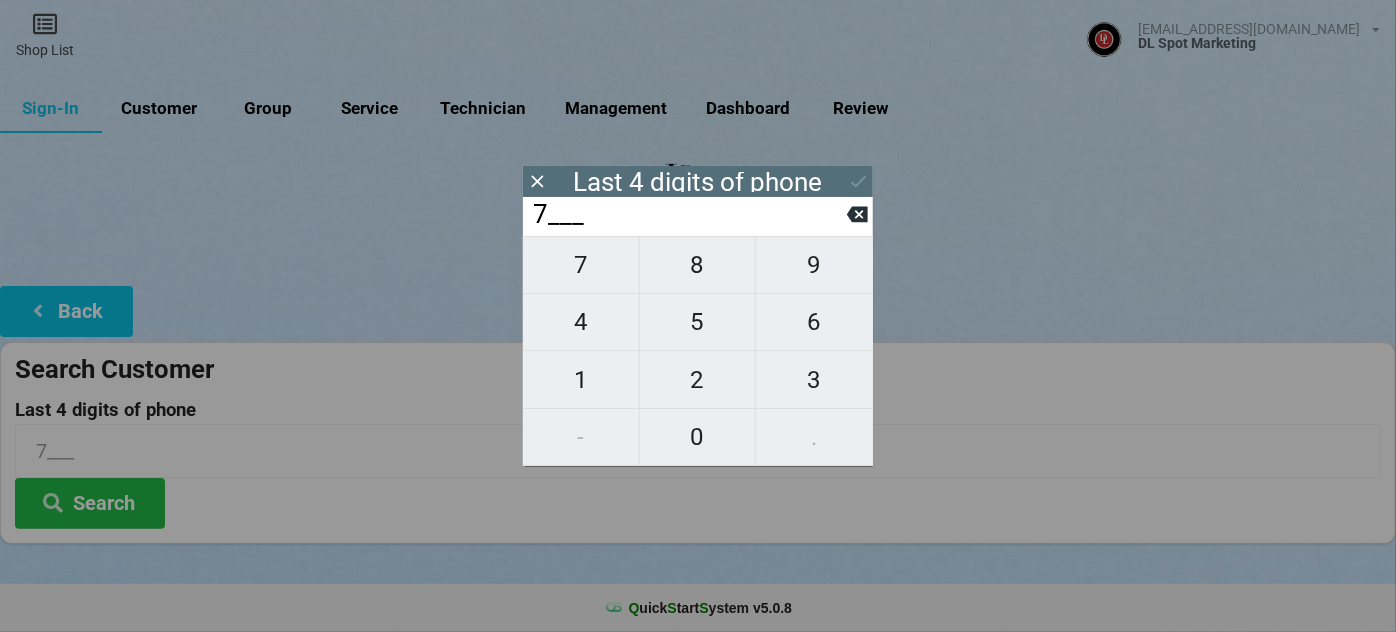 type on "76__" 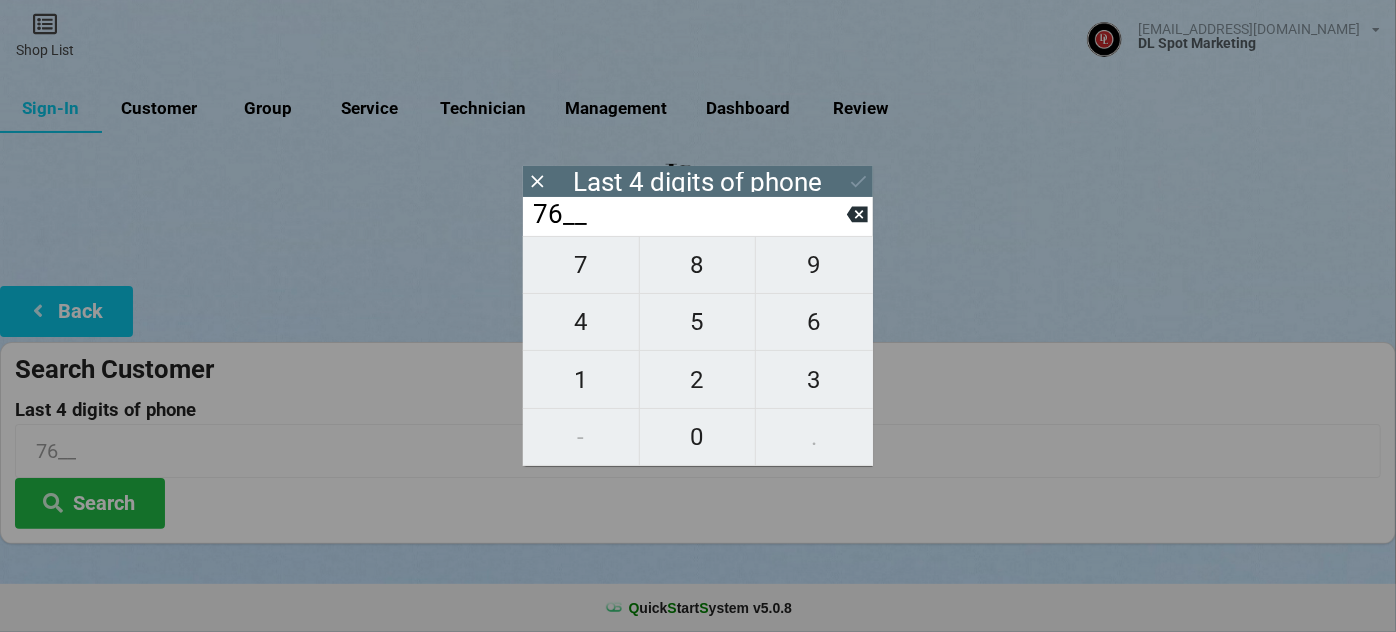 type on "764_" 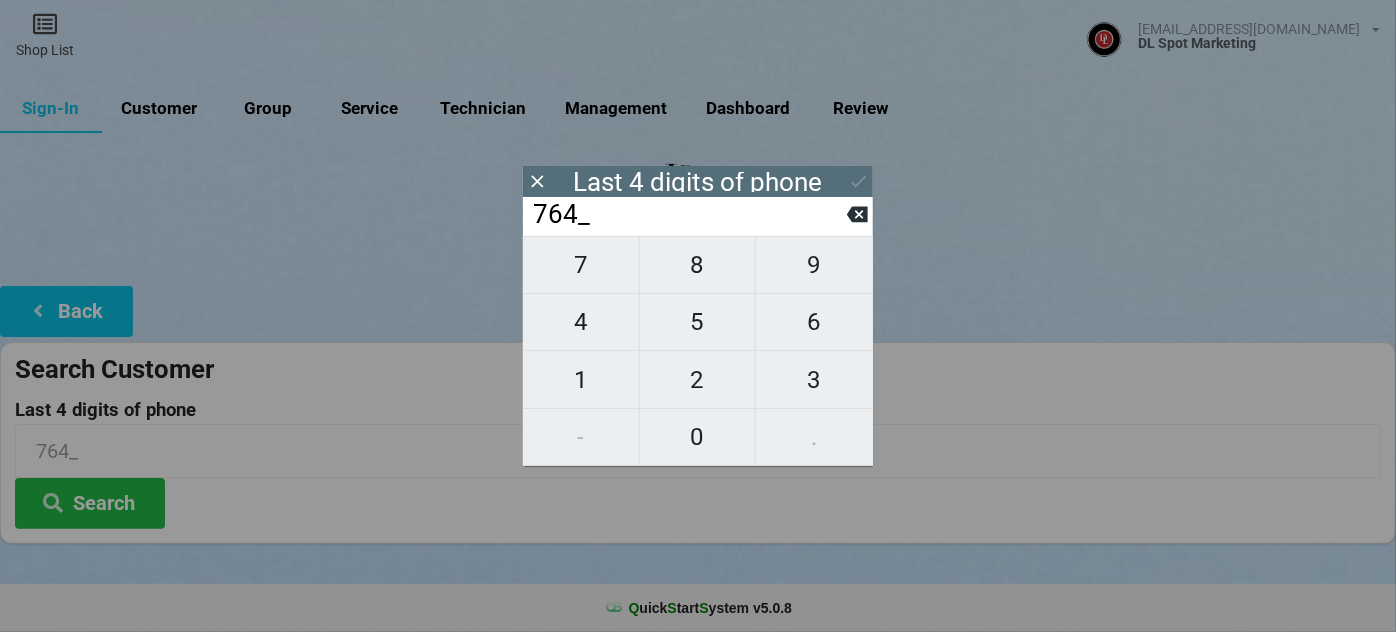 type on "7642" 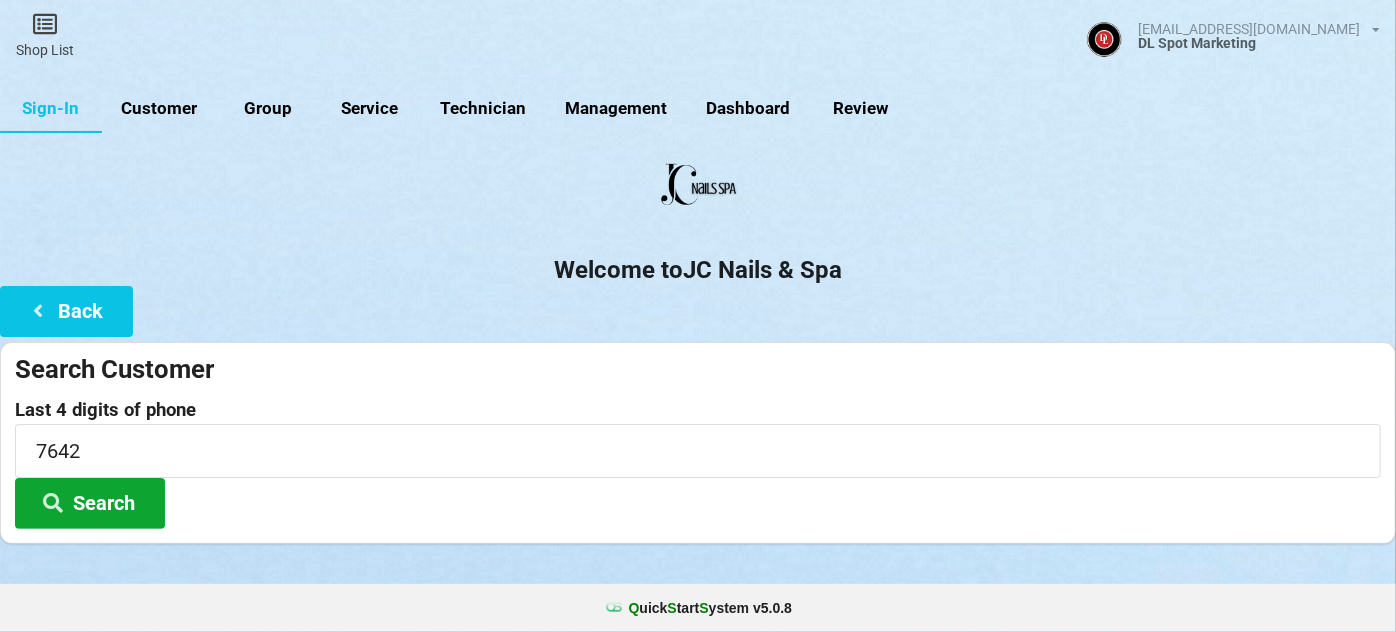 click on "Search" at bounding box center (90, 503) 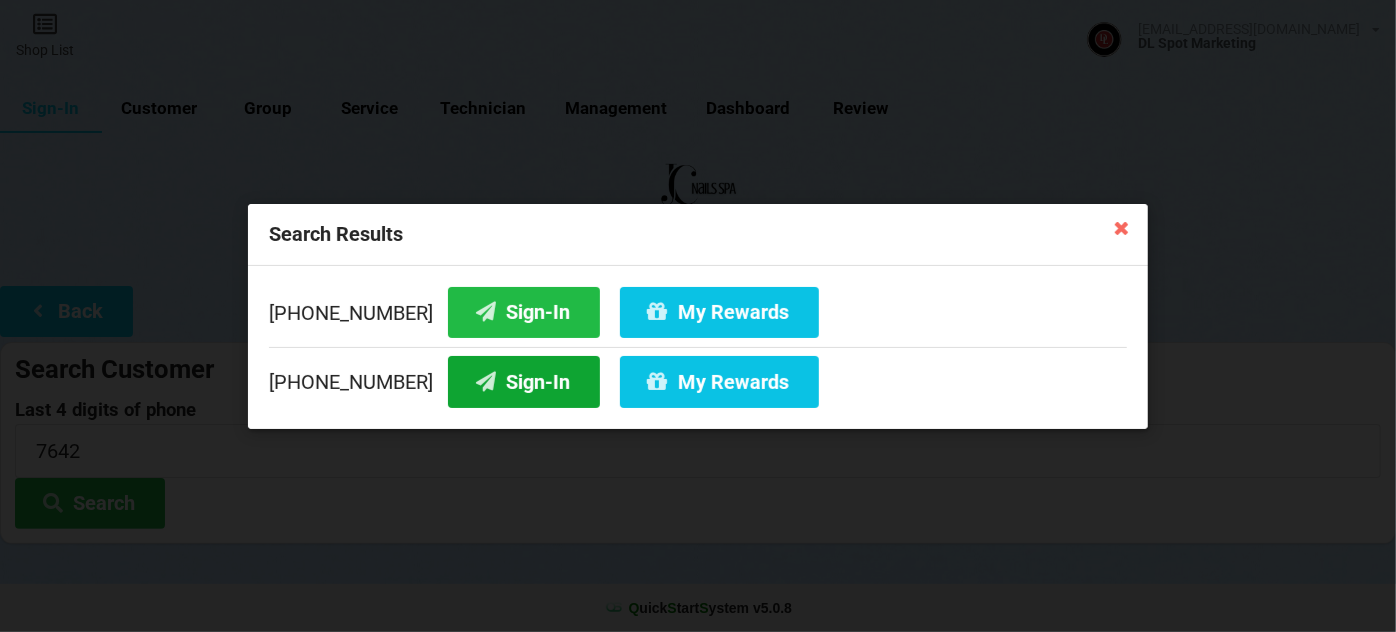 click on "Sign-In" at bounding box center [524, 381] 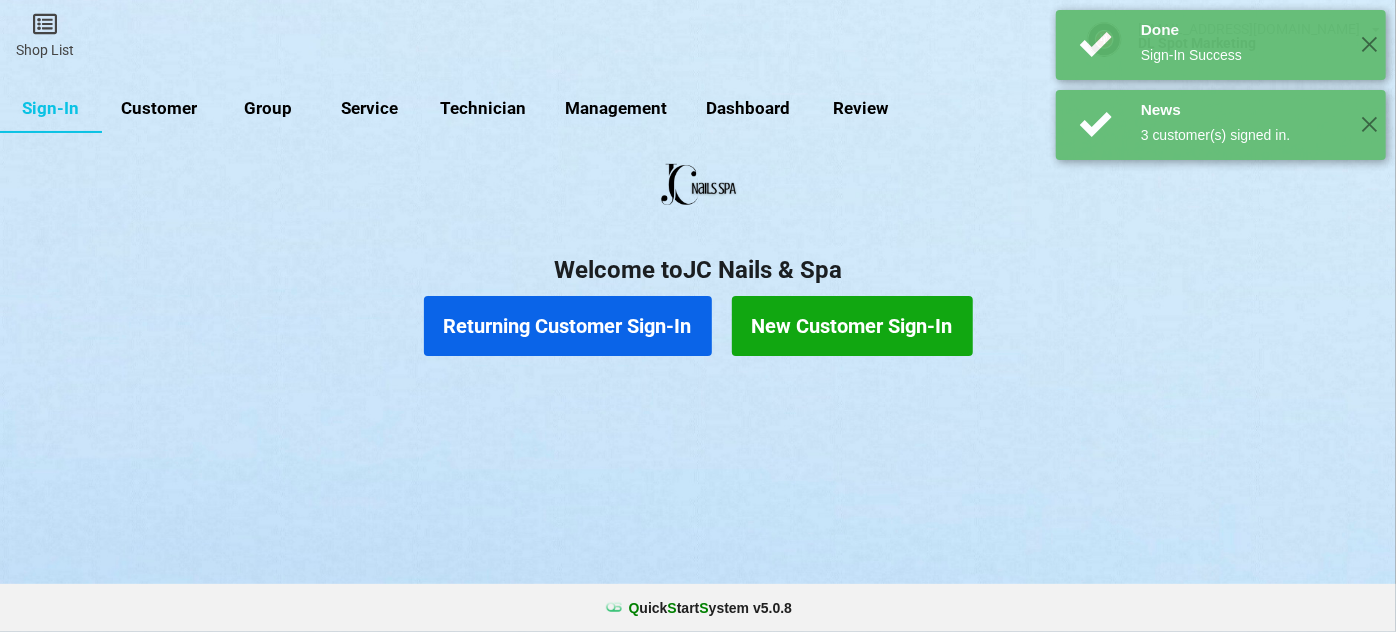 click on "Returning Customer Sign-In" at bounding box center (568, 326) 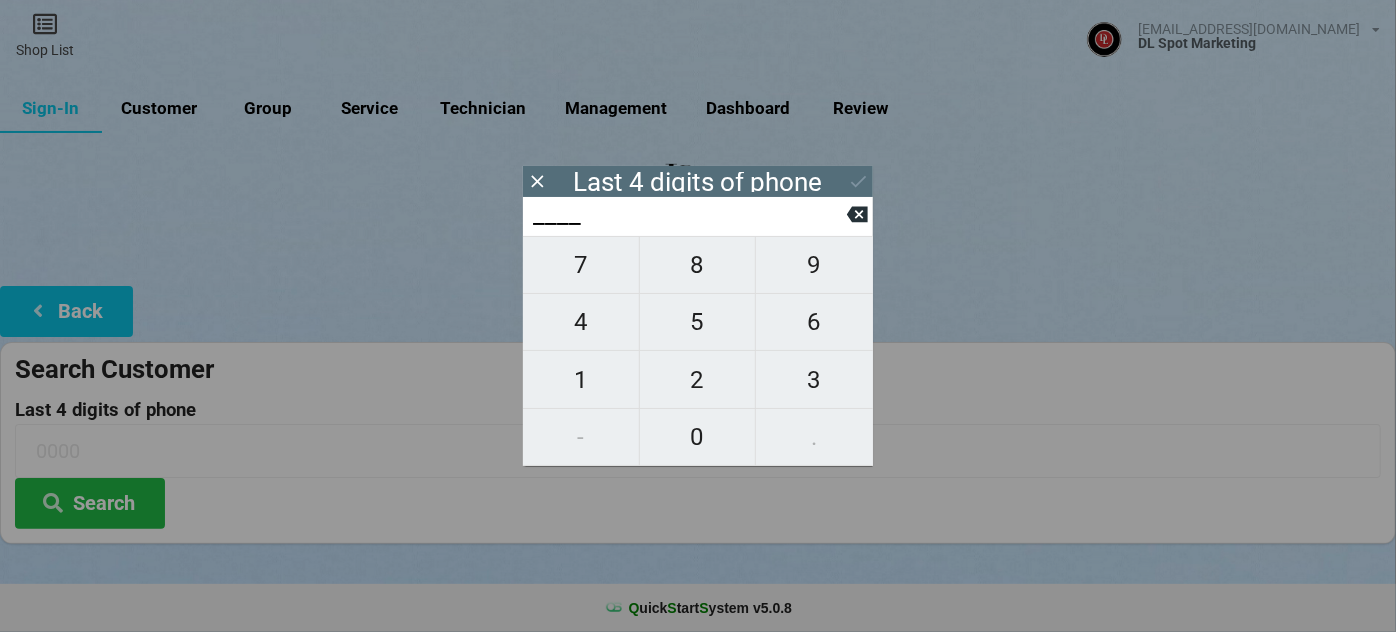 type on "0___" 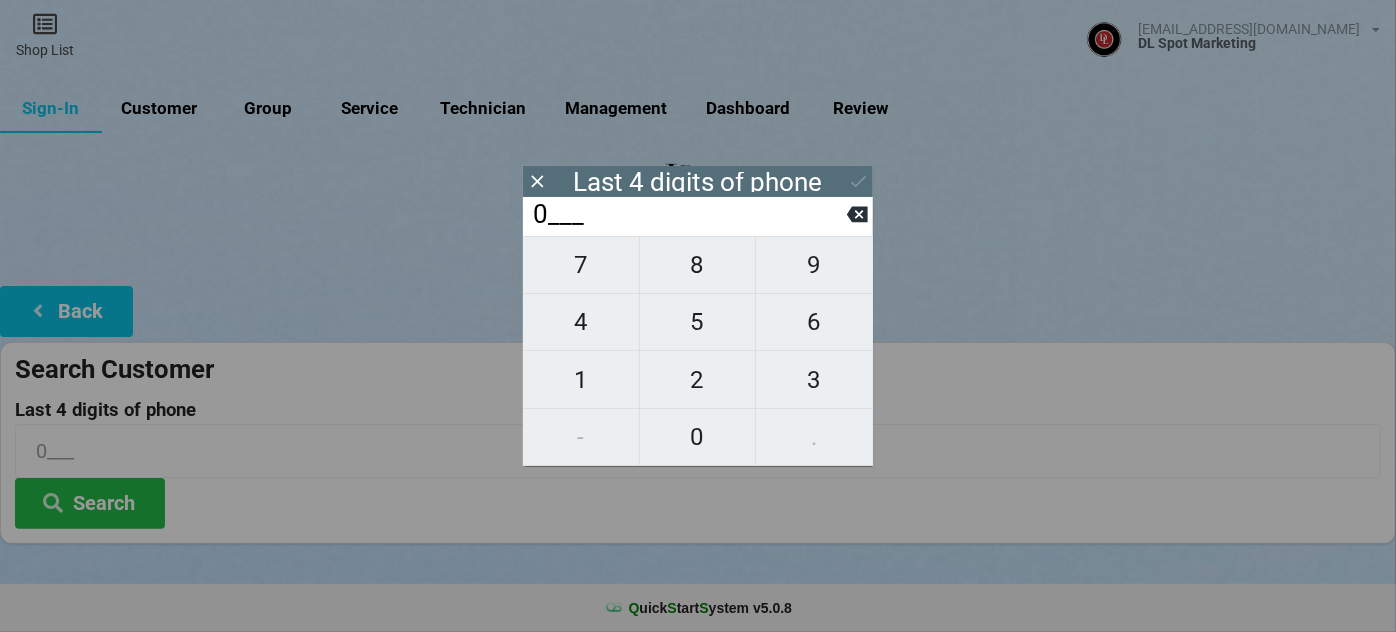 type on "09__" 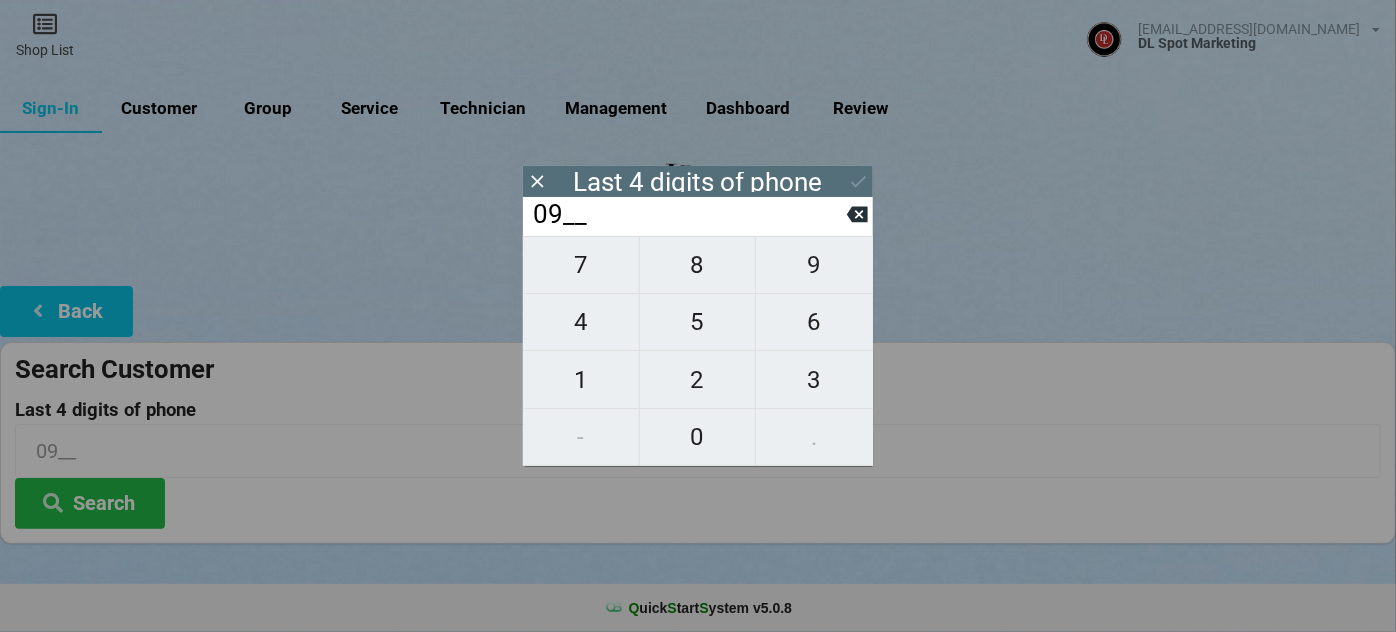 type on "090_" 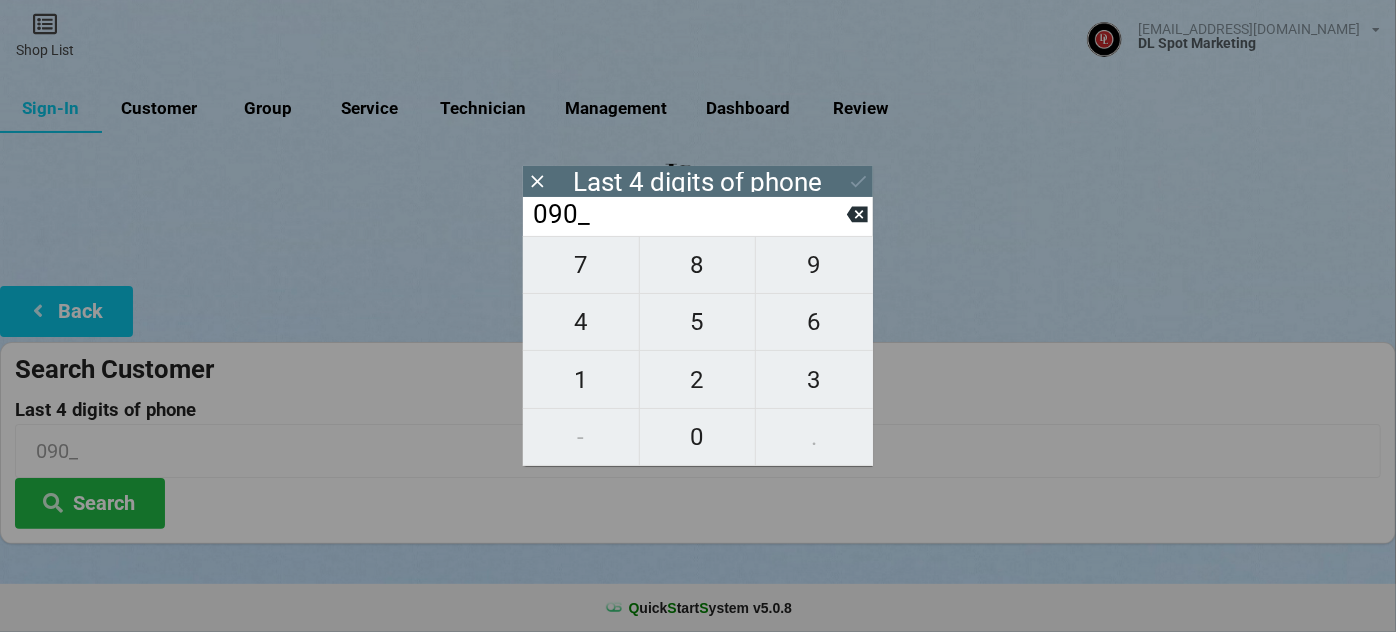 type on "0901" 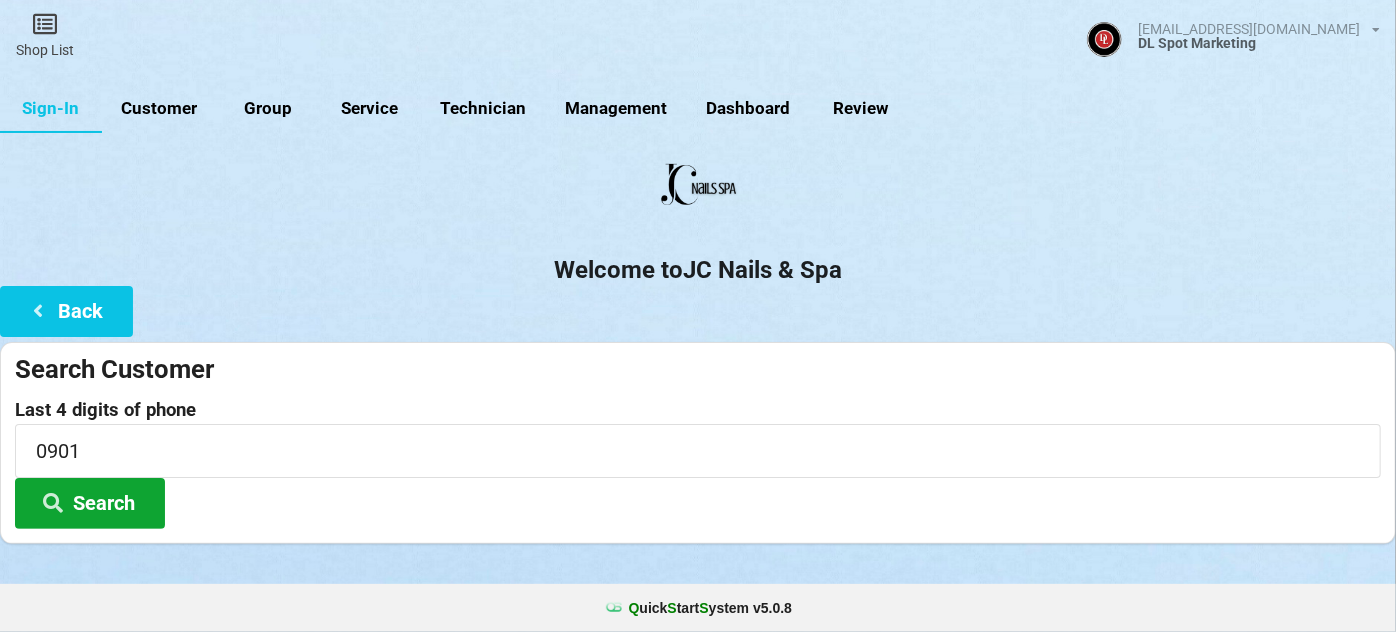 click on "Search" at bounding box center [90, 503] 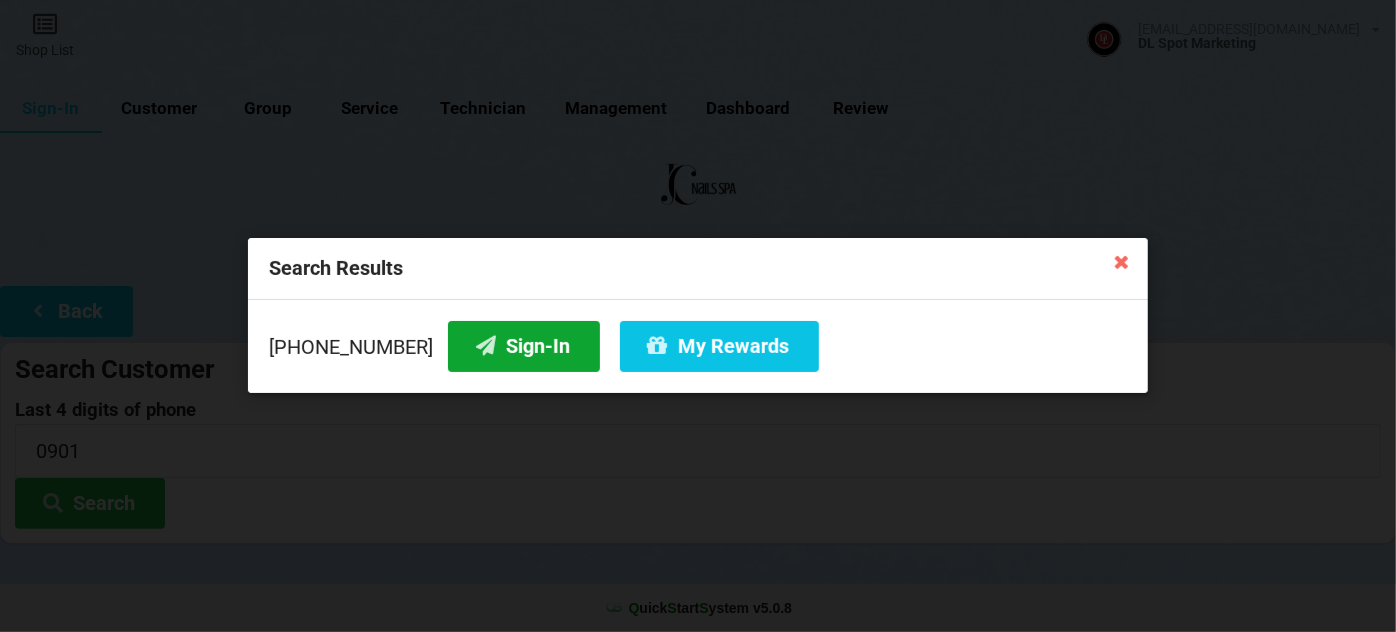 click on "Sign-In" at bounding box center (524, 346) 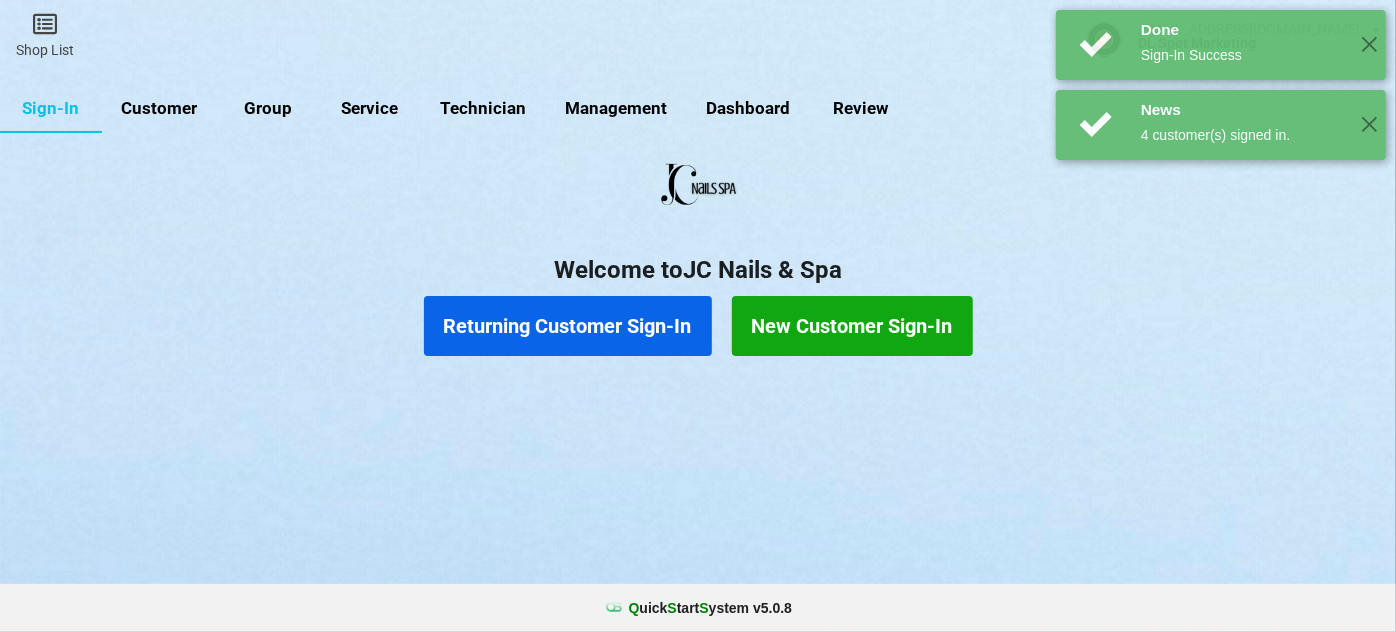 click on "Returning Customer Sign-In" at bounding box center [568, 326] 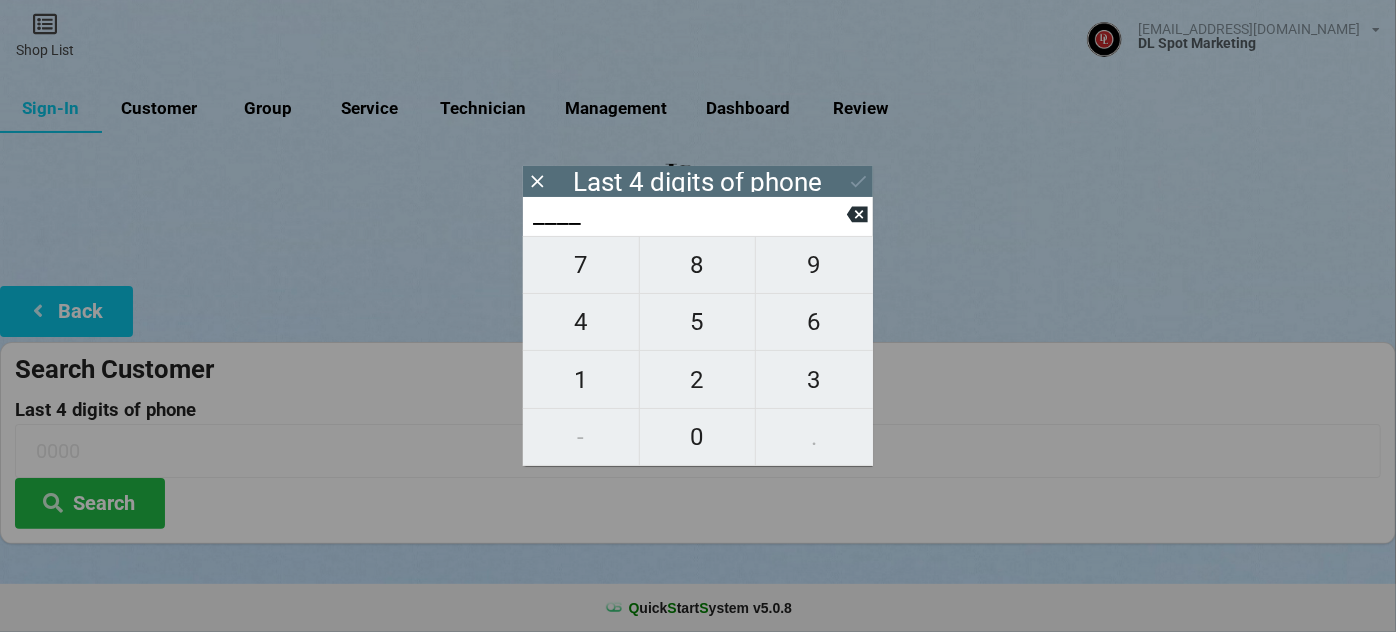 type on "2___" 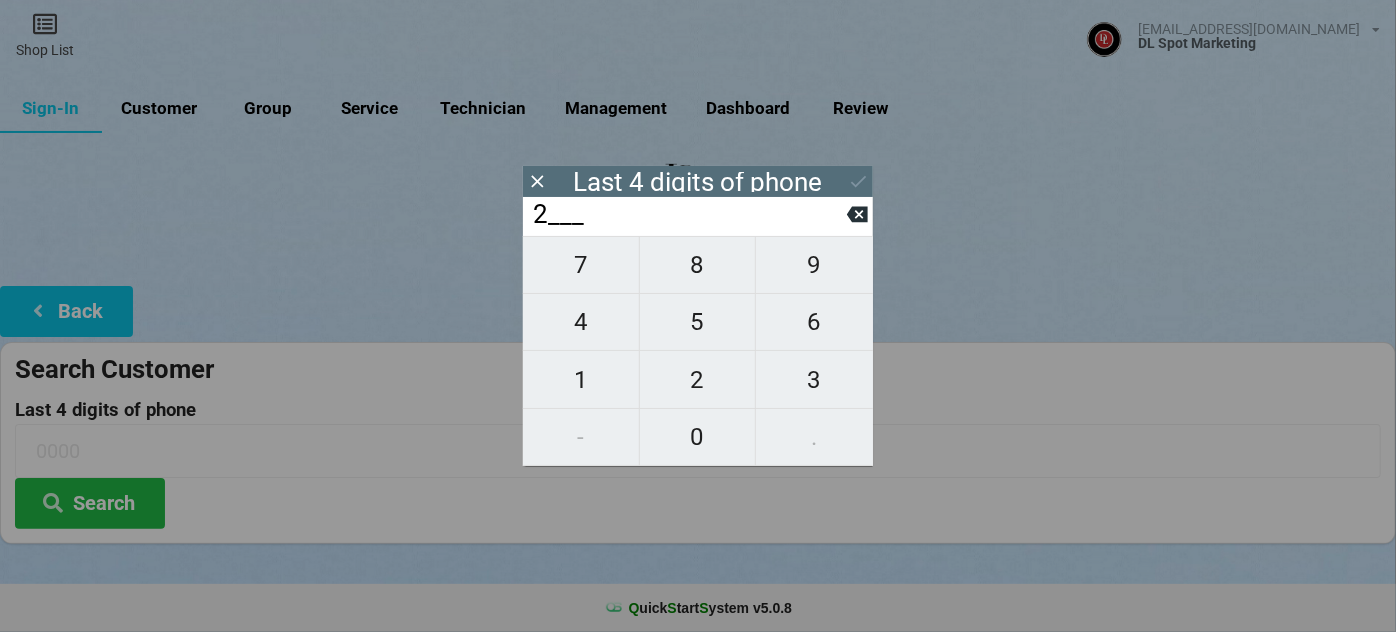 type on "2___" 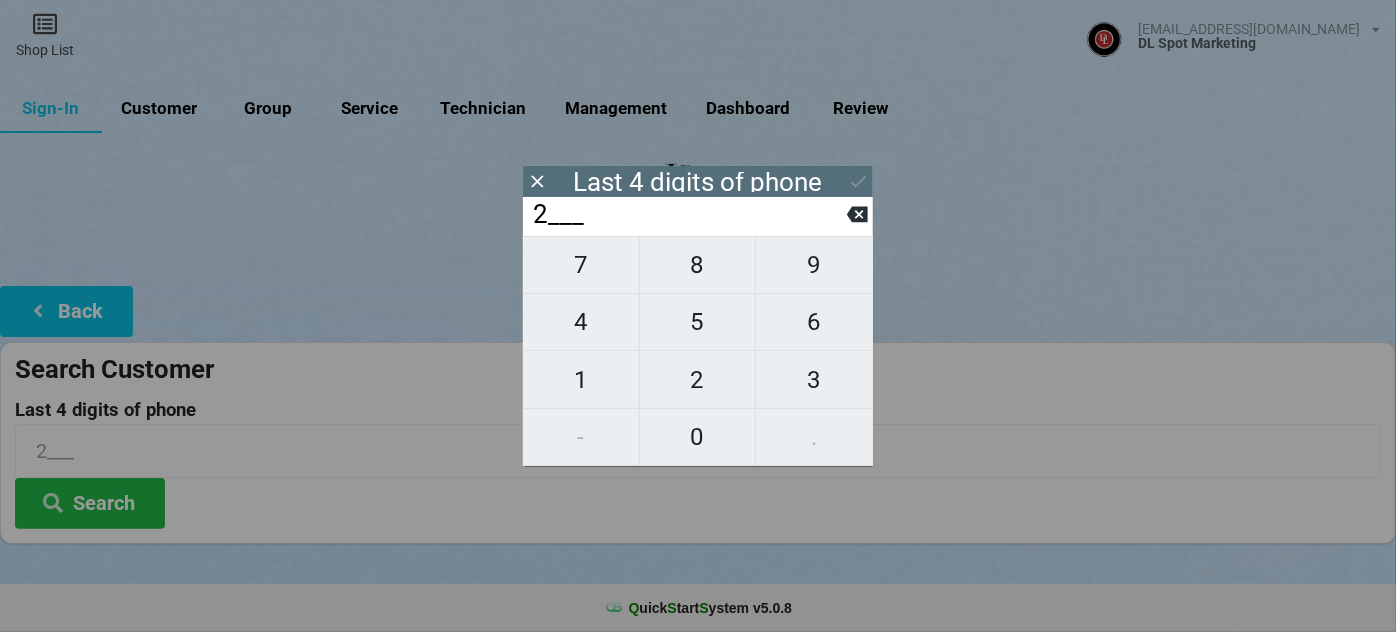 type on "27__" 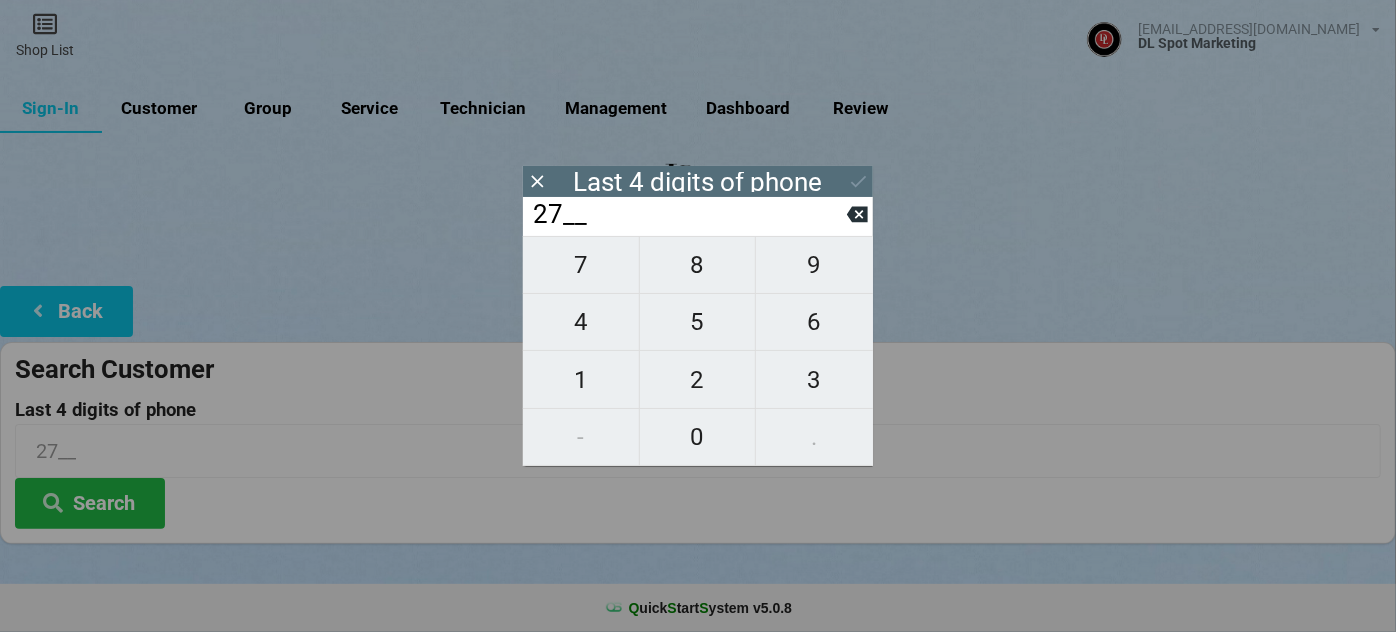 type on "273_" 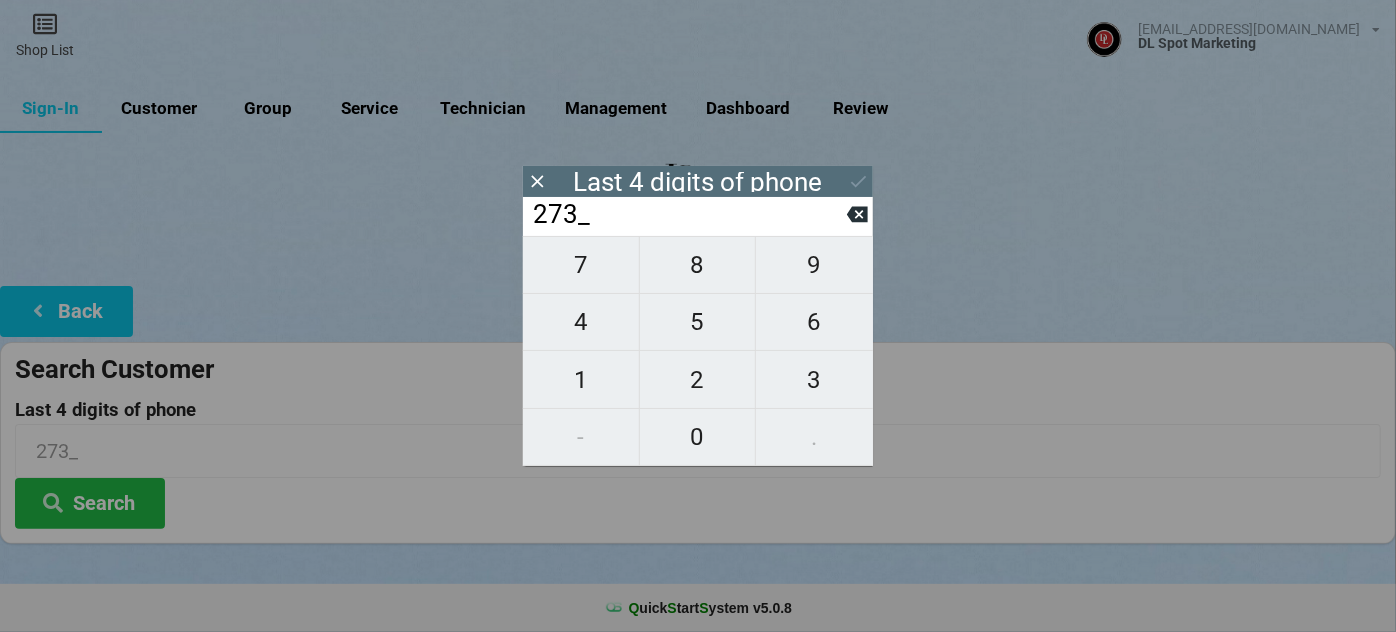 type on "2731" 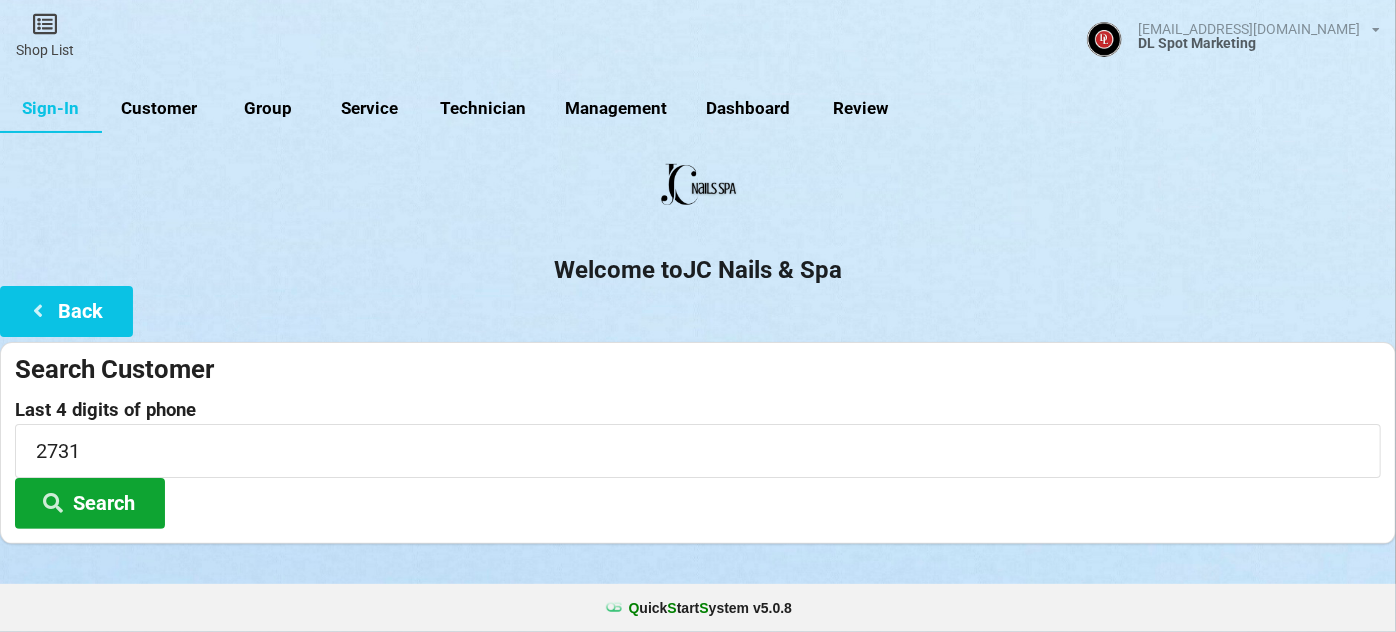 click on "Search" at bounding box center [90, 503] 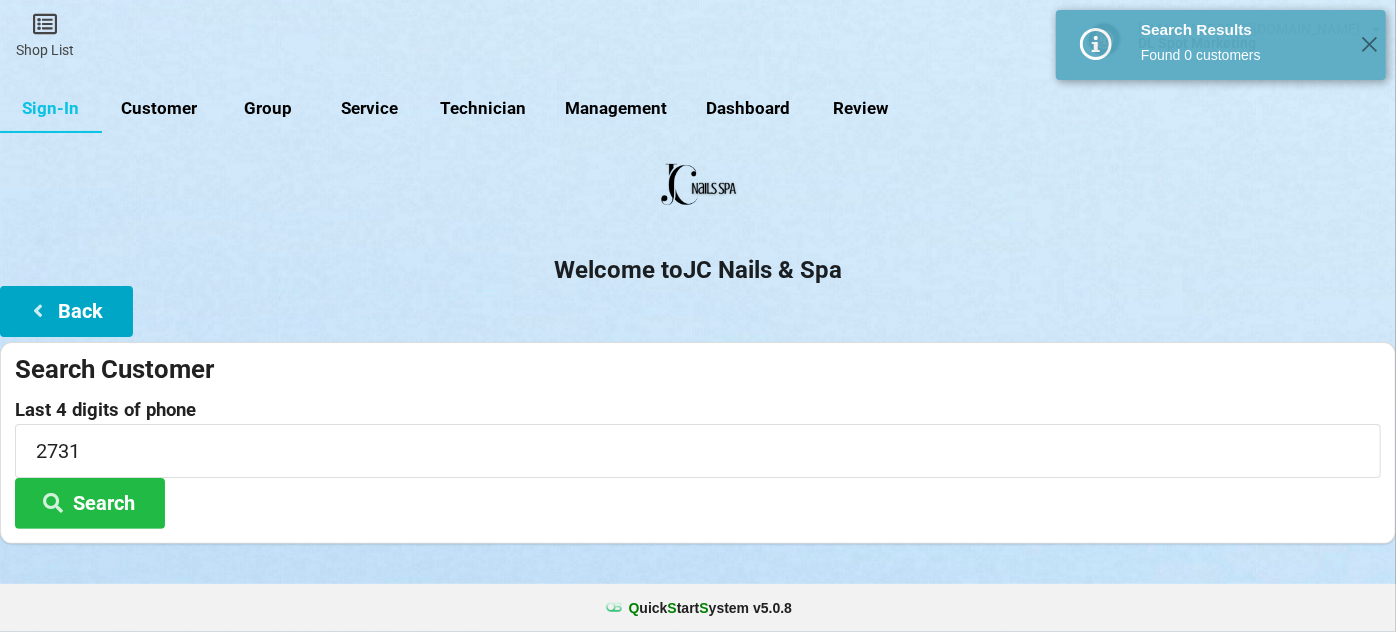 click on "Back" at bounding box center [66, 311] 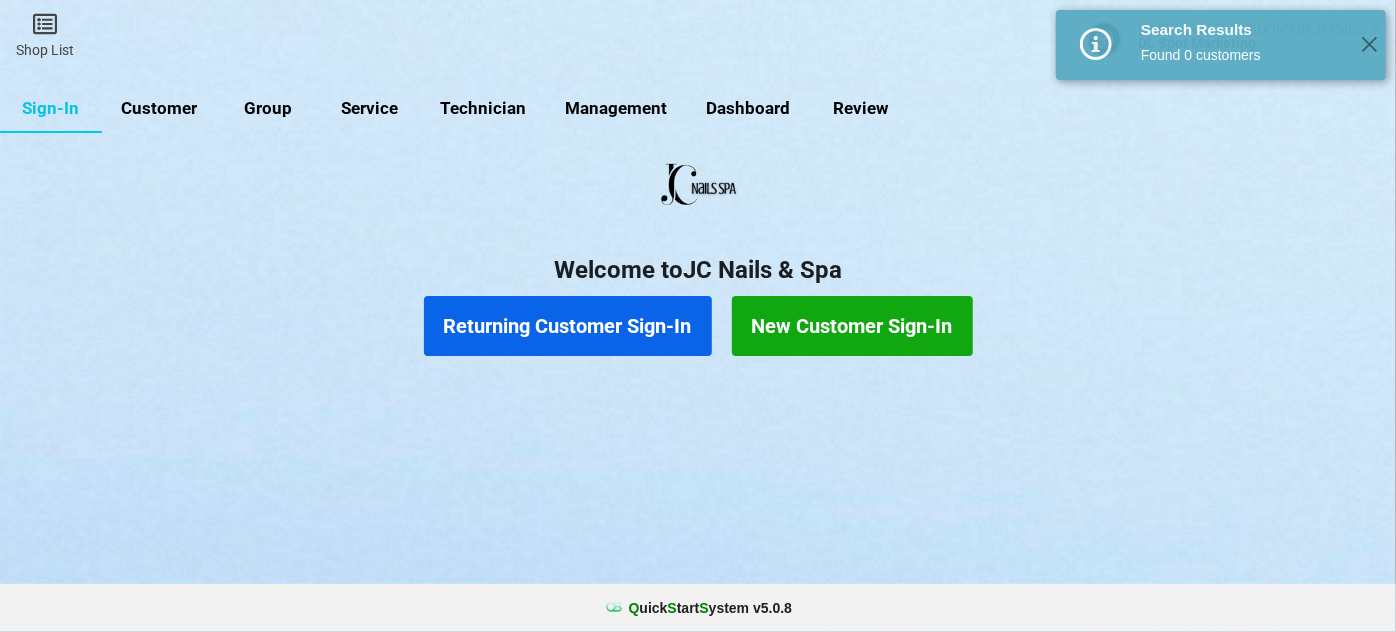 click on "New Customer Sign-In" at bounding box center [852, 326] 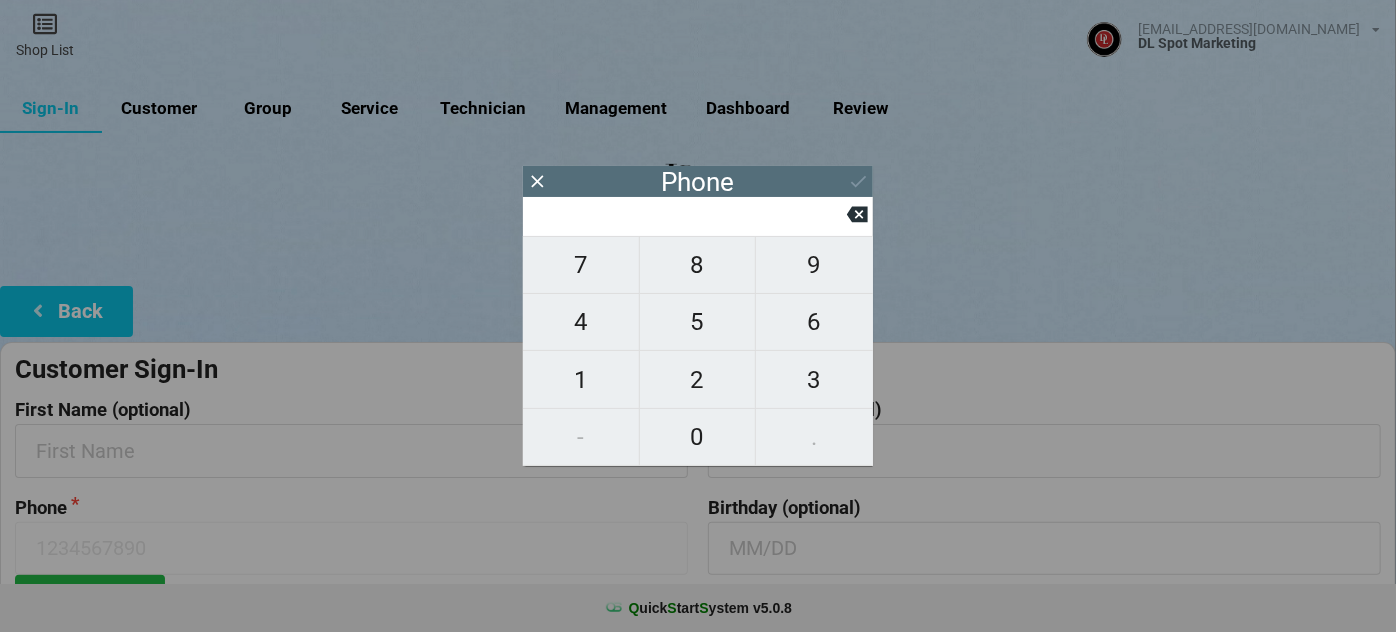 type on "9" 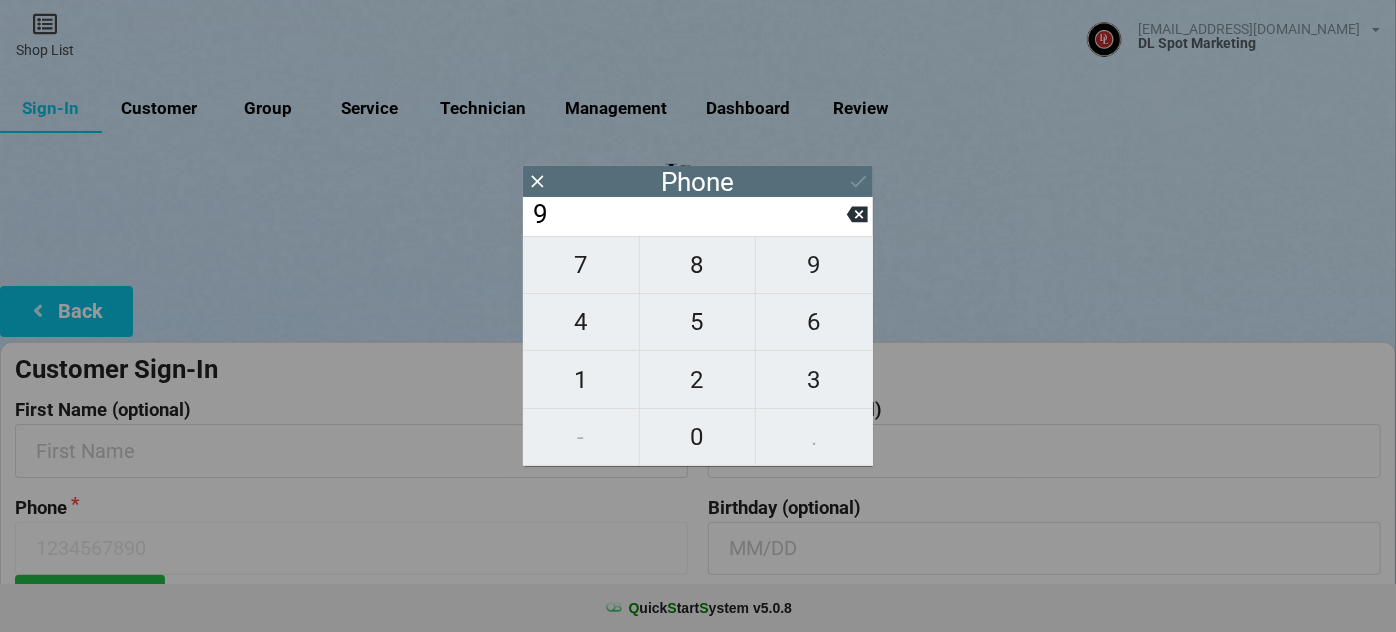 type on "9" 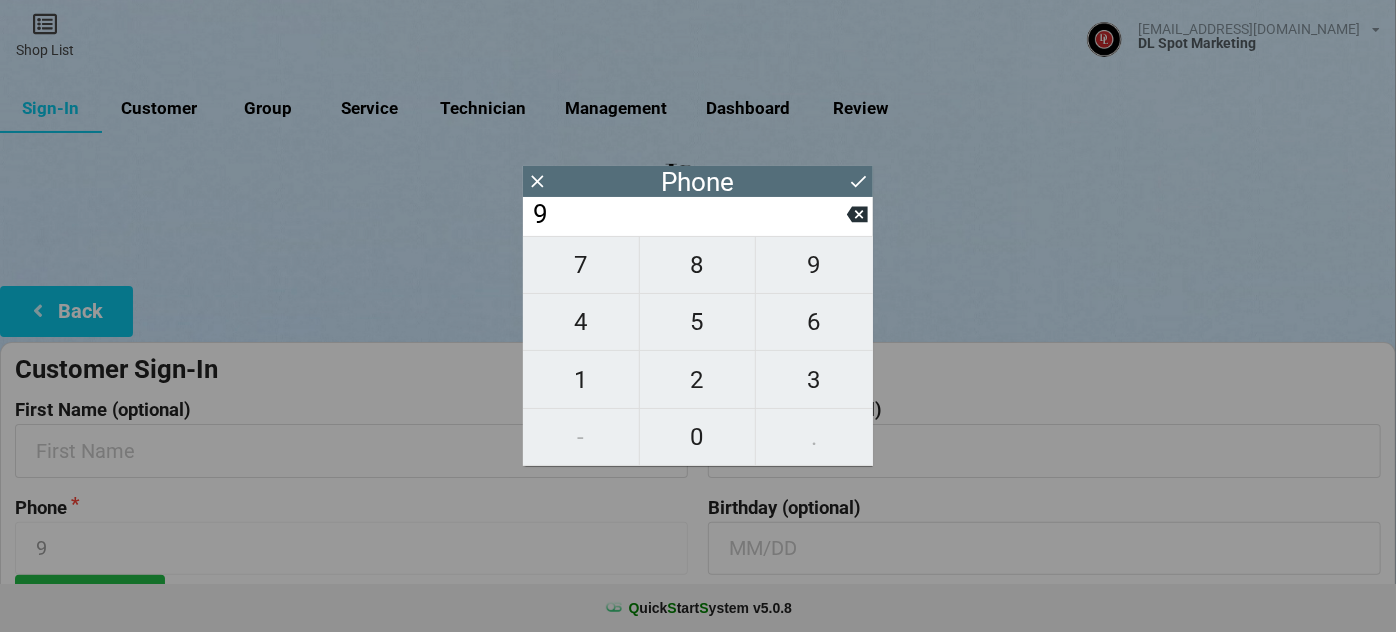 type on "92" 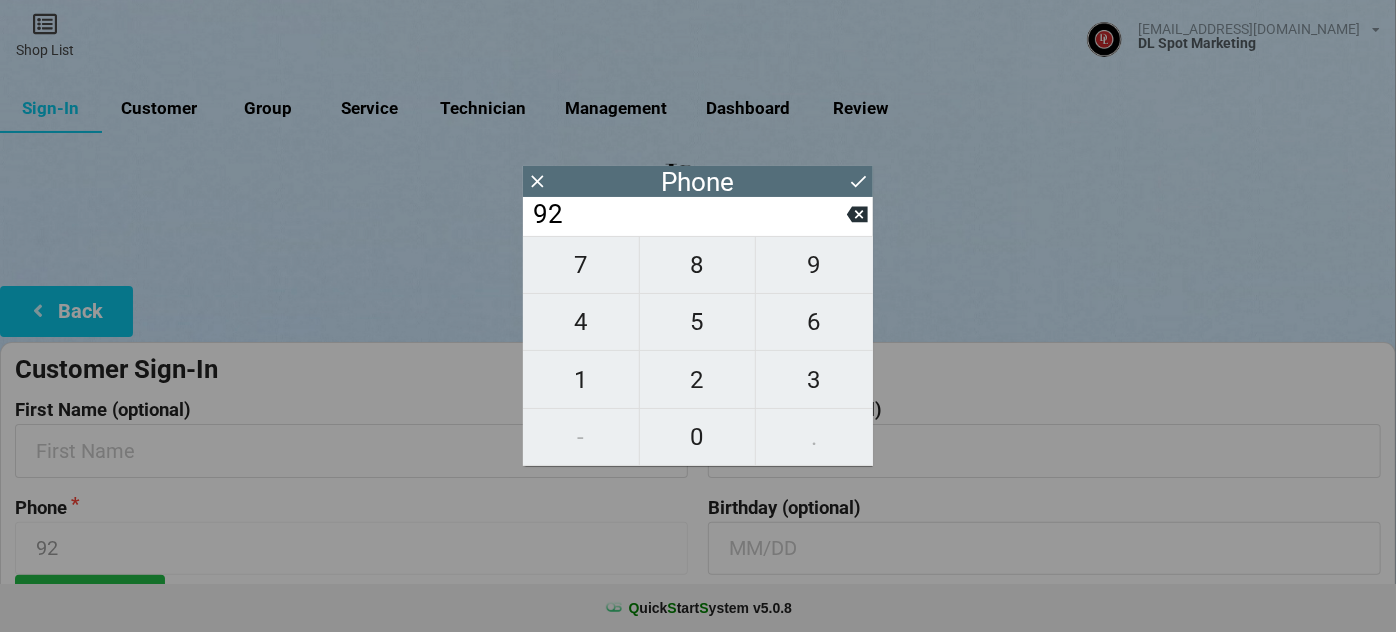 type on "925" 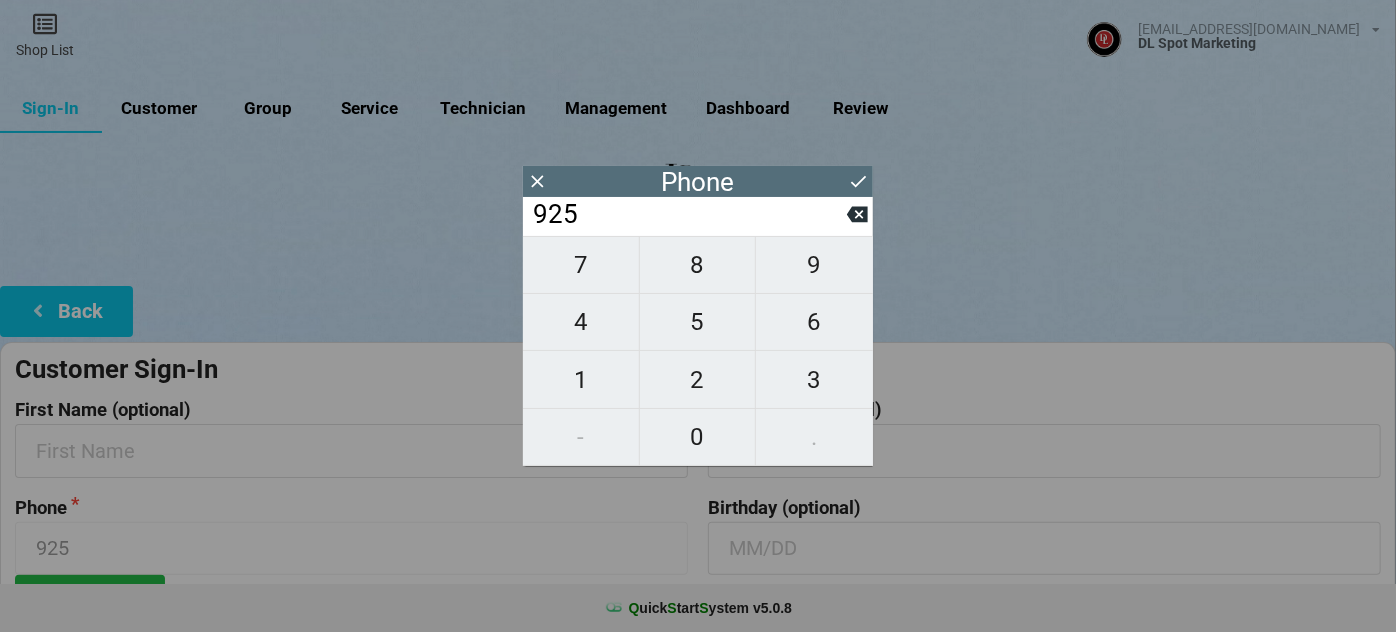 type on "9258" 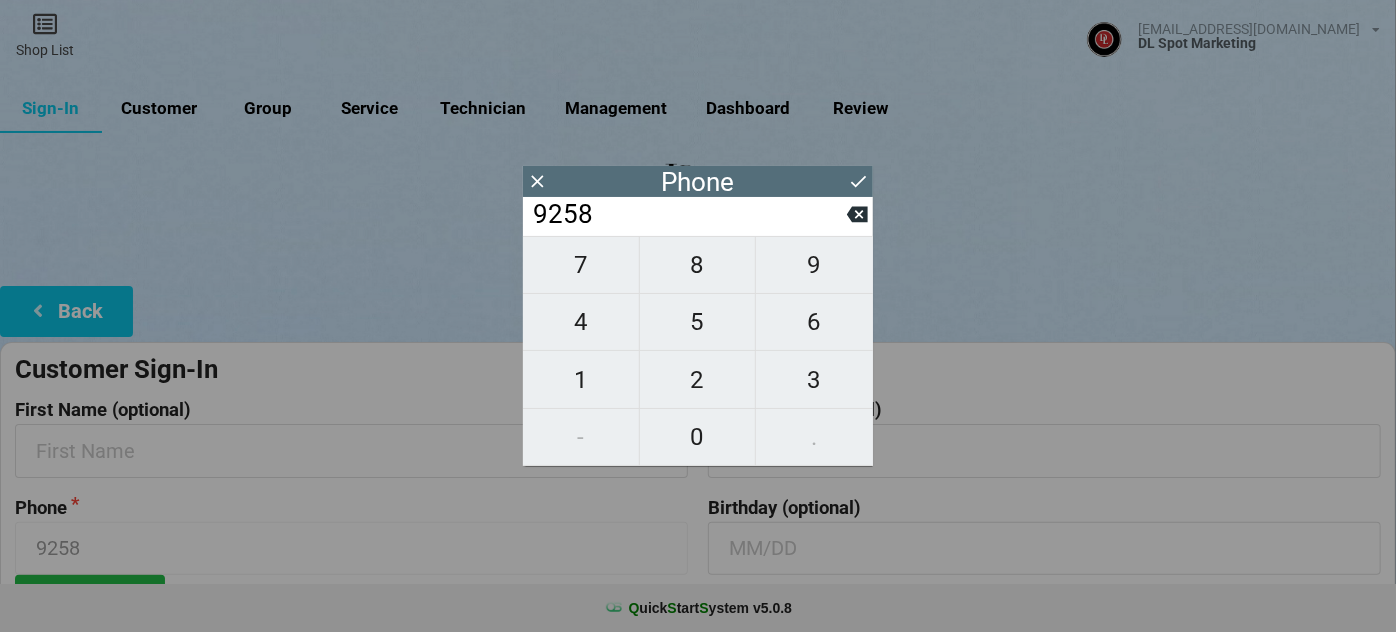 type on "92587" 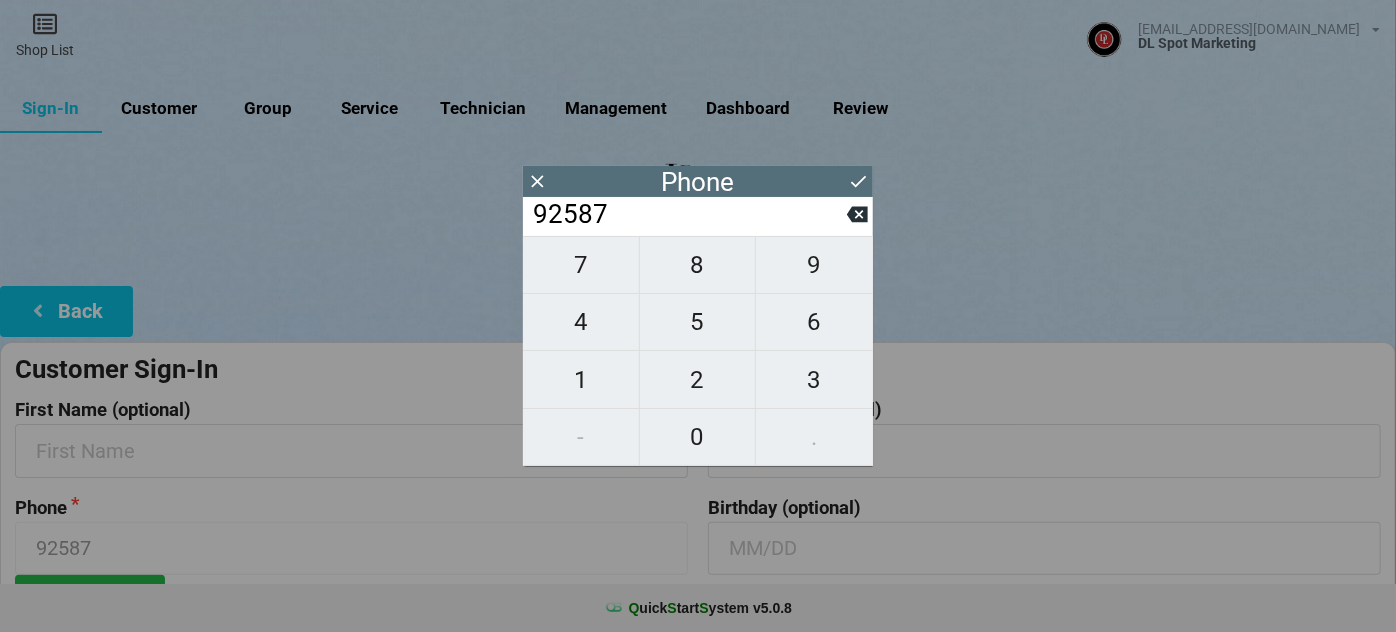 type on "925872" 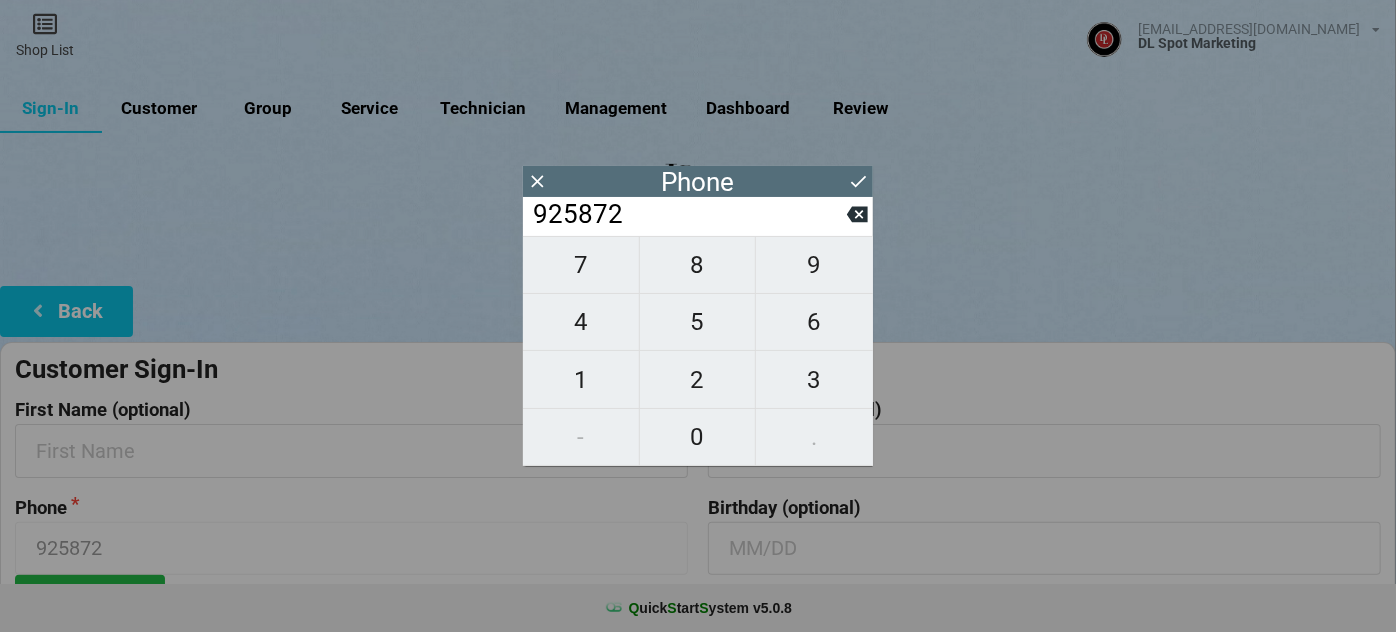 type on "9258722" 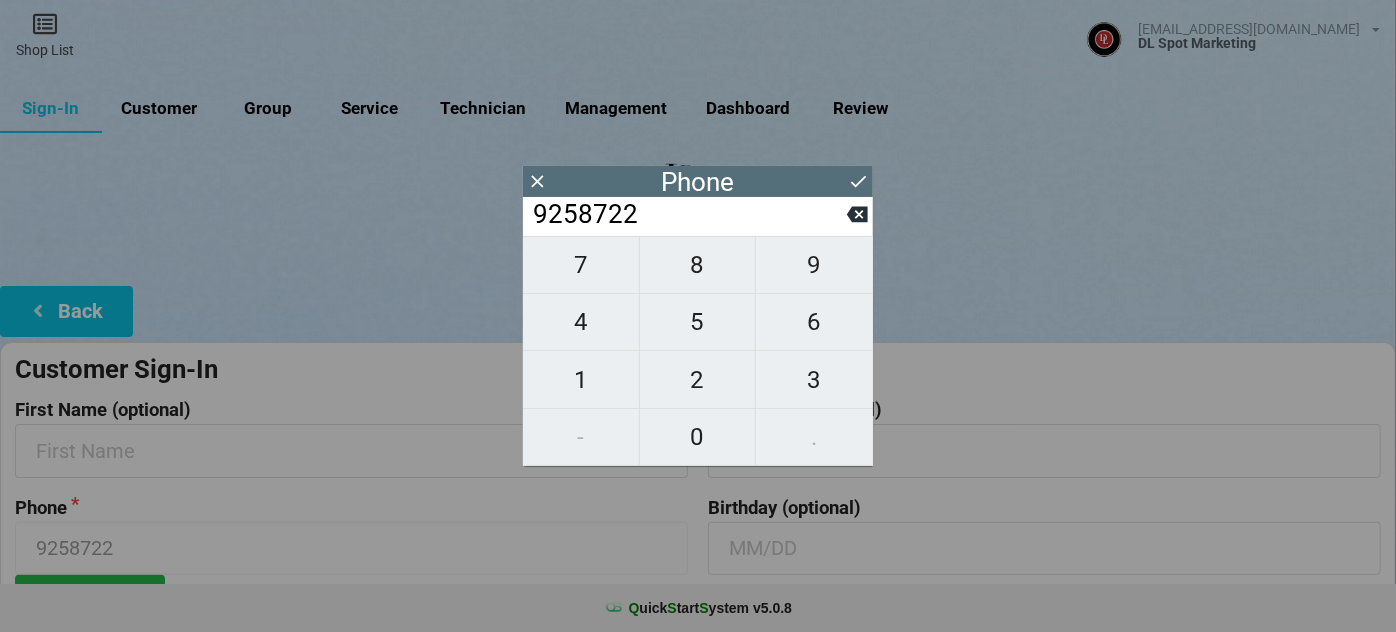 type on "92587227" 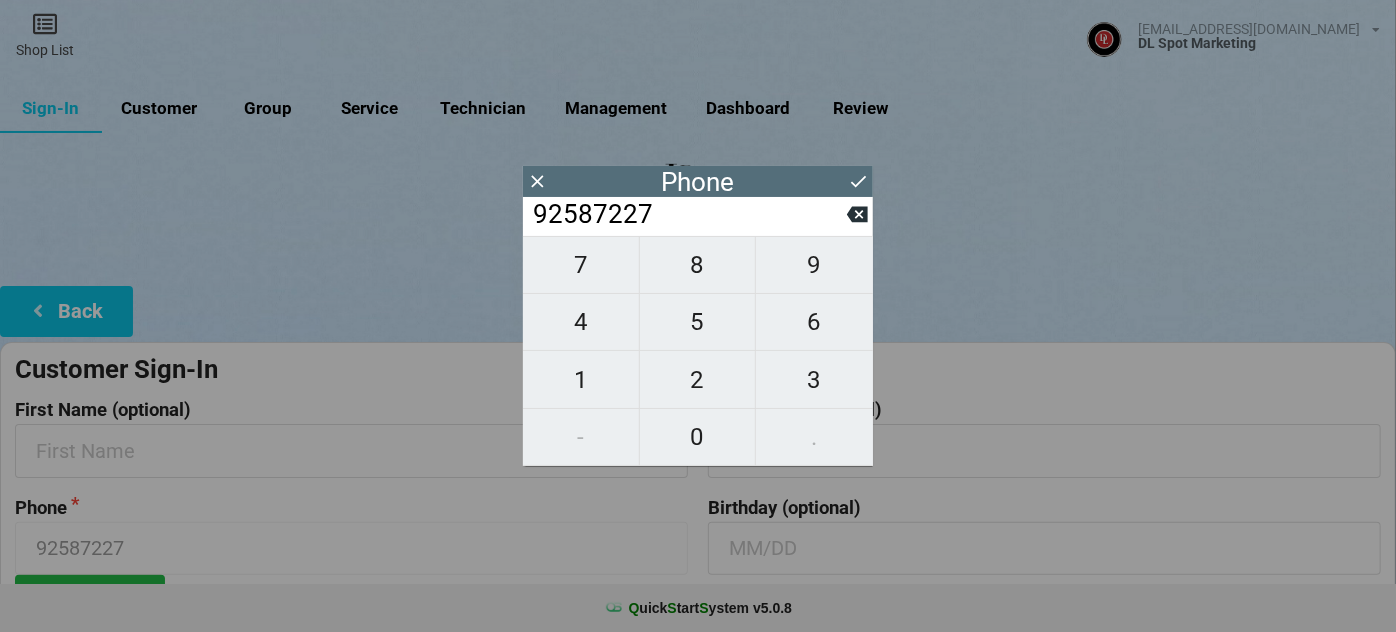 type on "925872273" 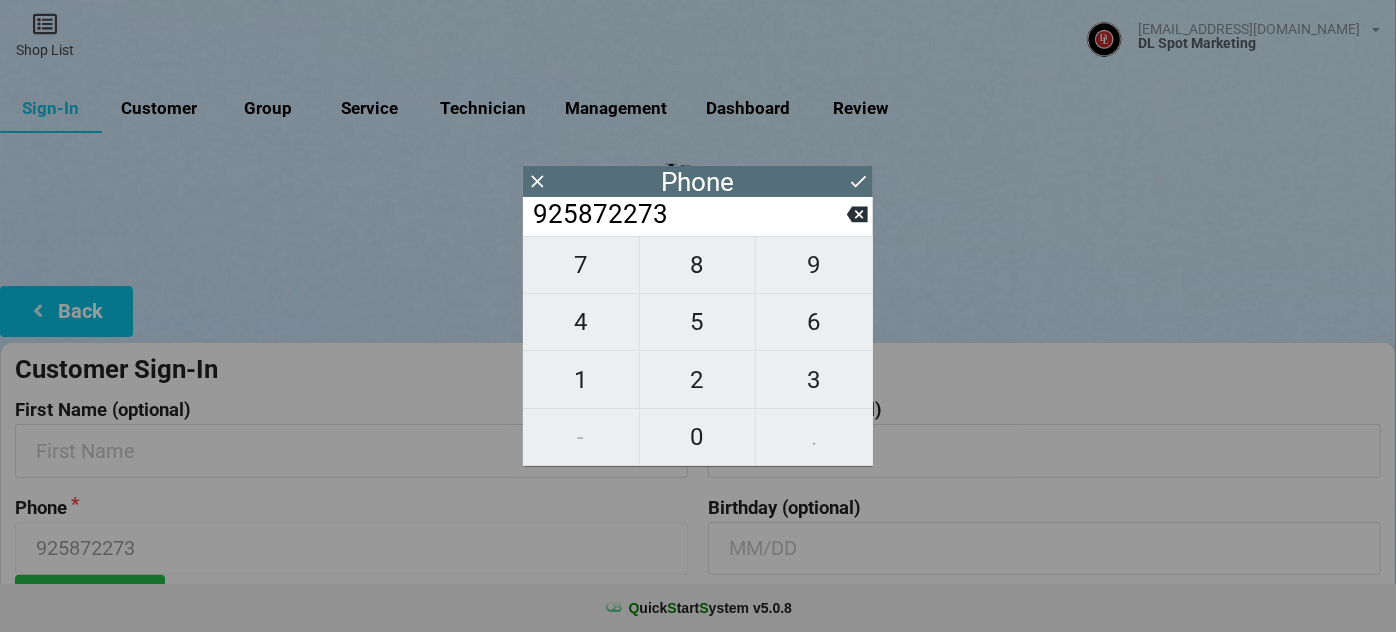 type on "9258722731" 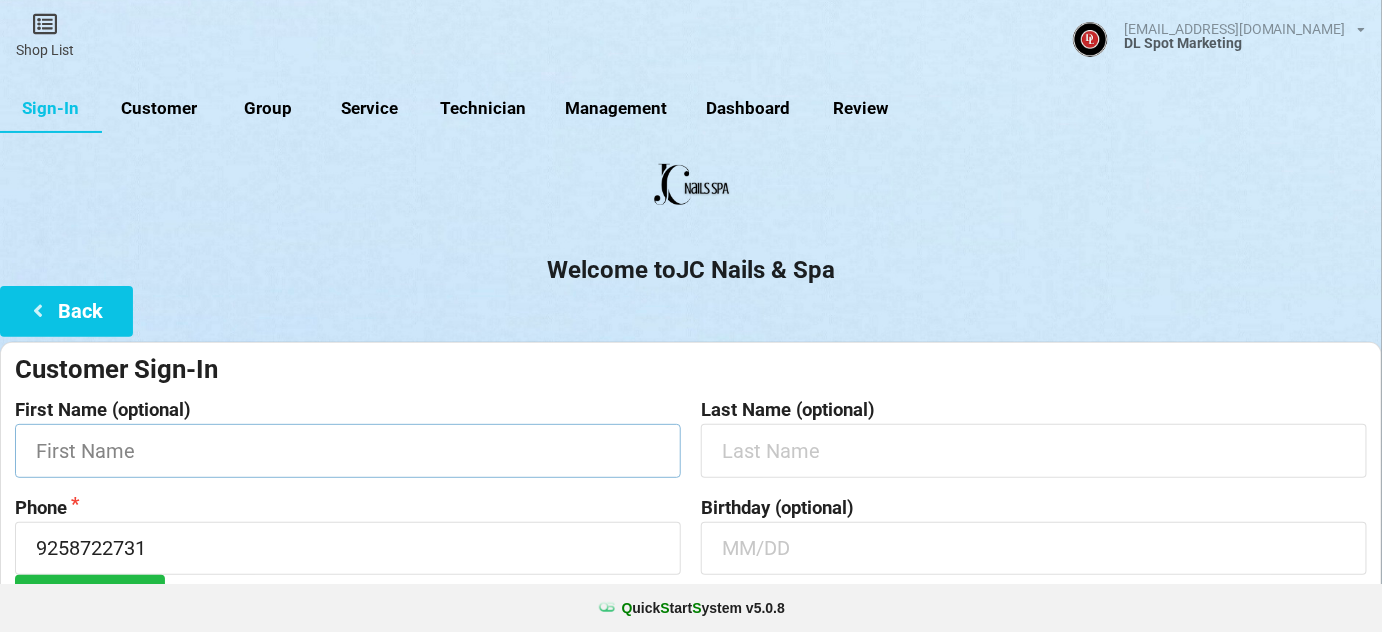click at bounding box center [348, 450] 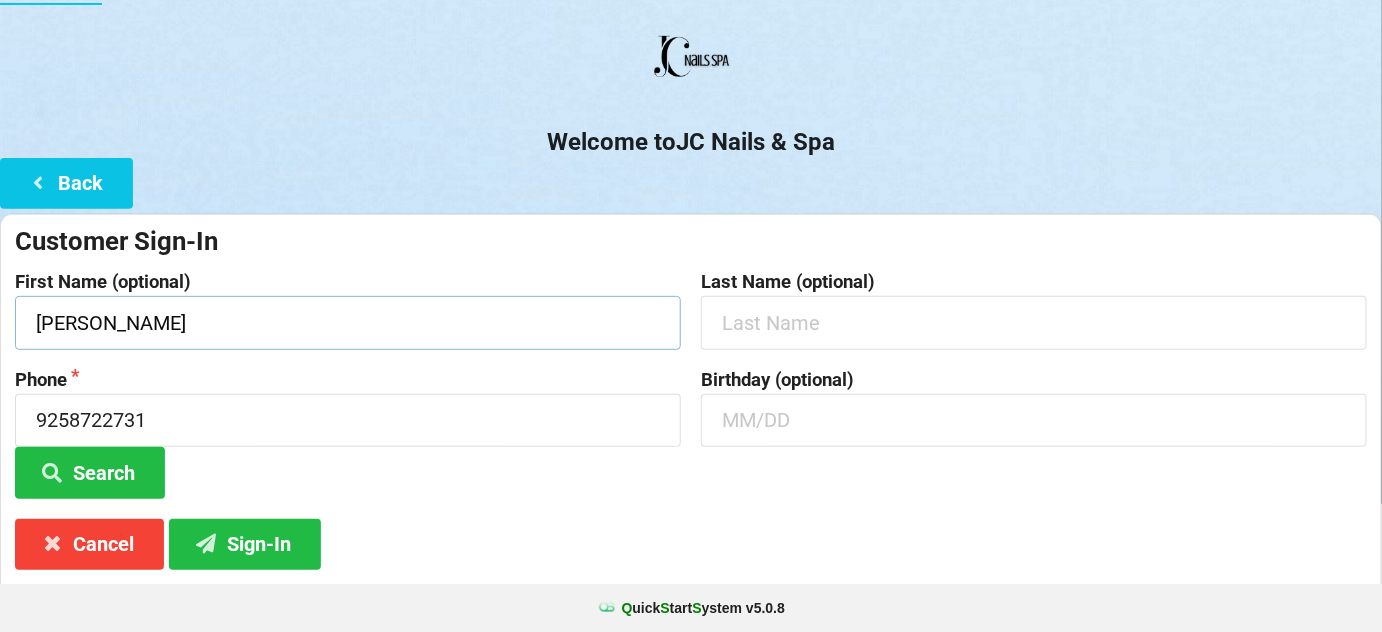 scroll, scrollTop: 191, scrollLeft: 0, axis: vertical 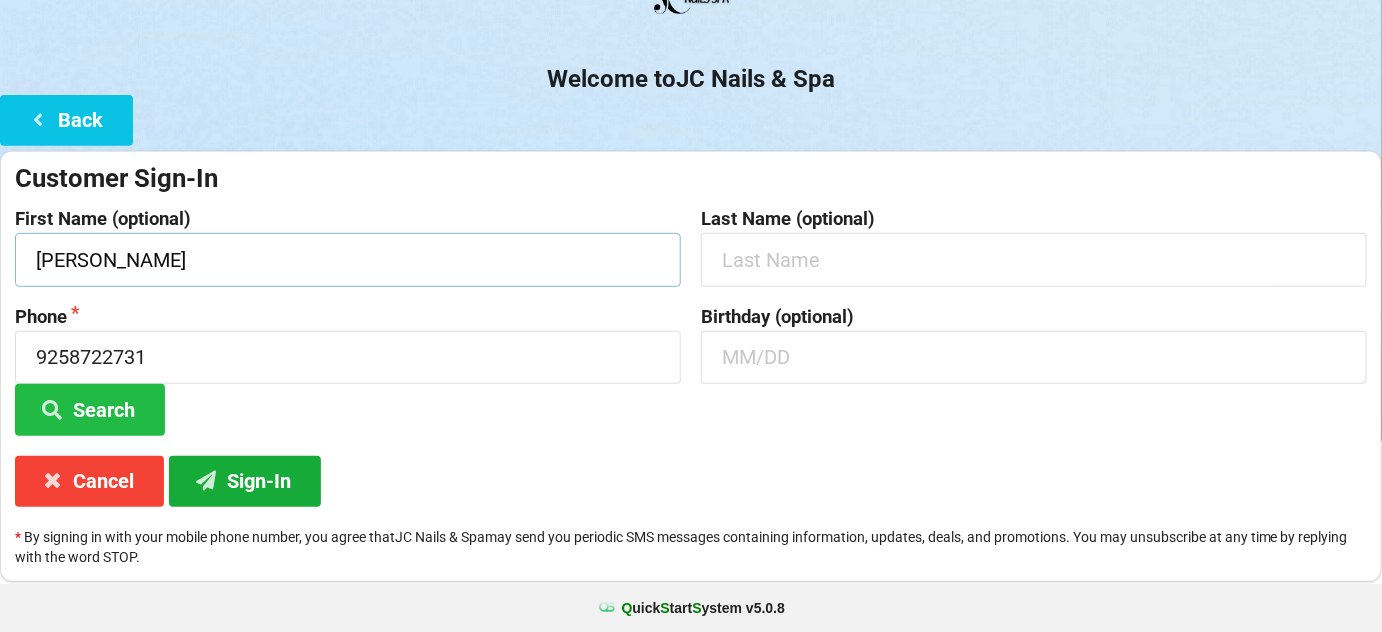 type on "[PERSON_NAME]" 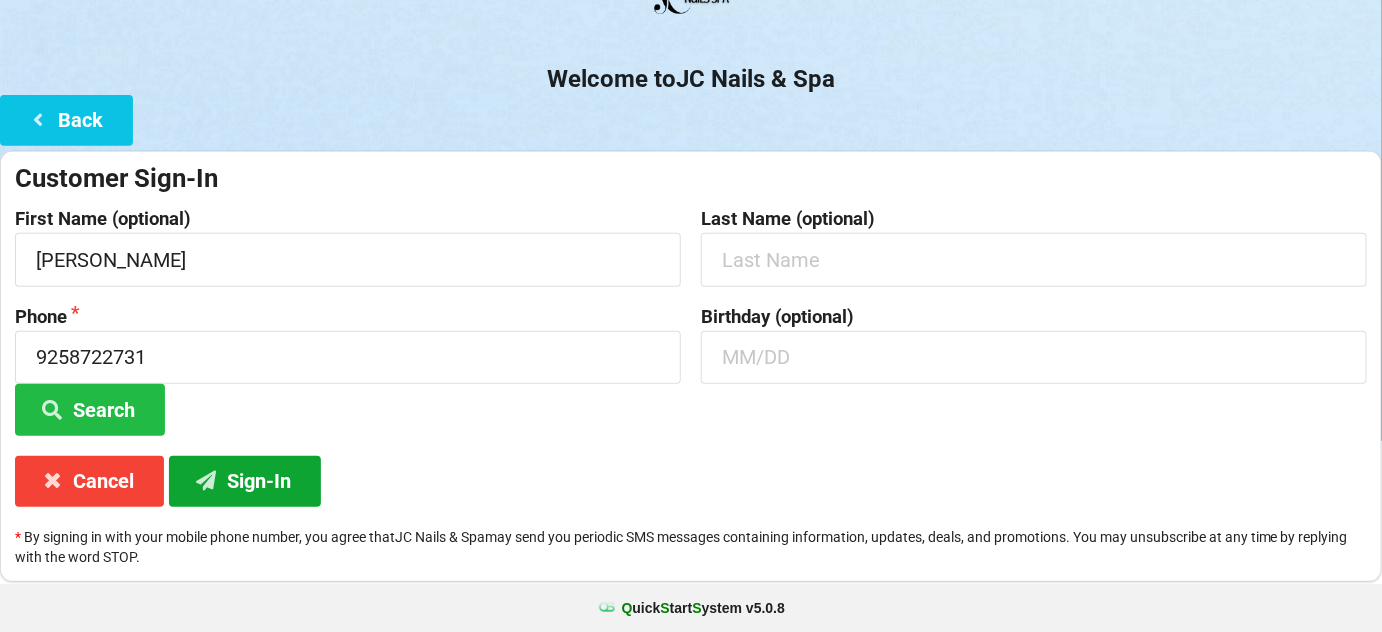 click on "Sign-In" at bounding box center (245, 481) 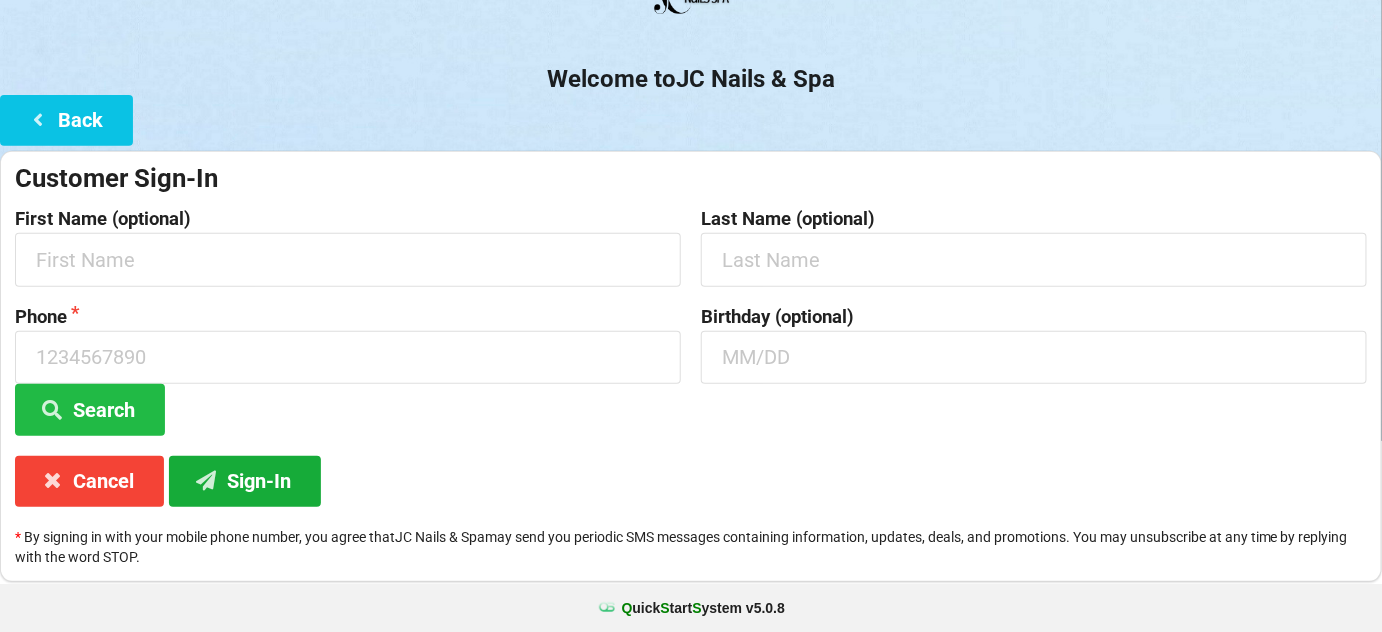 scroll, scrollTop: 0, scrollLeft: 0, axis: both 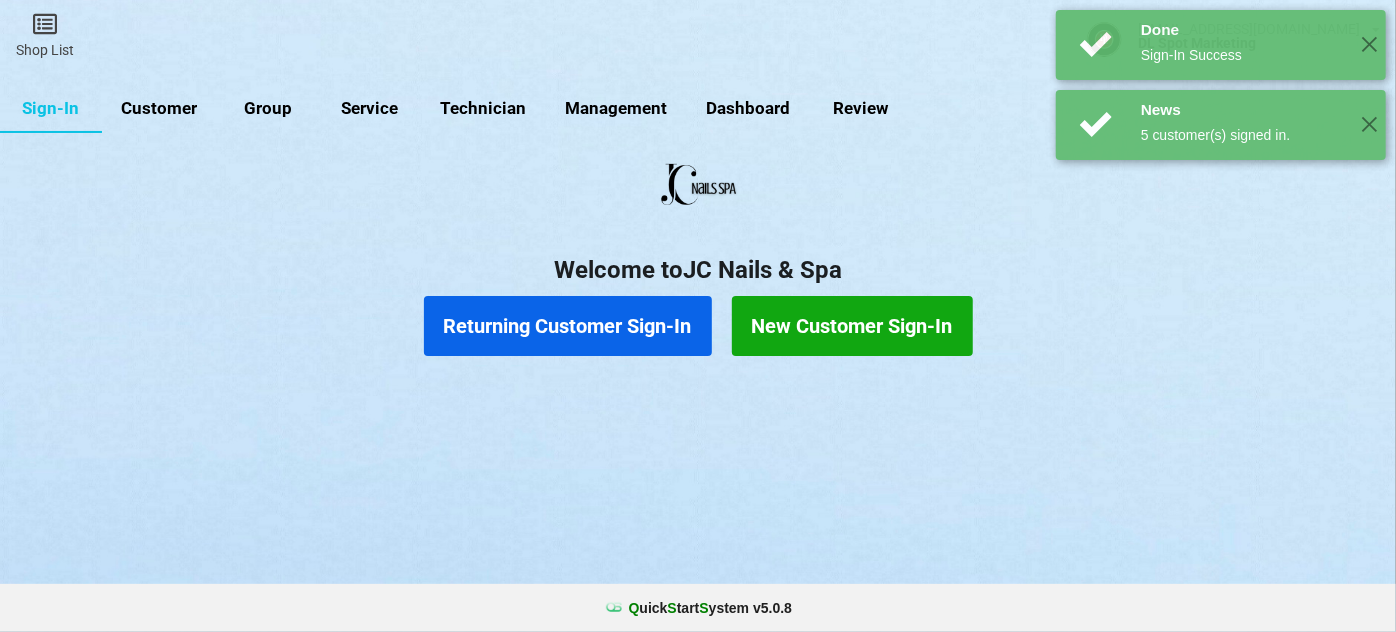 click on "Returning Customer Sign-In" at bounding box center (568, 326) 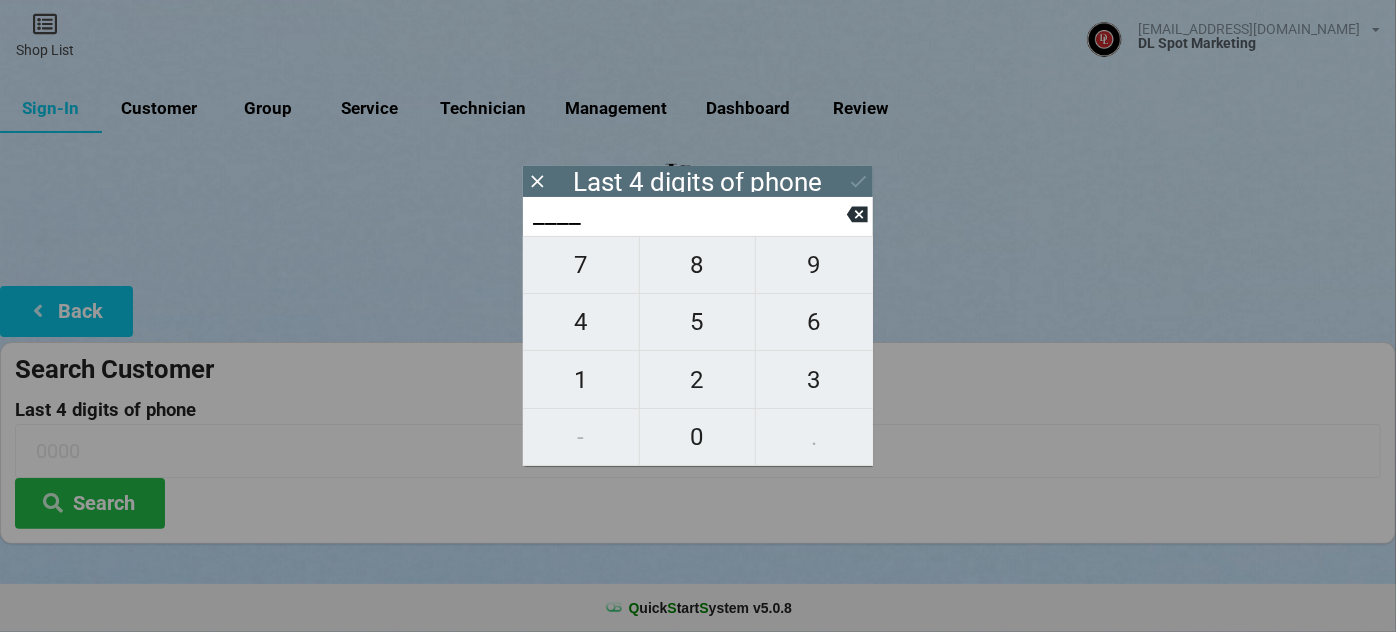 type on "5___" 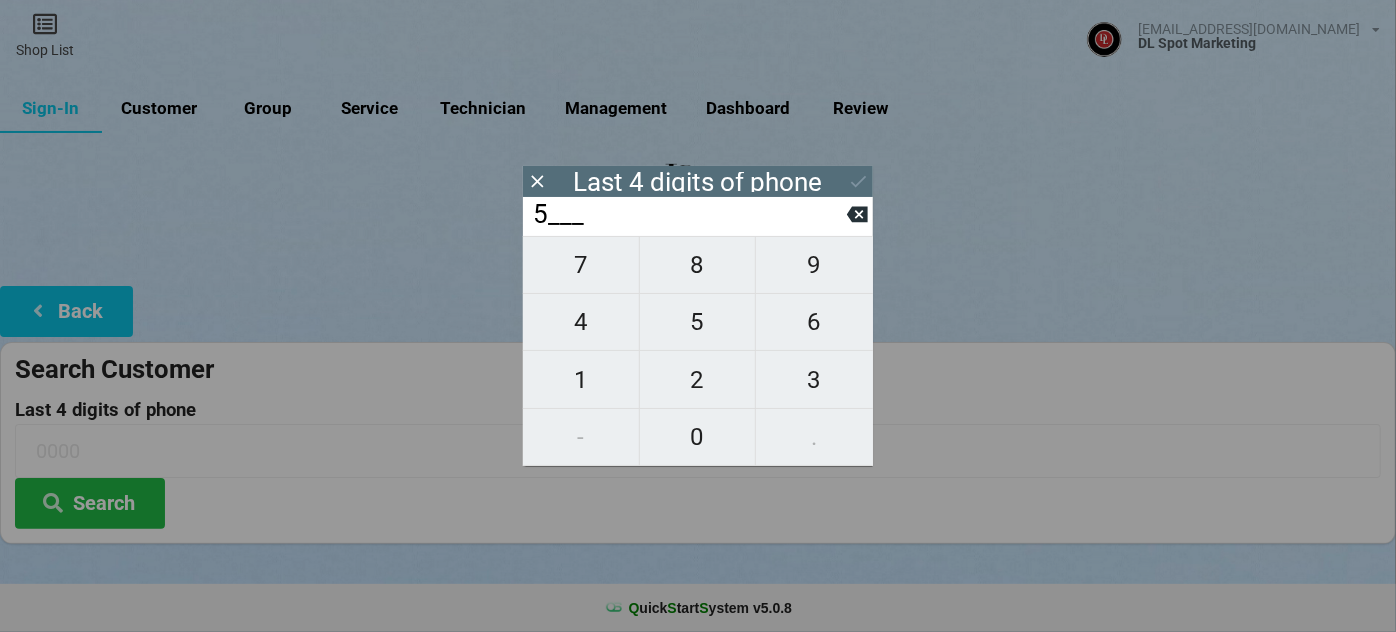 type on "5___" 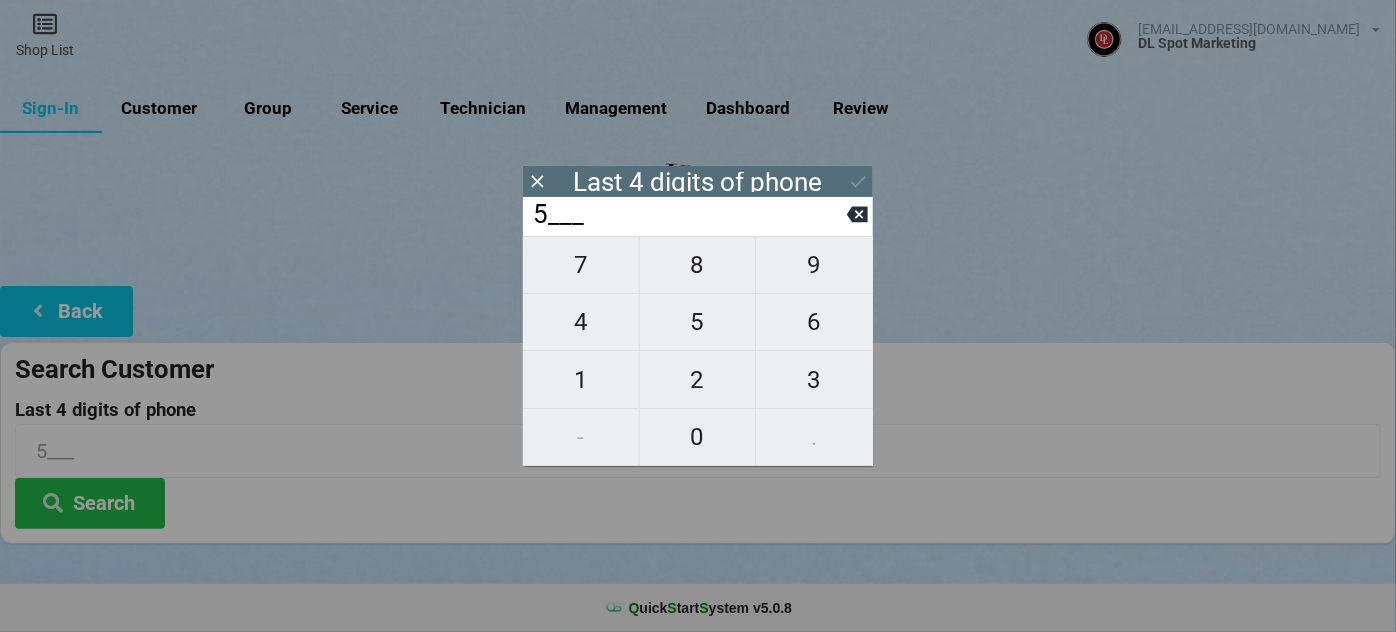 type on "55__" 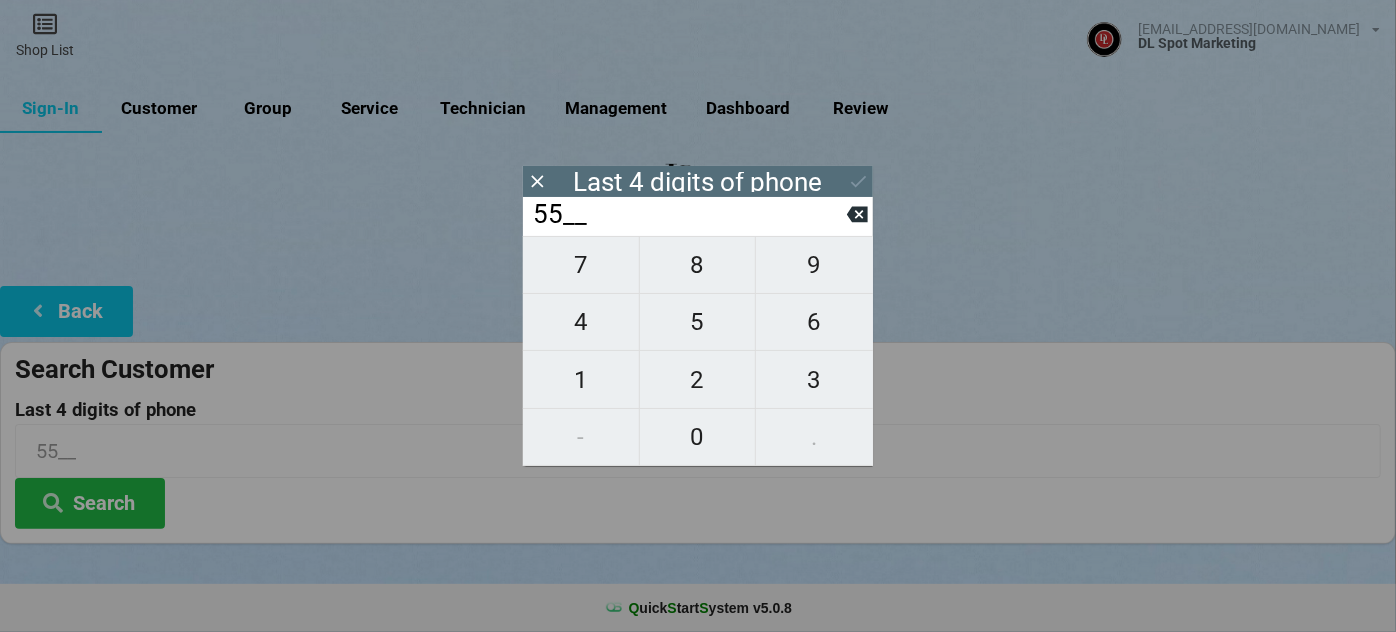type on "550_" 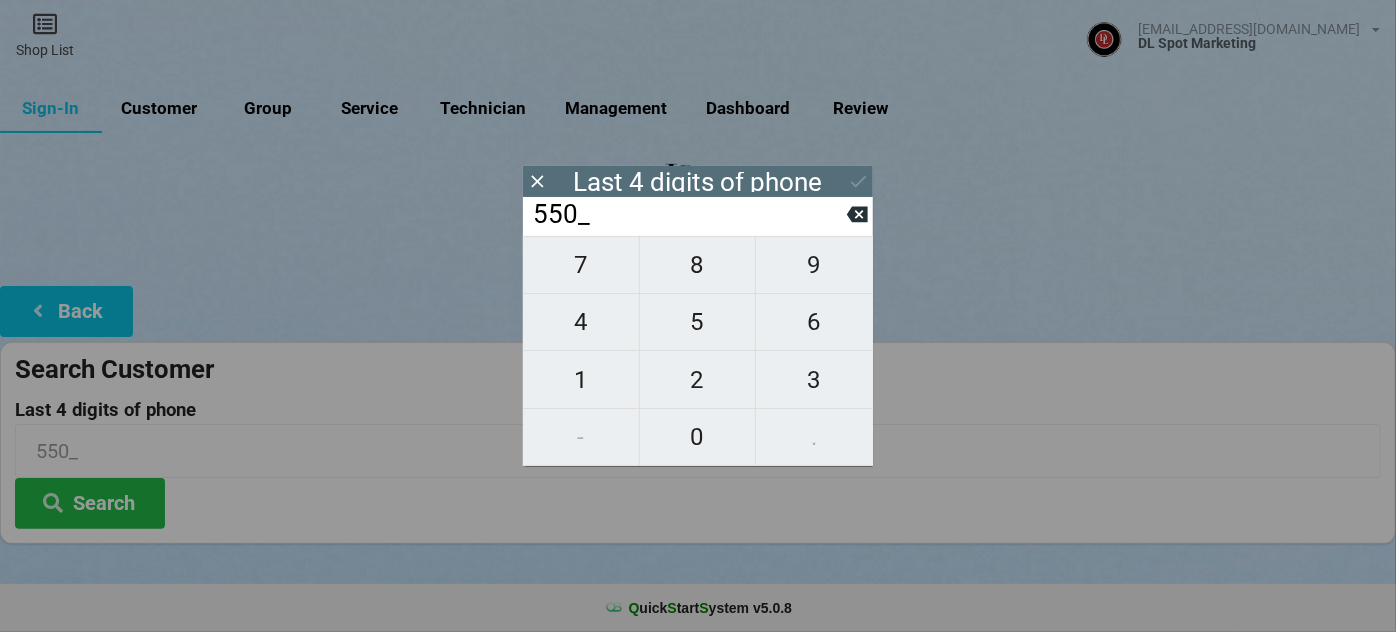 type on "5504" 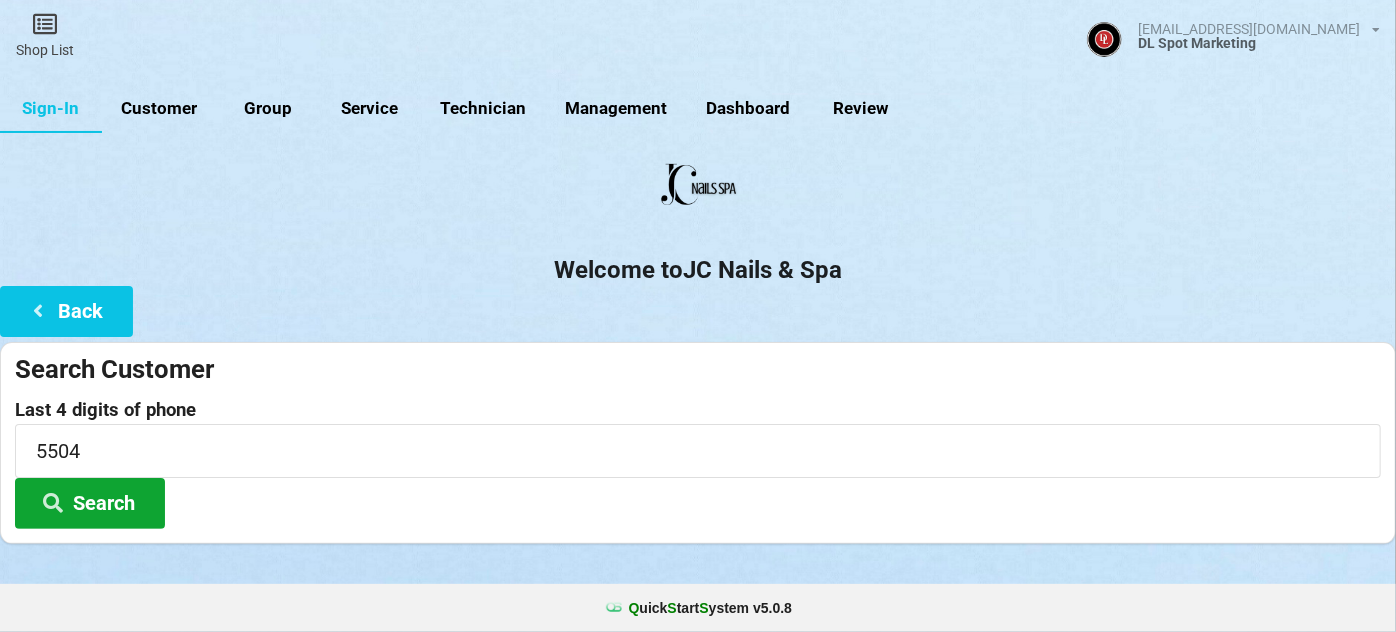 click on "Search" at bounding box center (90, 503) 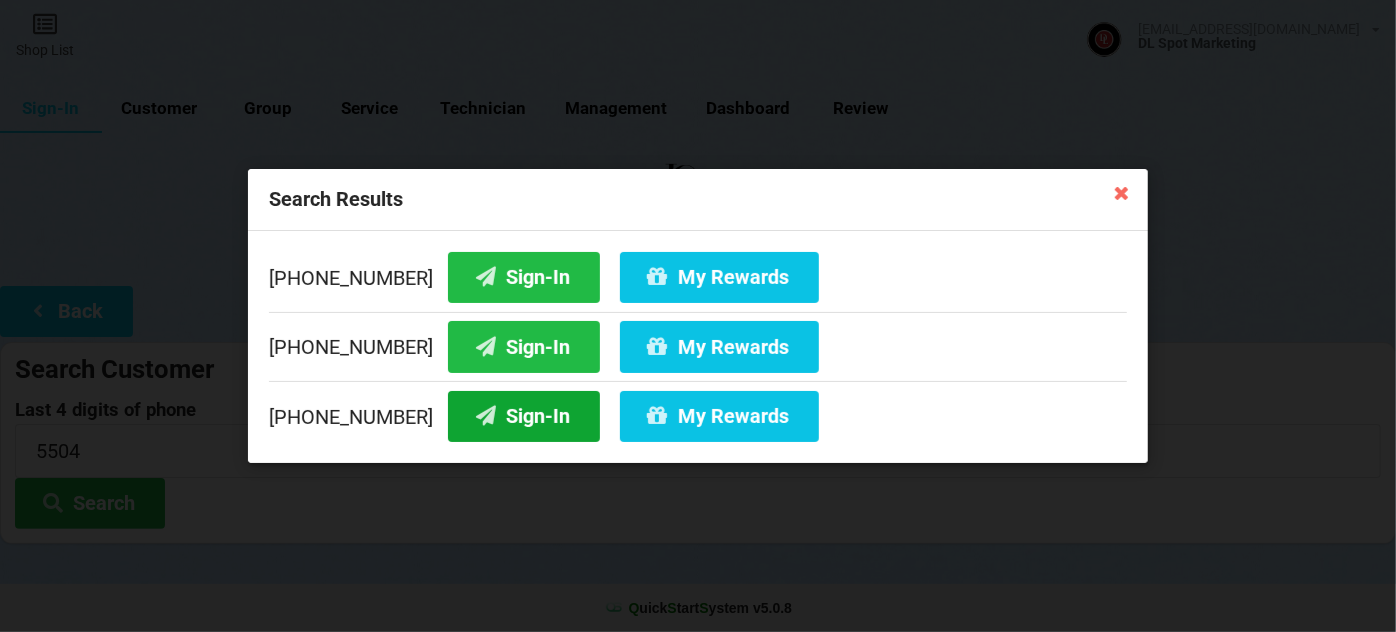 click on "Sign-In" at bounding box center [524, 416] 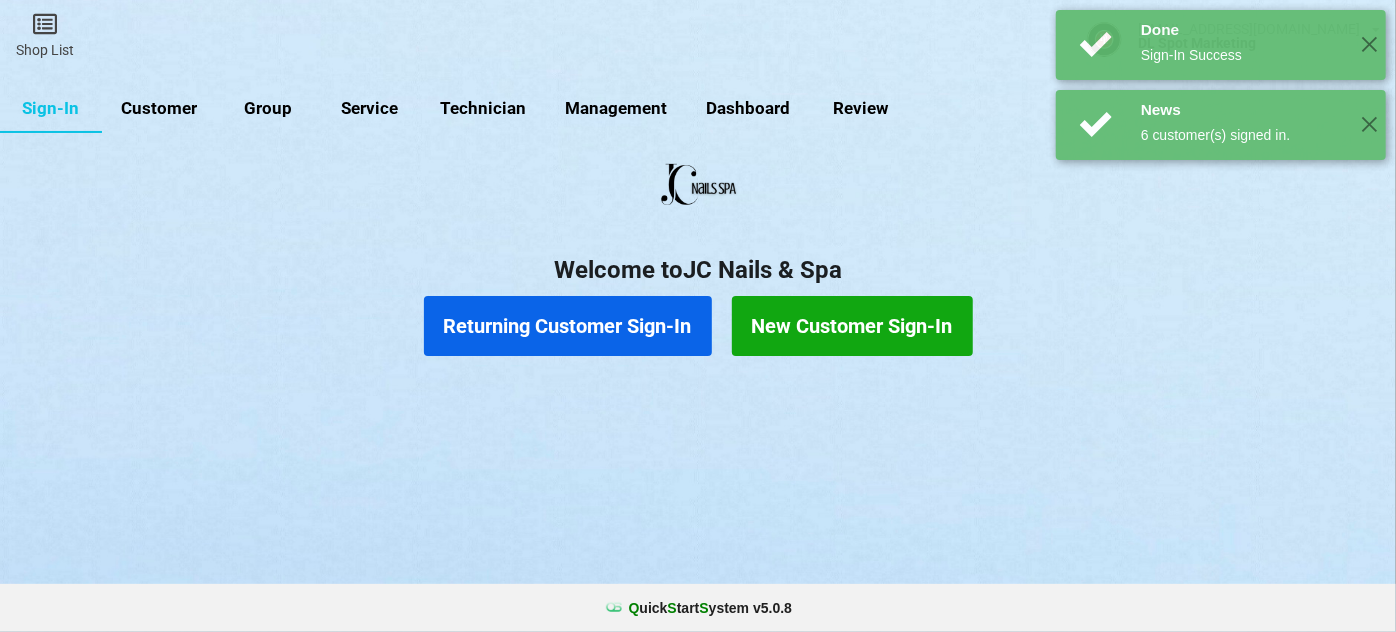 click on "Returning Customer Sign-In" at bounding box center [568, 326] 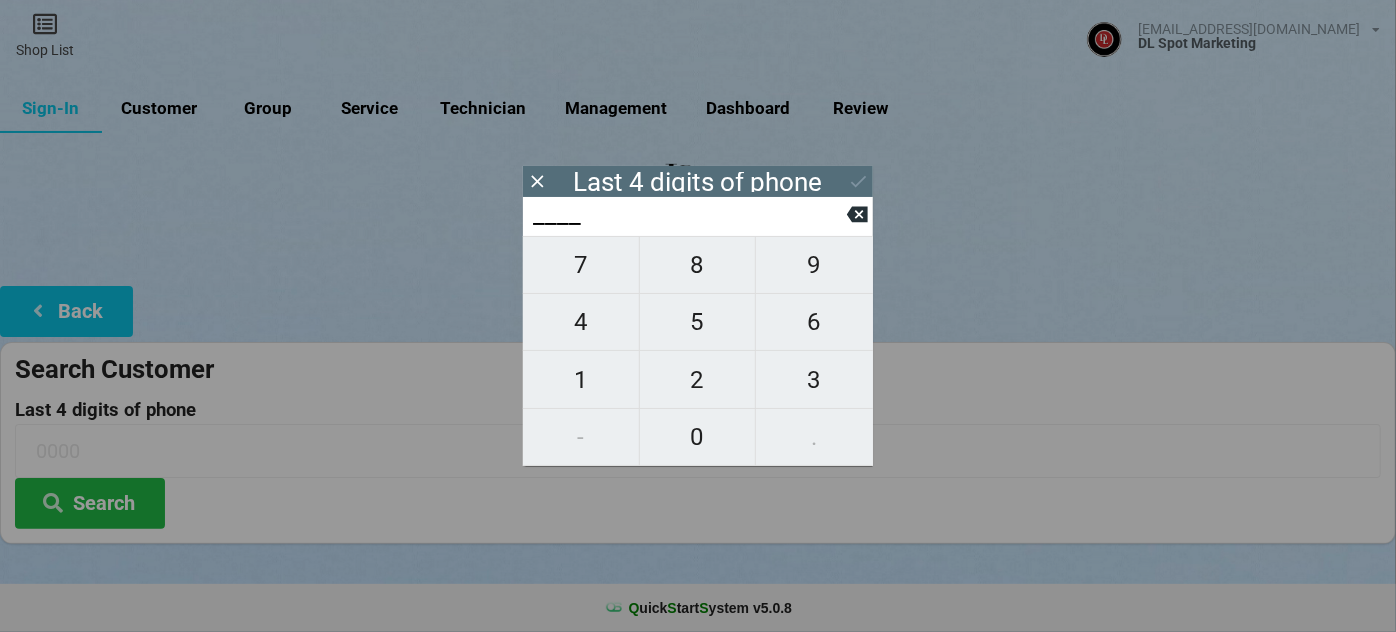 type on "5___" 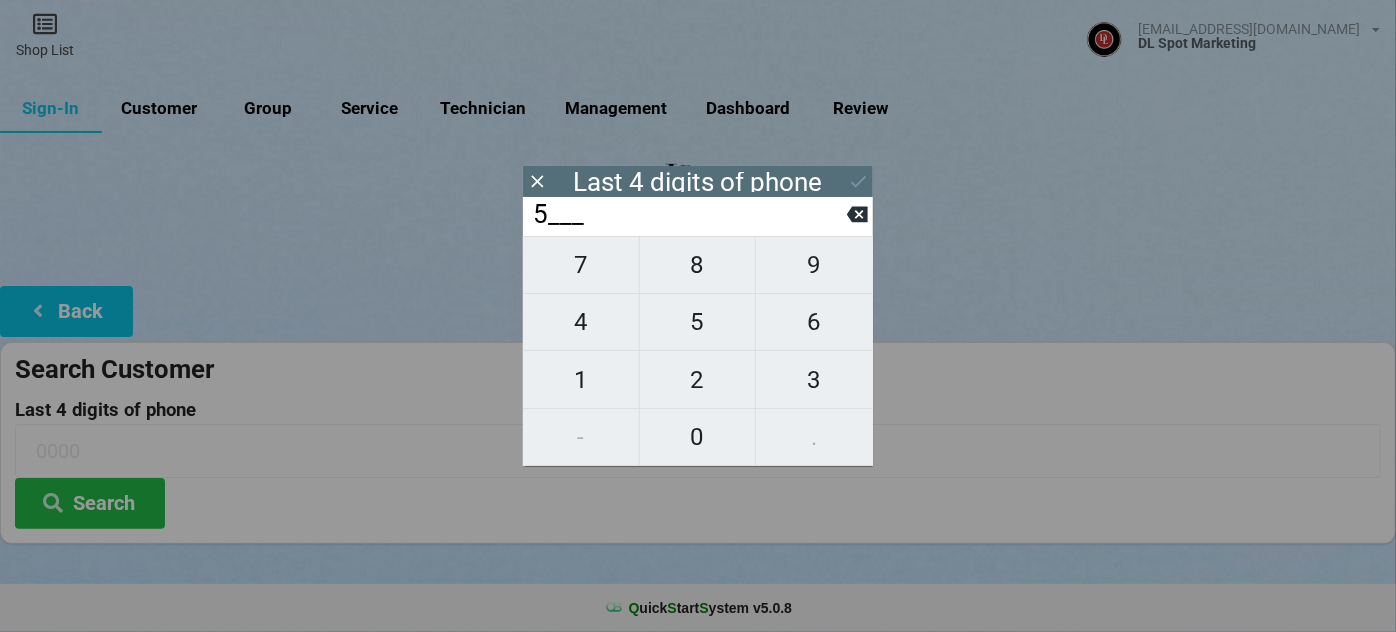 type on "5___" 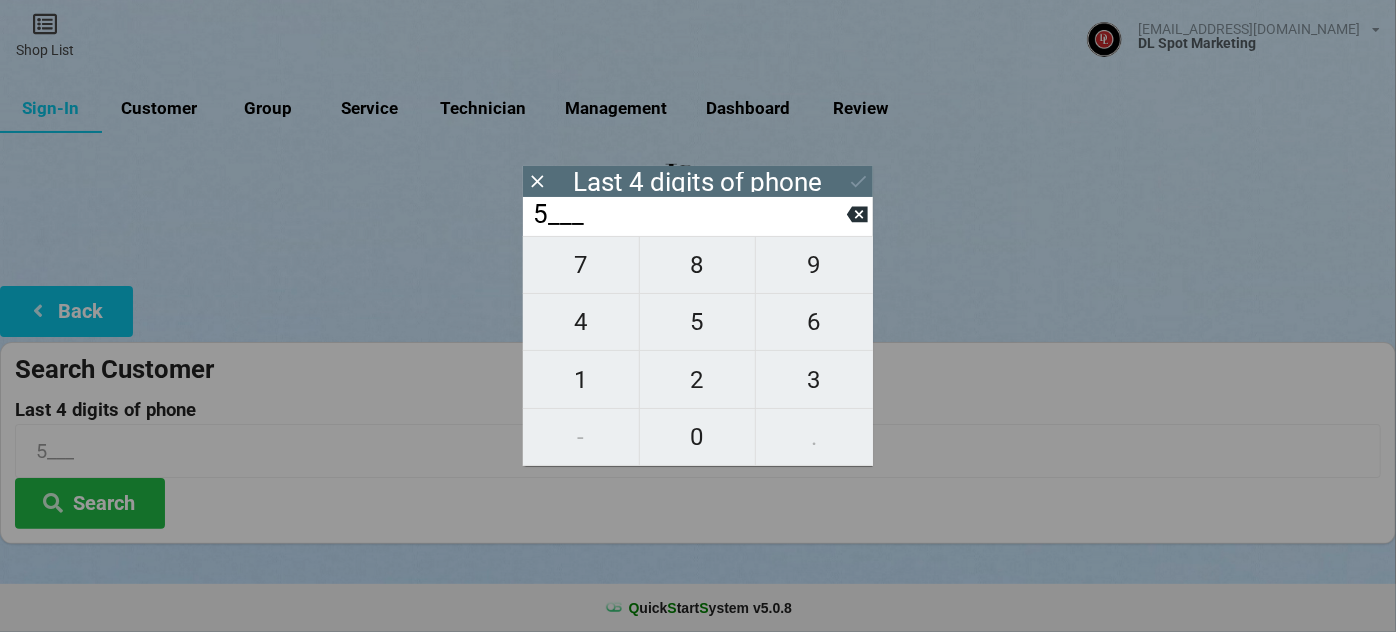 type on "58__" 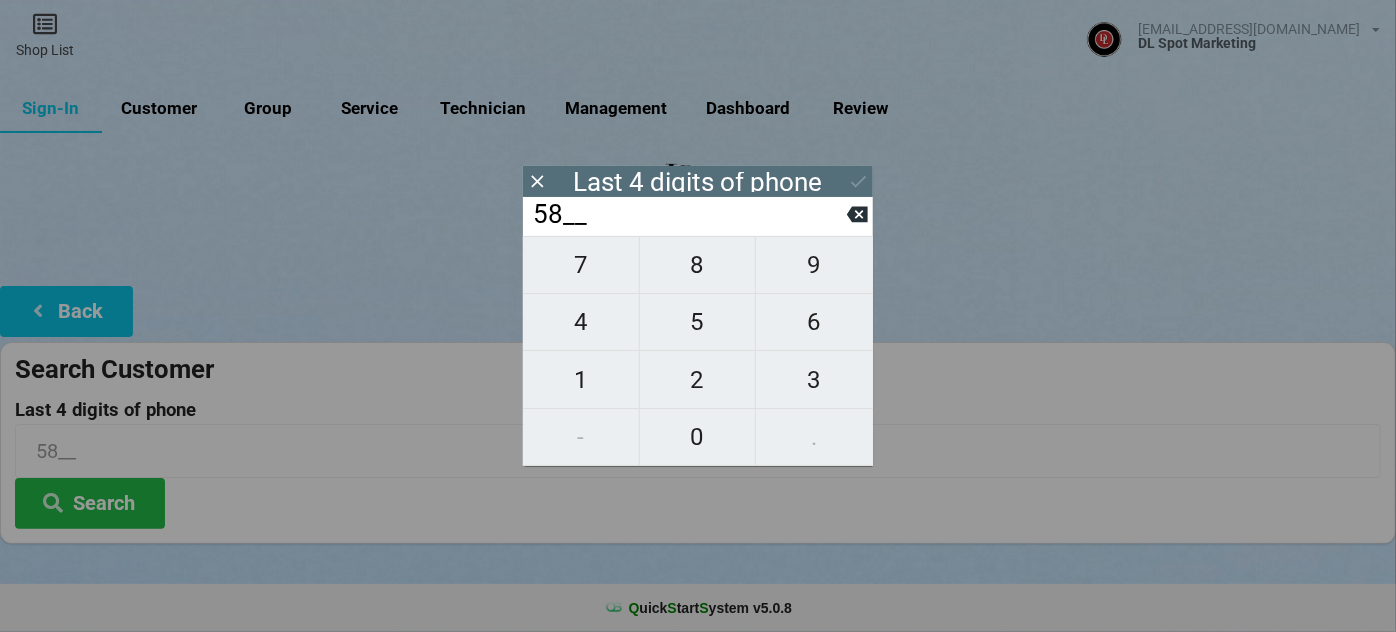 type on "589_" 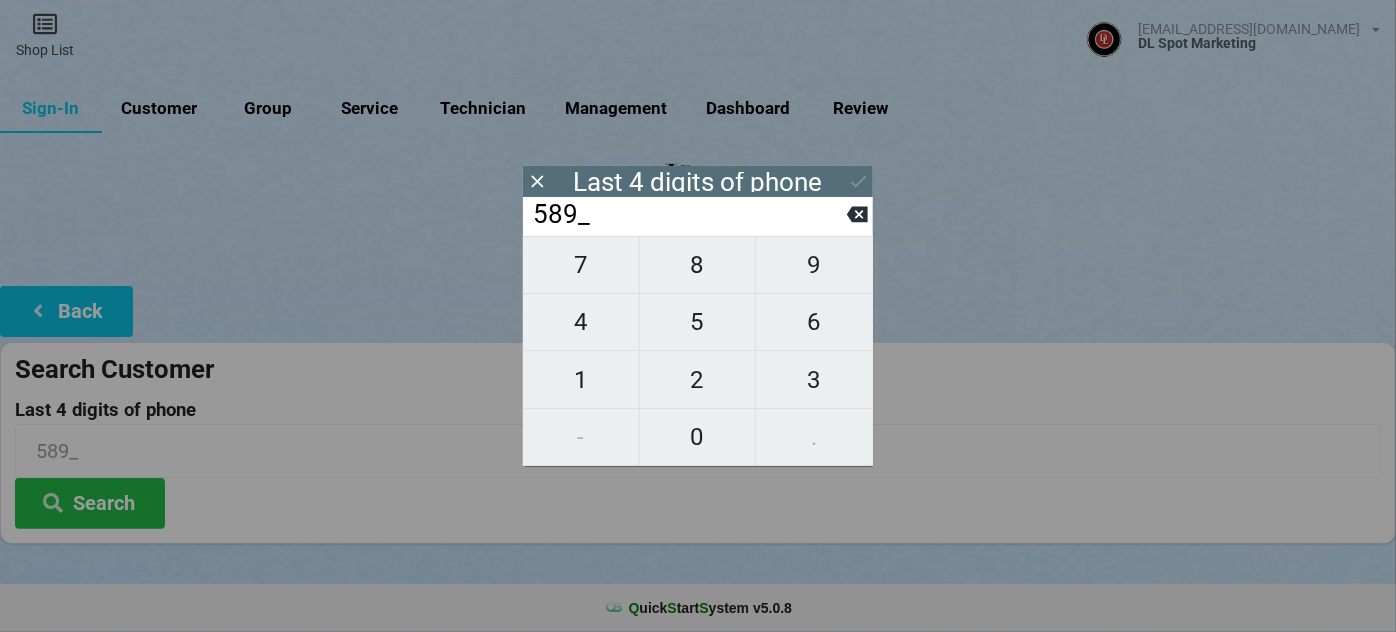 type on "5893" 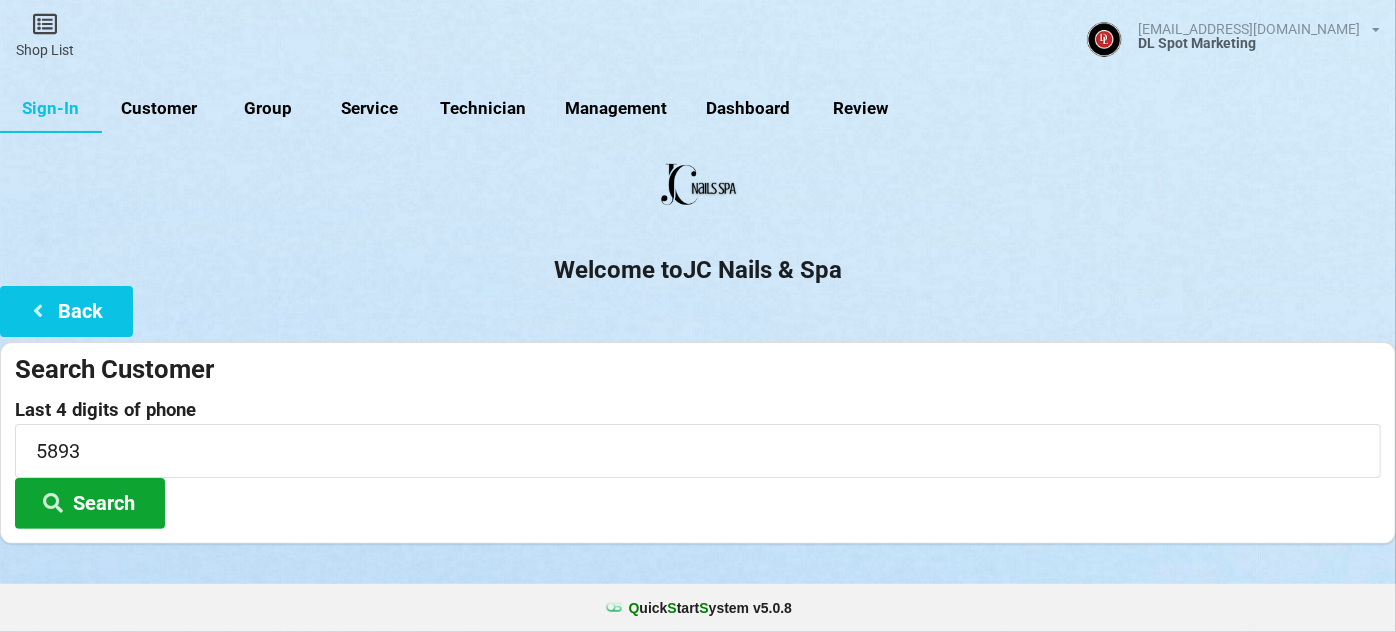 click on "Search" at bounding box center (90, 503) 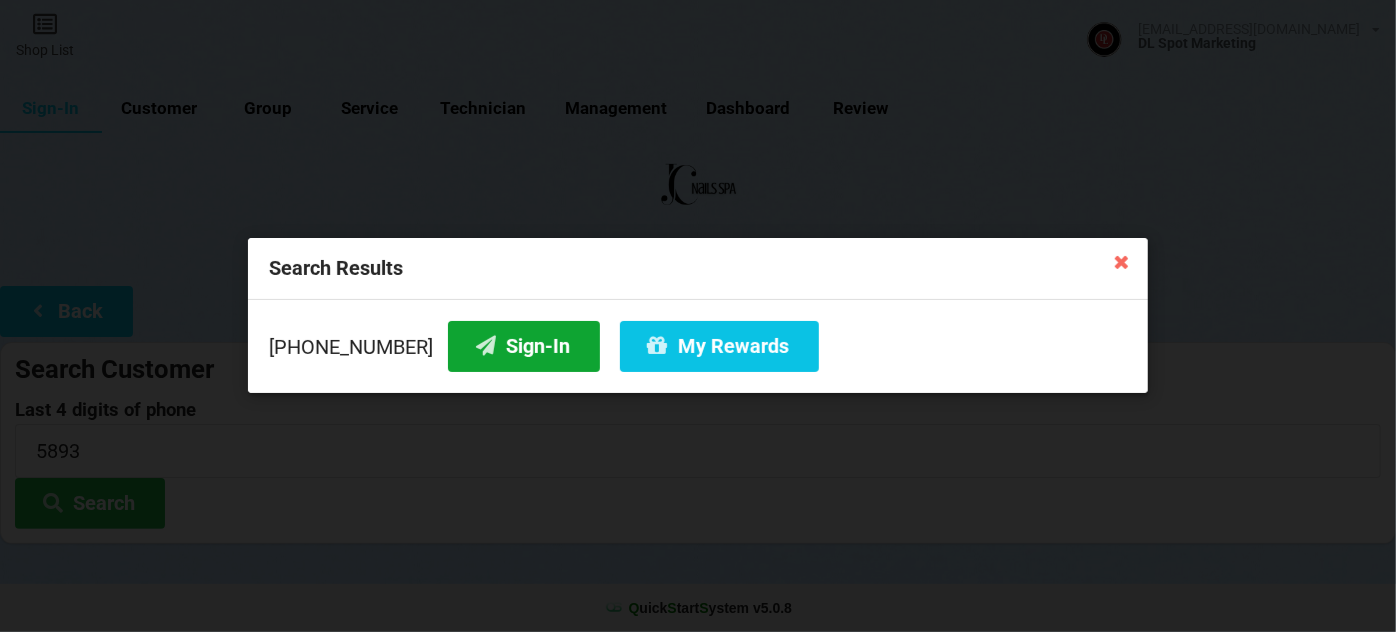 click on "Sign-In" at bounding box center (524, 346) 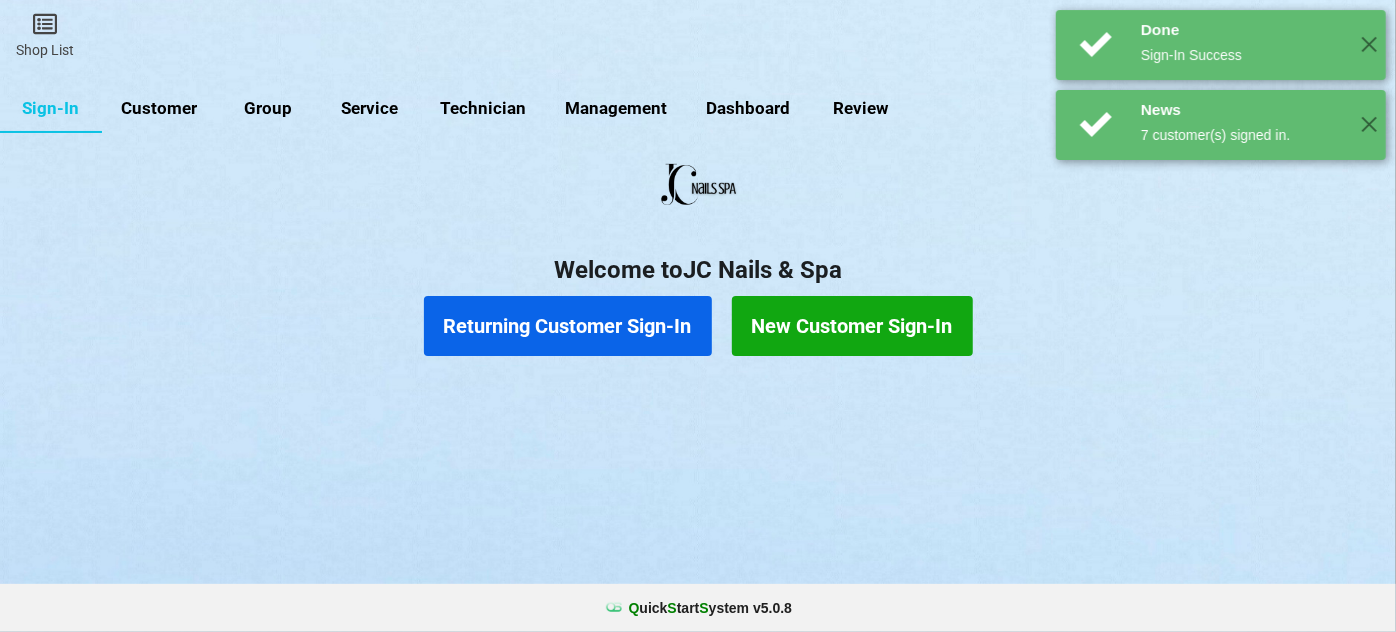 click on "Returning Customer Sign-In" at bounding box center (568, 326) 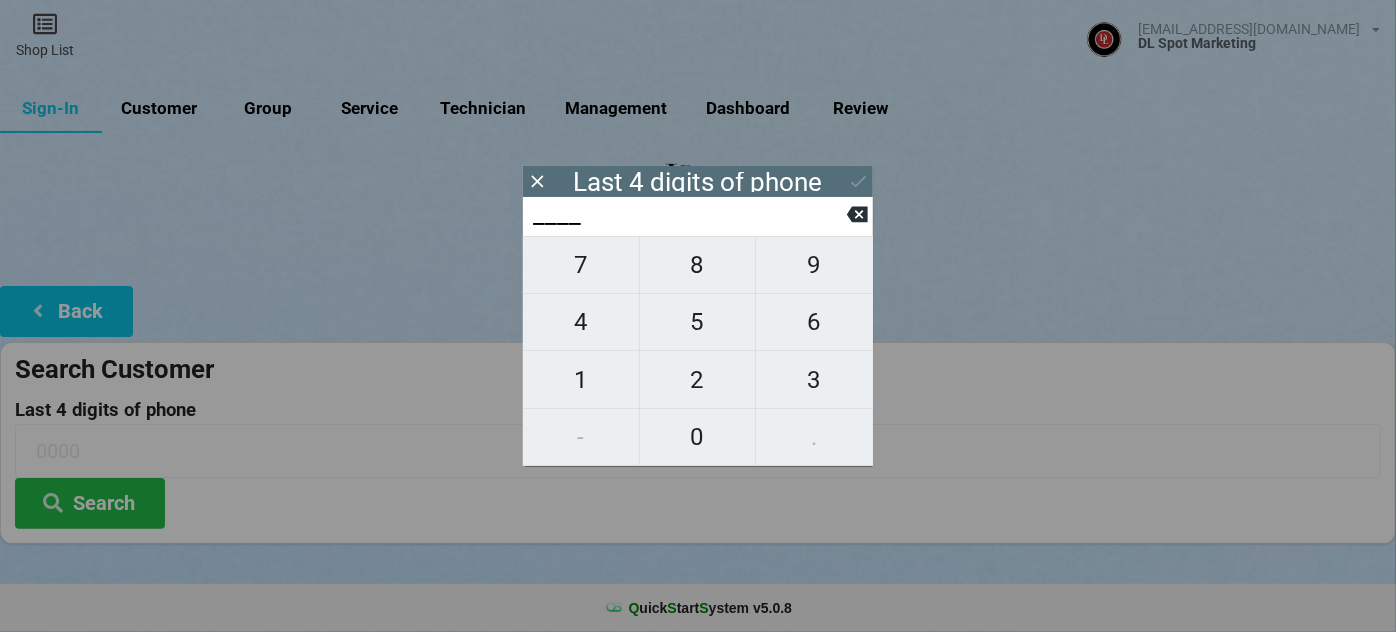 type on "9___" 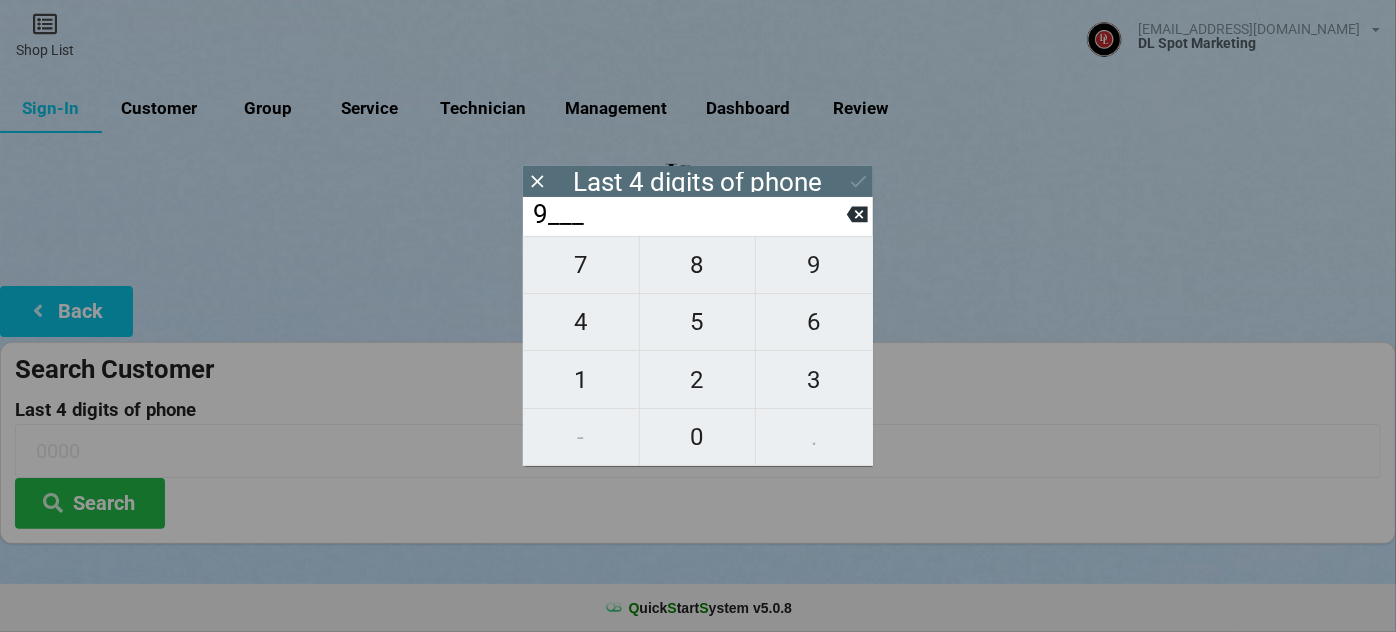 type on "9___" 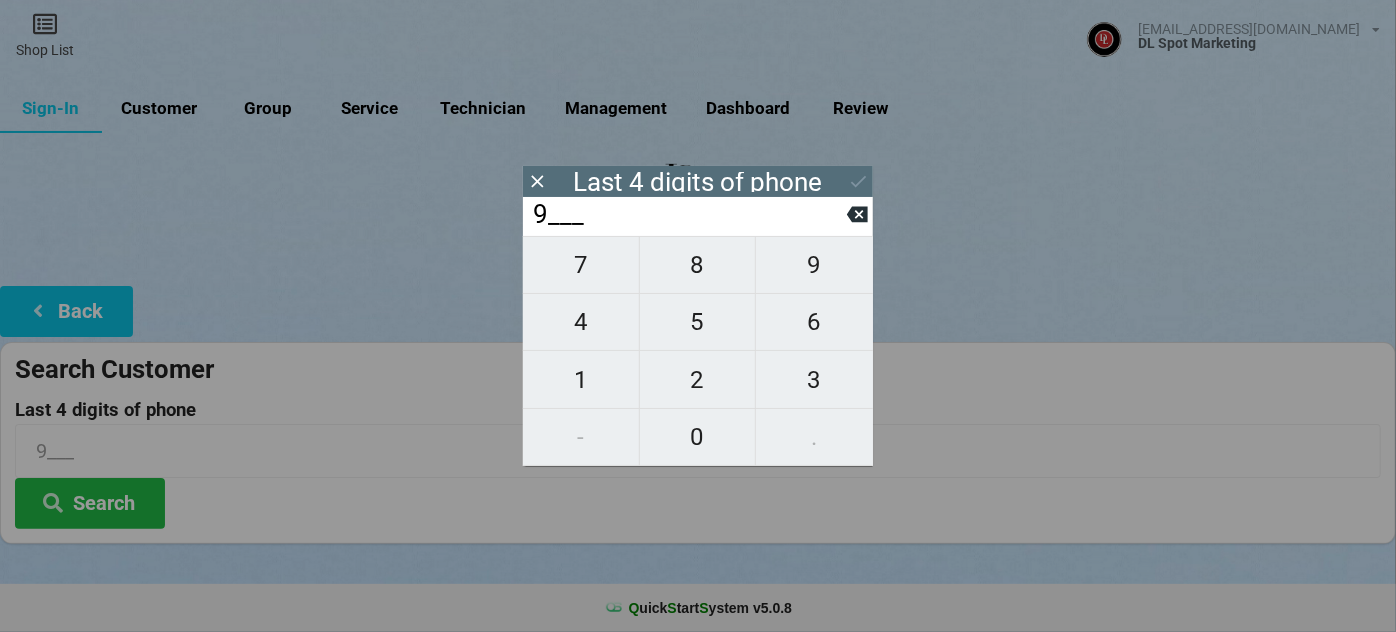 type on "90__" 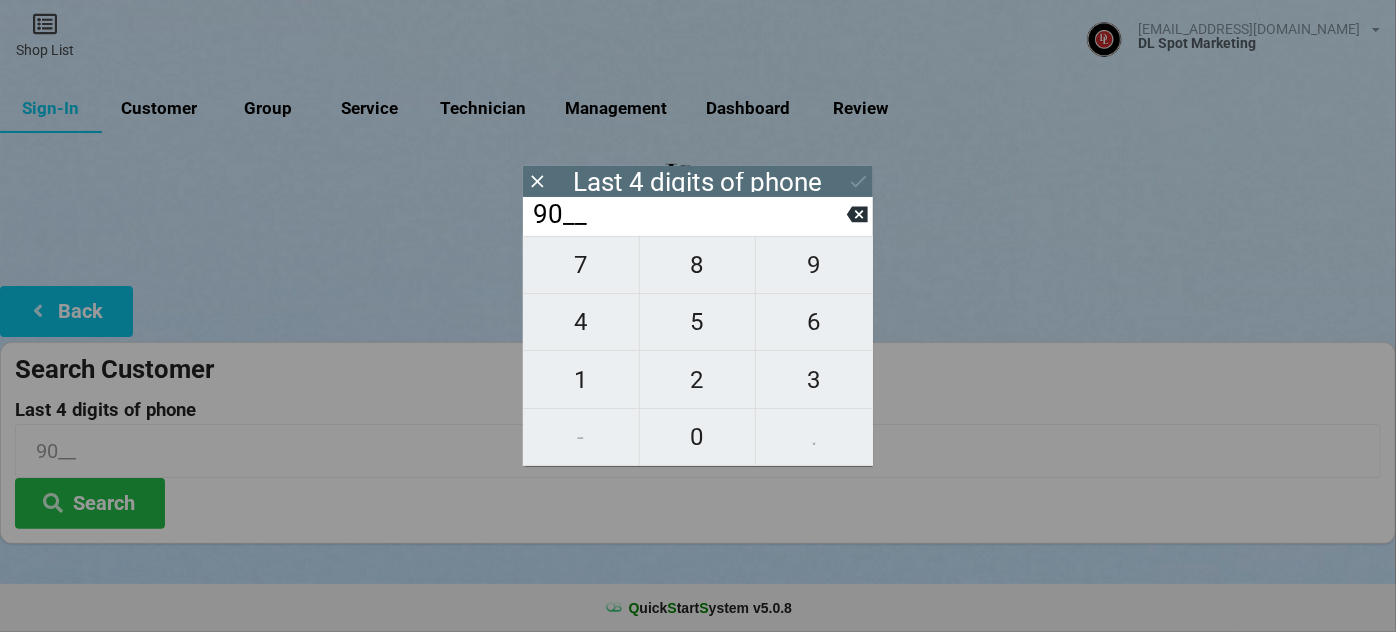 type on "908_" 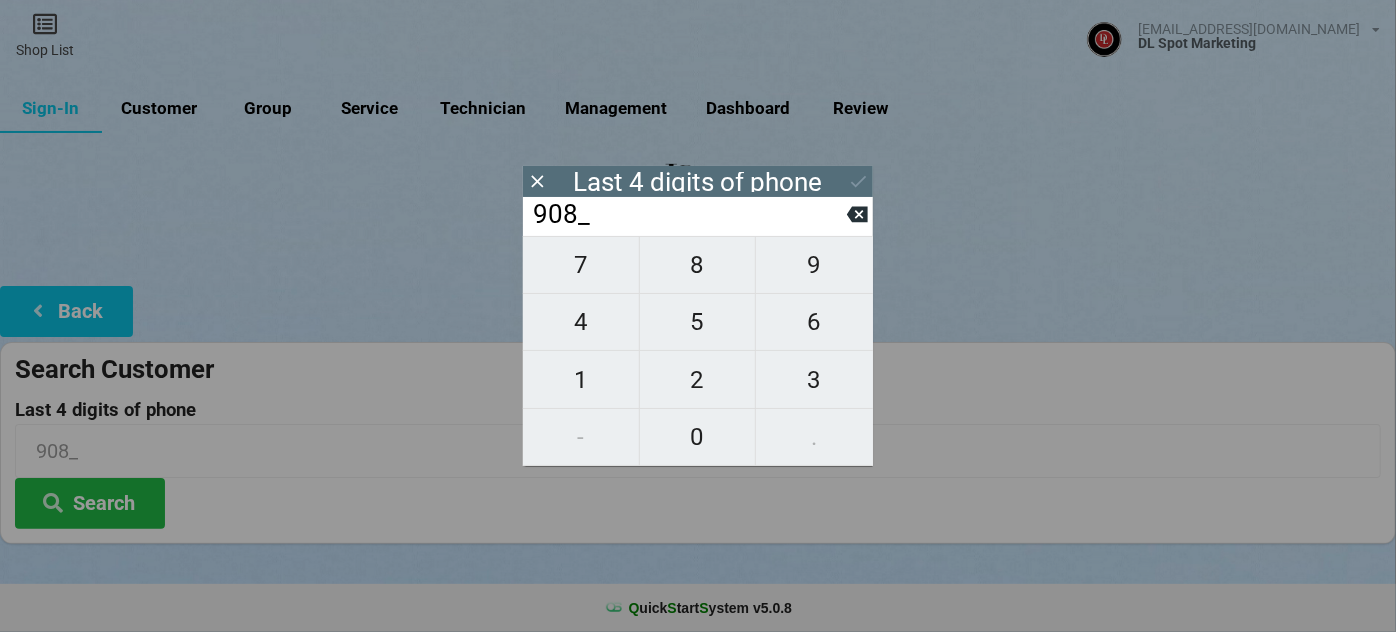 type on "9081" 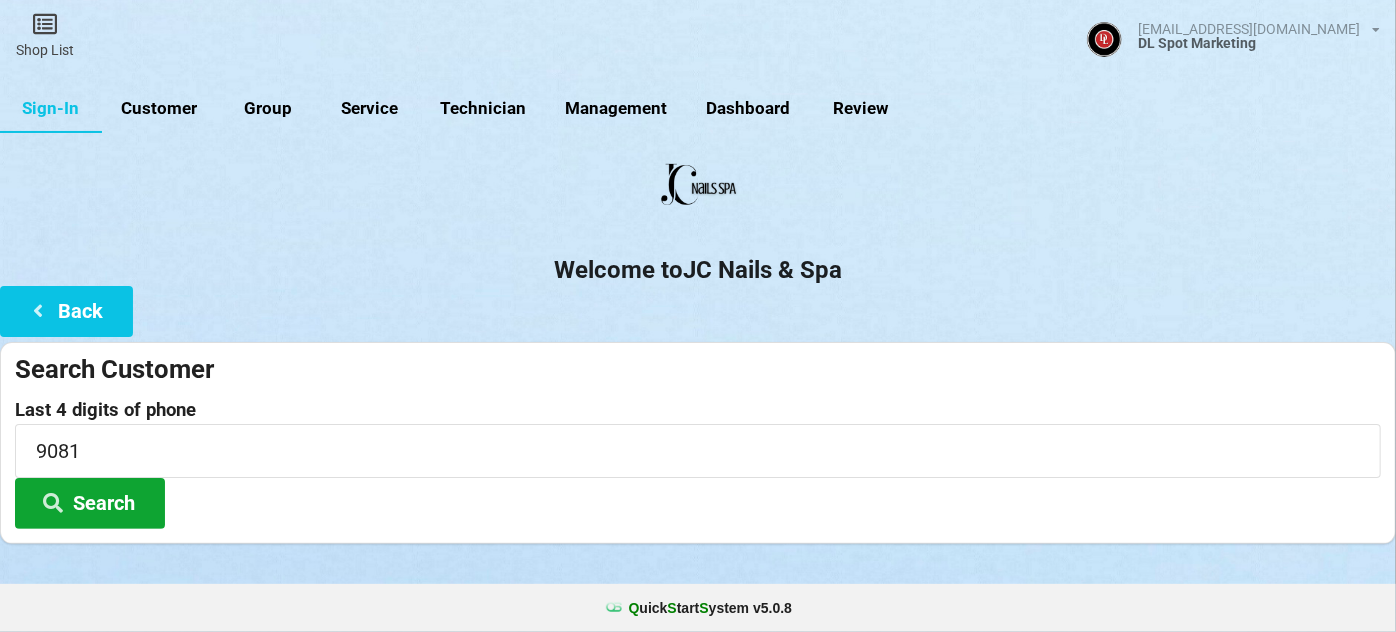 click on "Search" at bounding box center (90, 503) 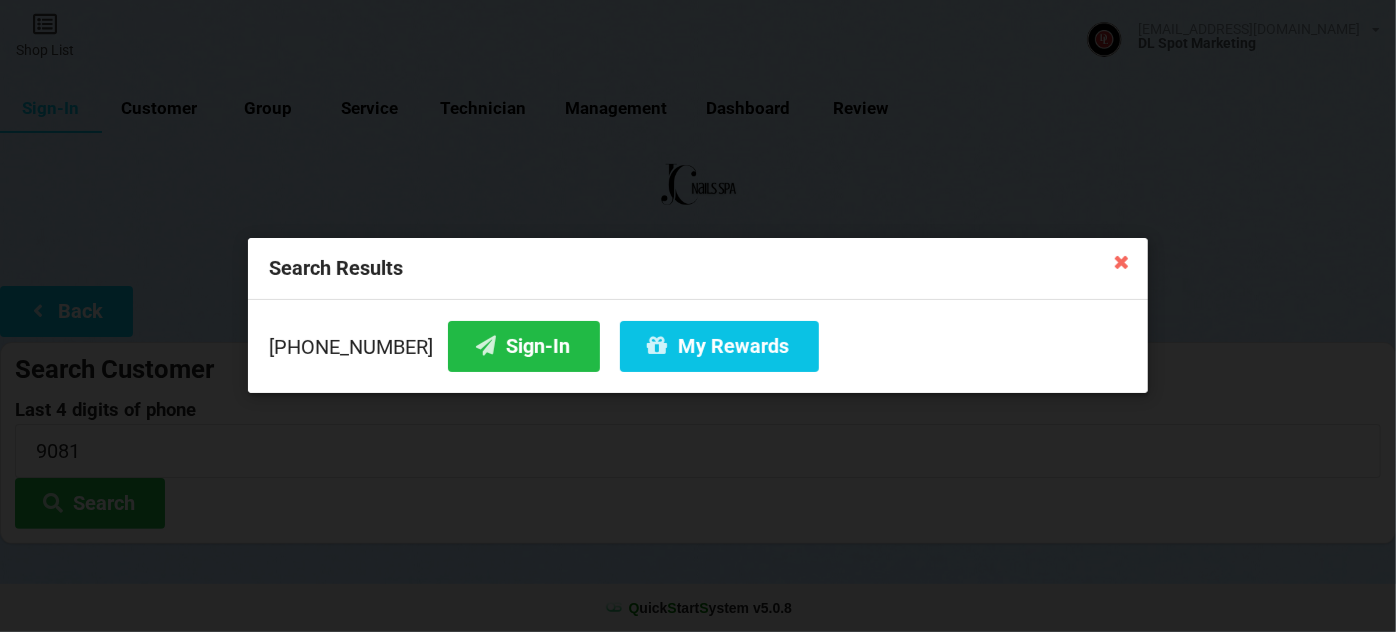 click at bounding box center (1122, 261) 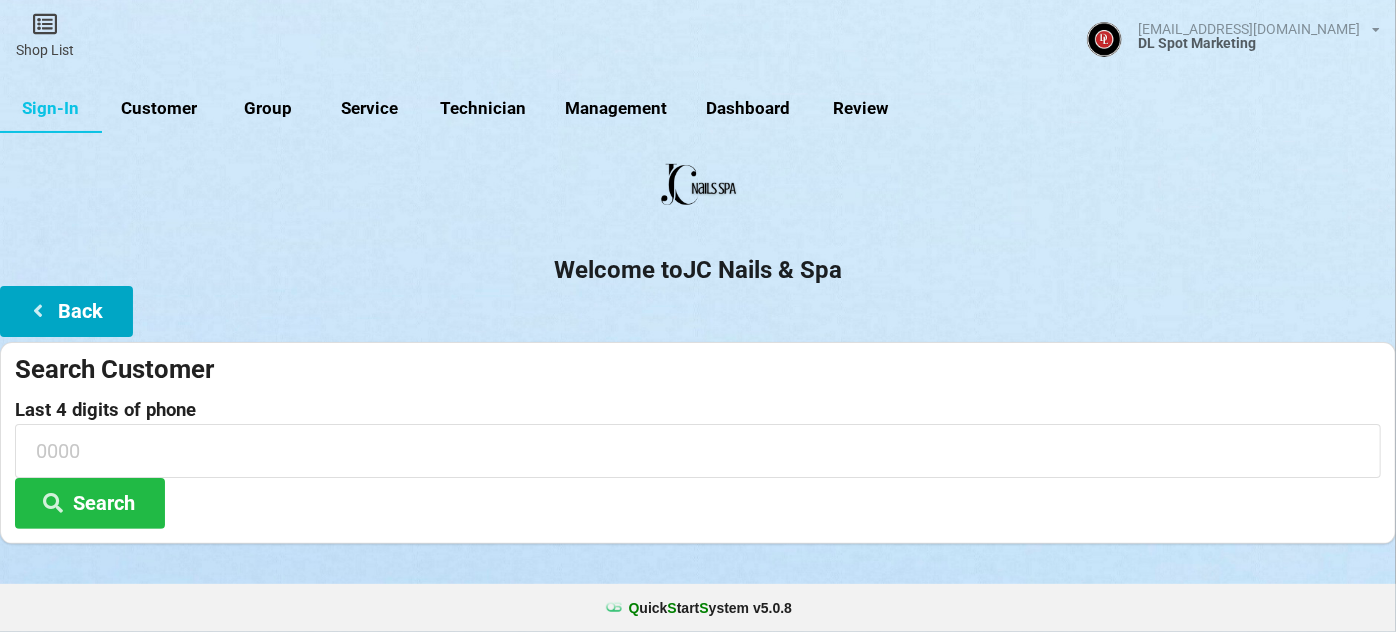 click on "Back" at bounding box center (66, 311) 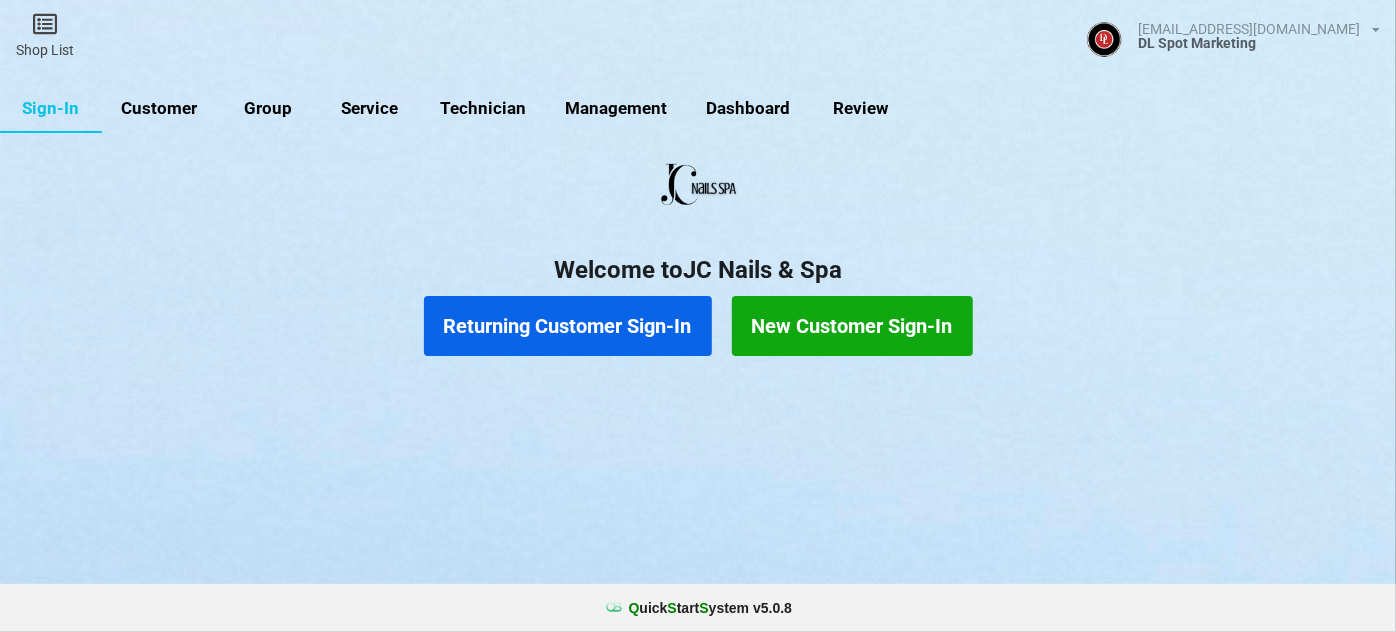 click on "New Customer Sign-In" at bounding box center (852, 326) 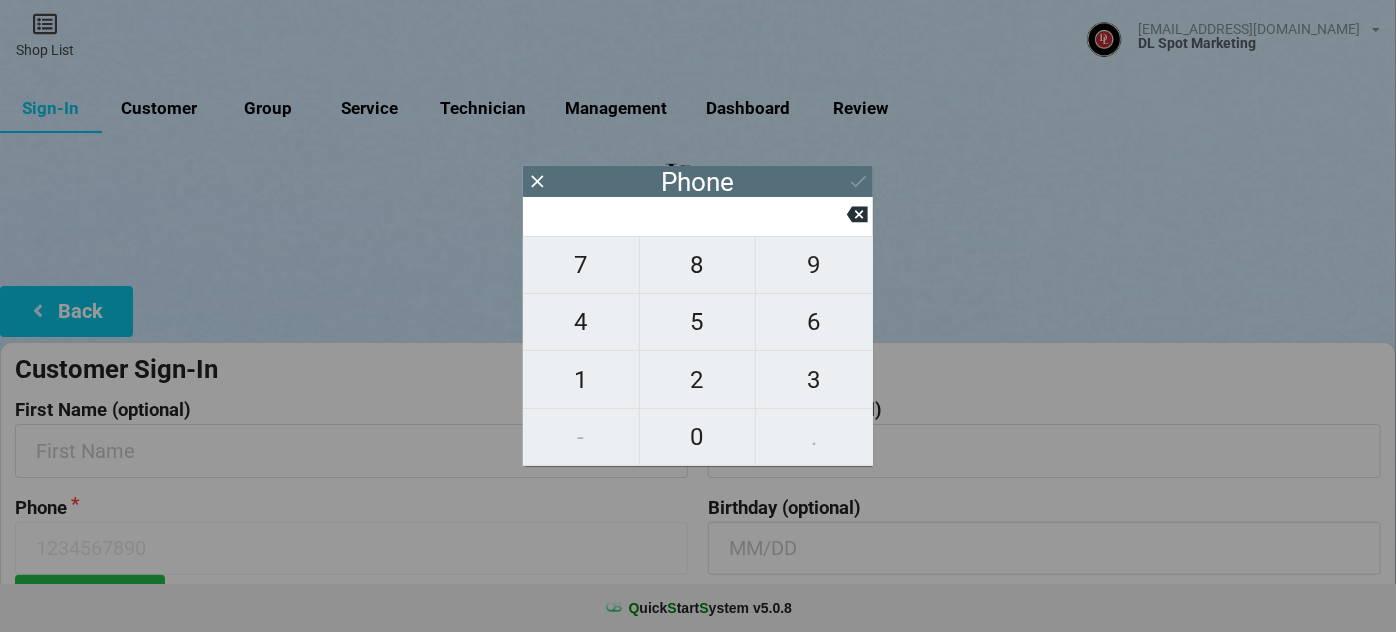 type on "9" 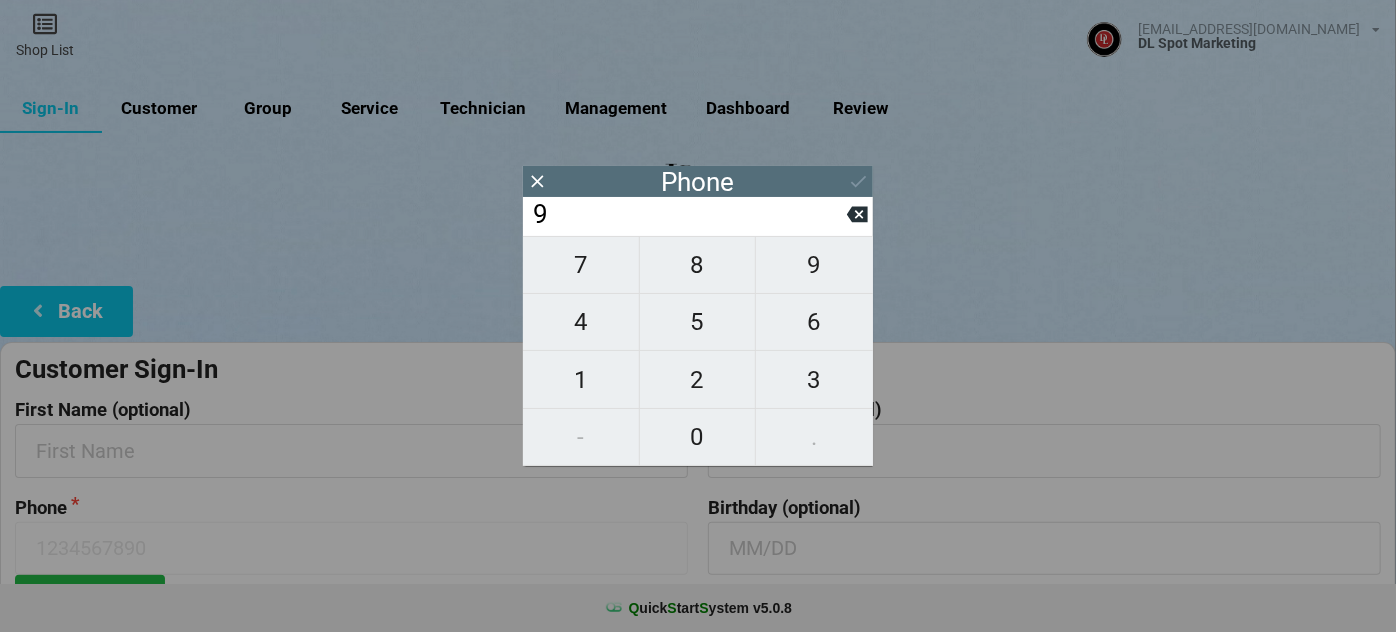 type on "9" 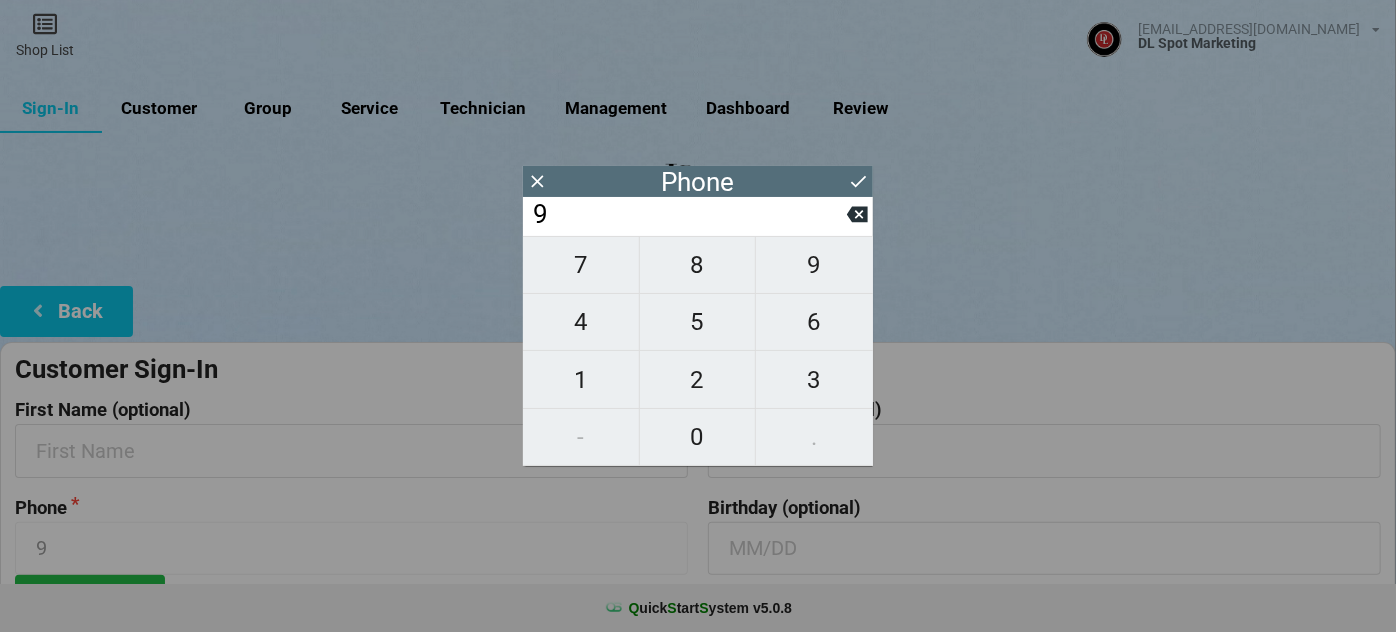type on "92" 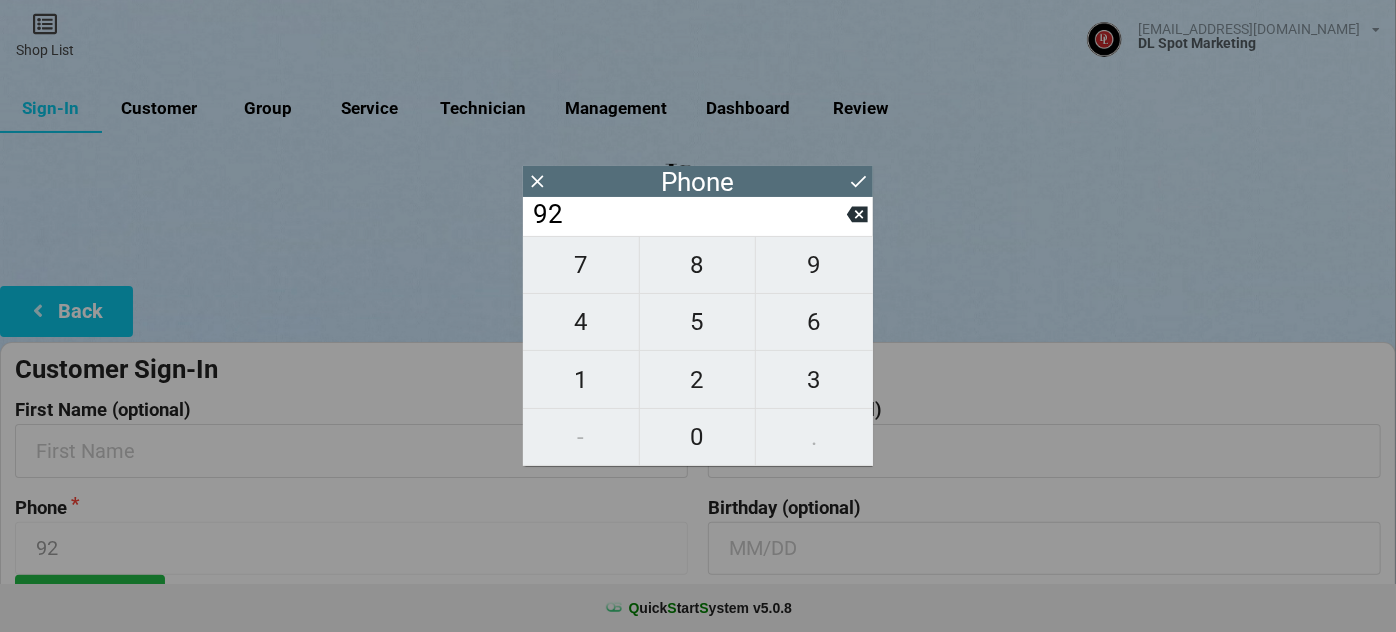 type on "925" 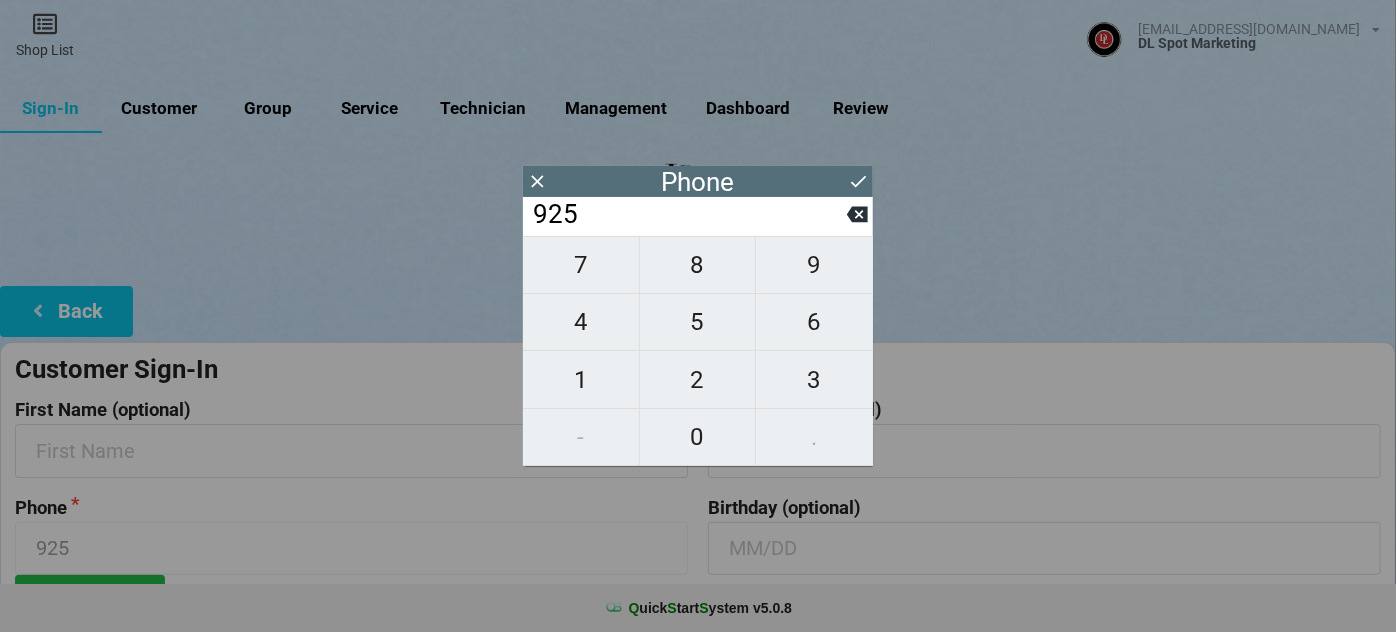 type on "9256" 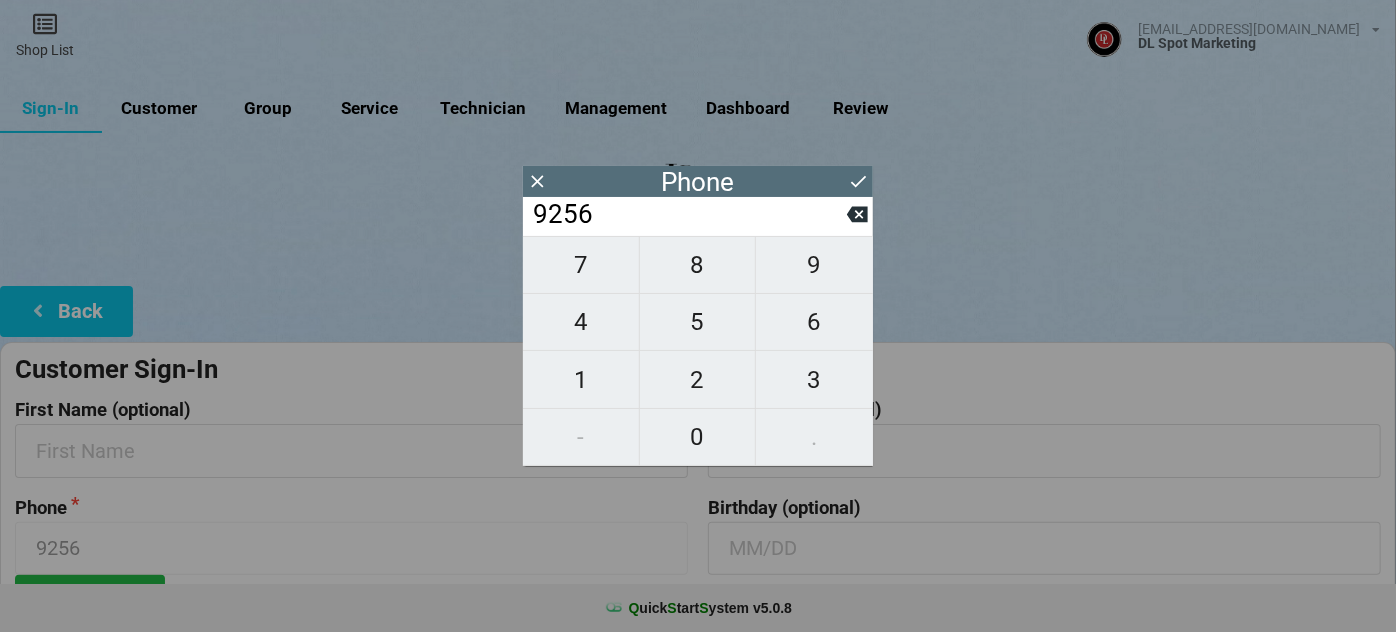 type on "92560" 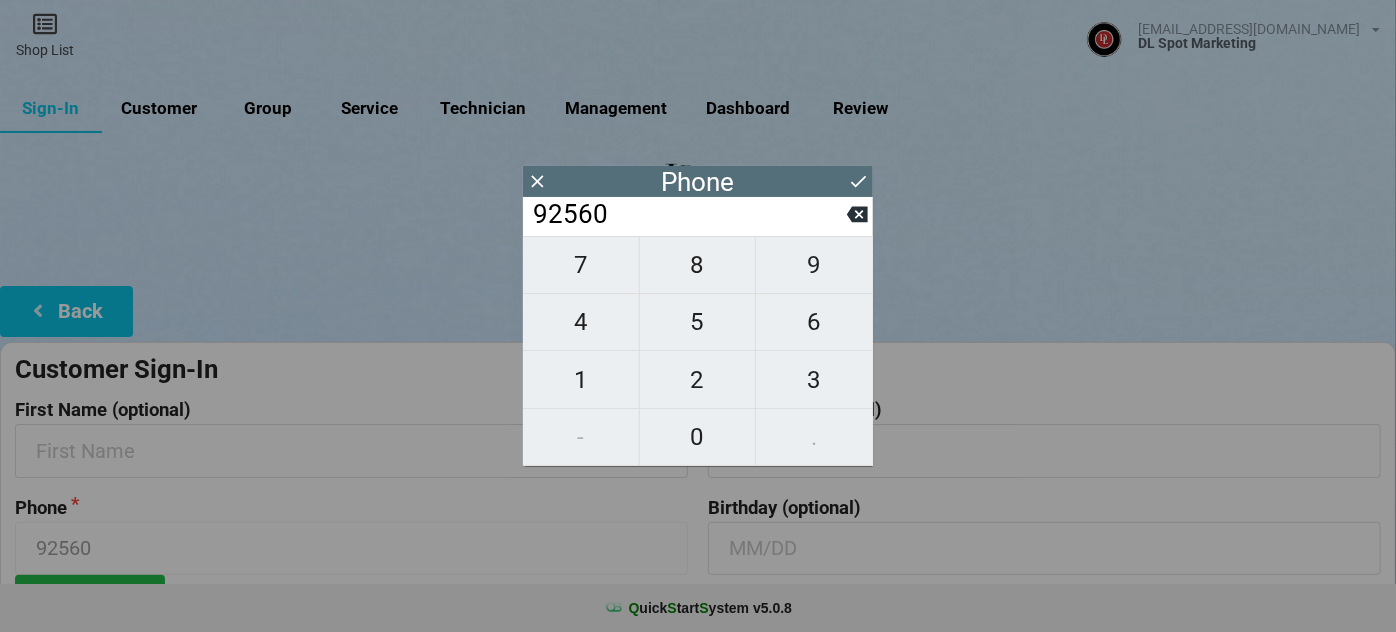 type on "925605" 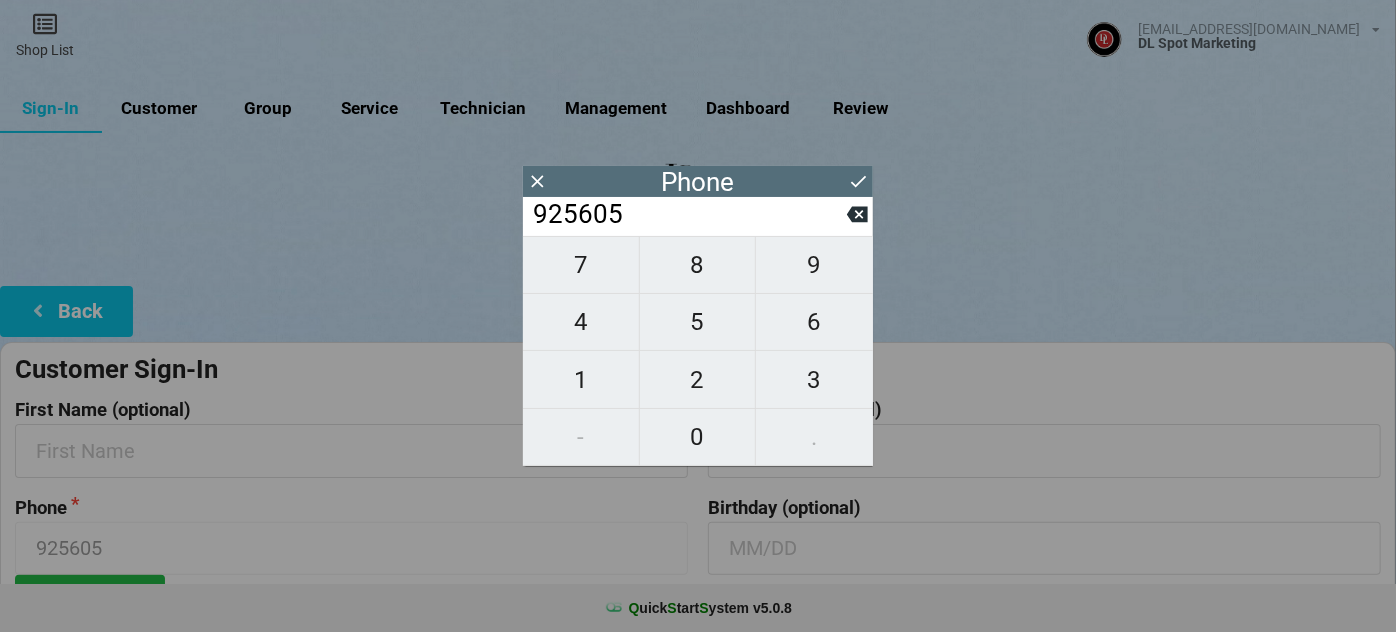 type on "9256059" 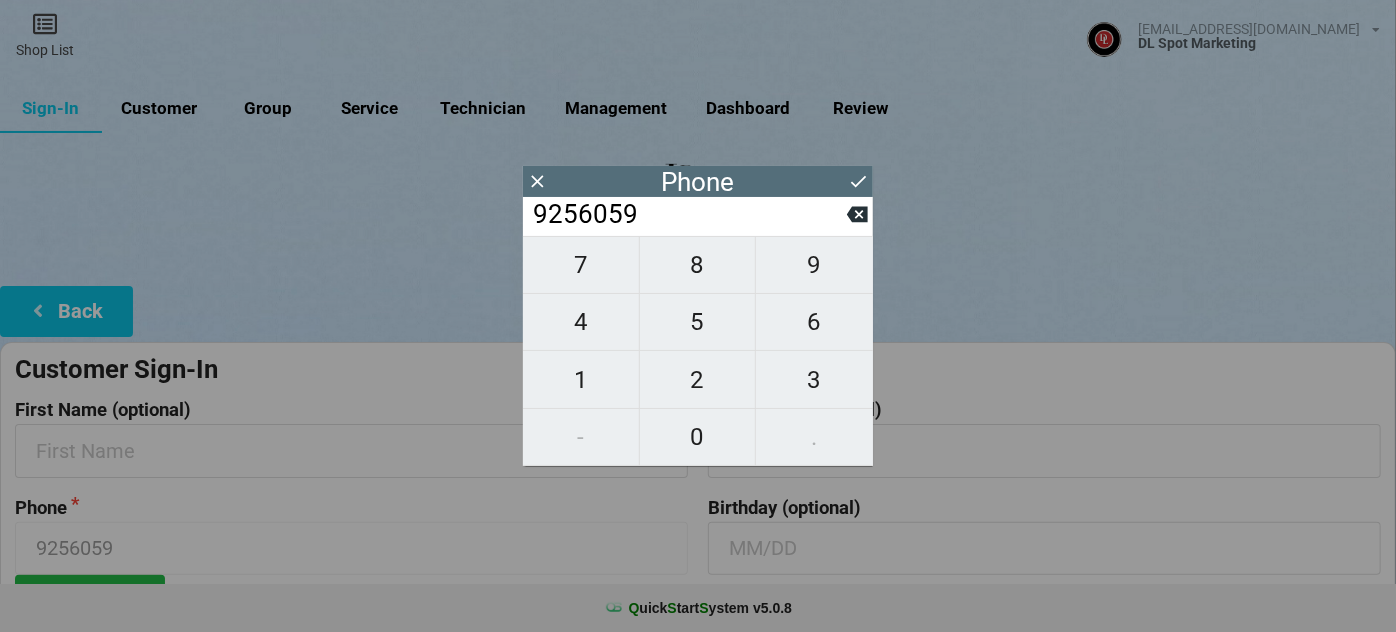 type on "92560590" 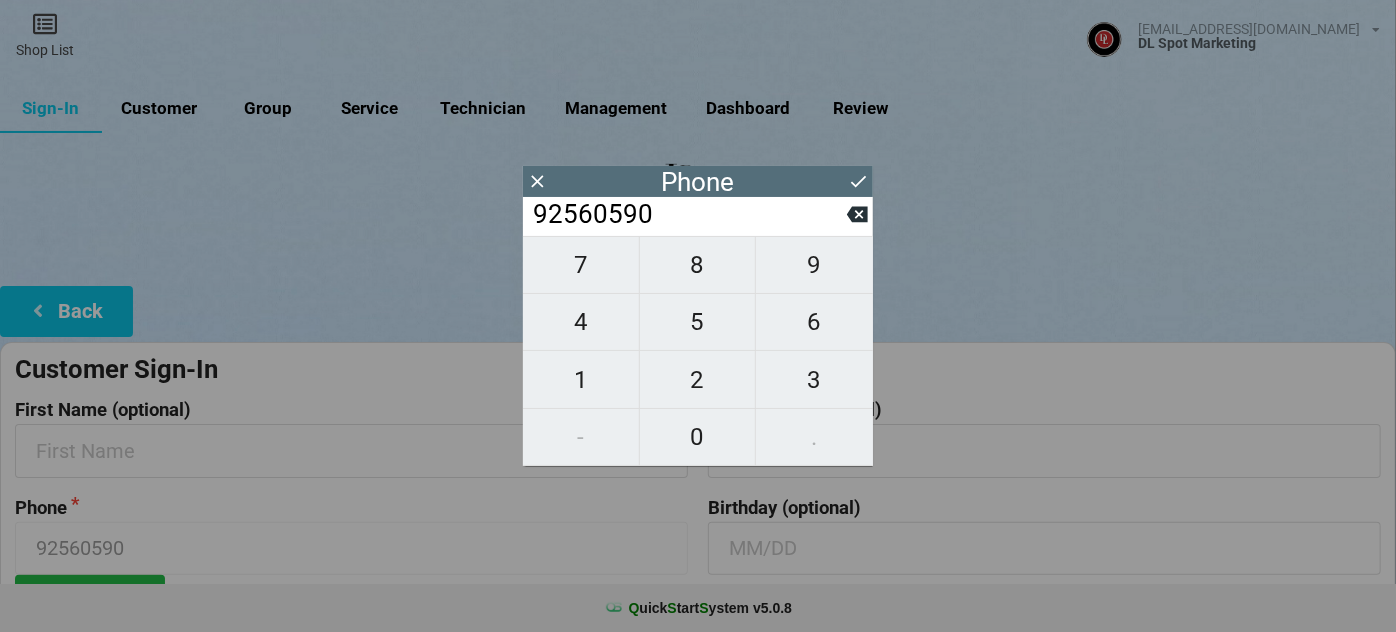 type on "925605908" 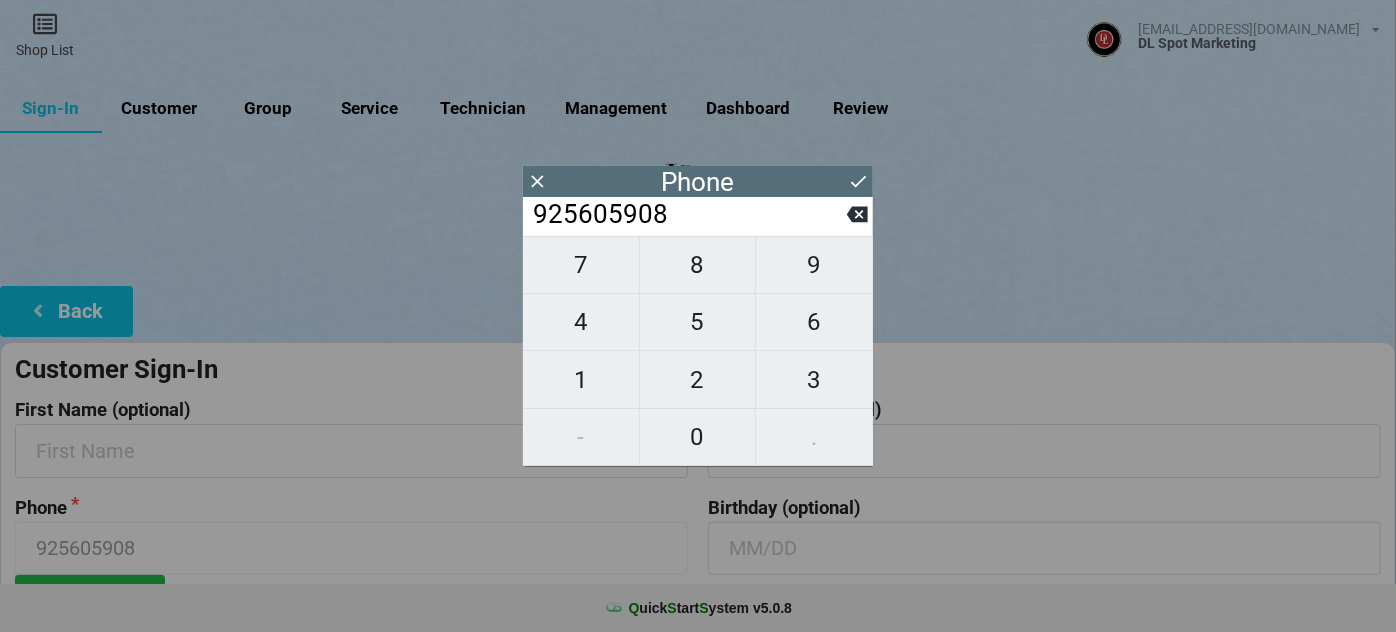 type on "9256059081" 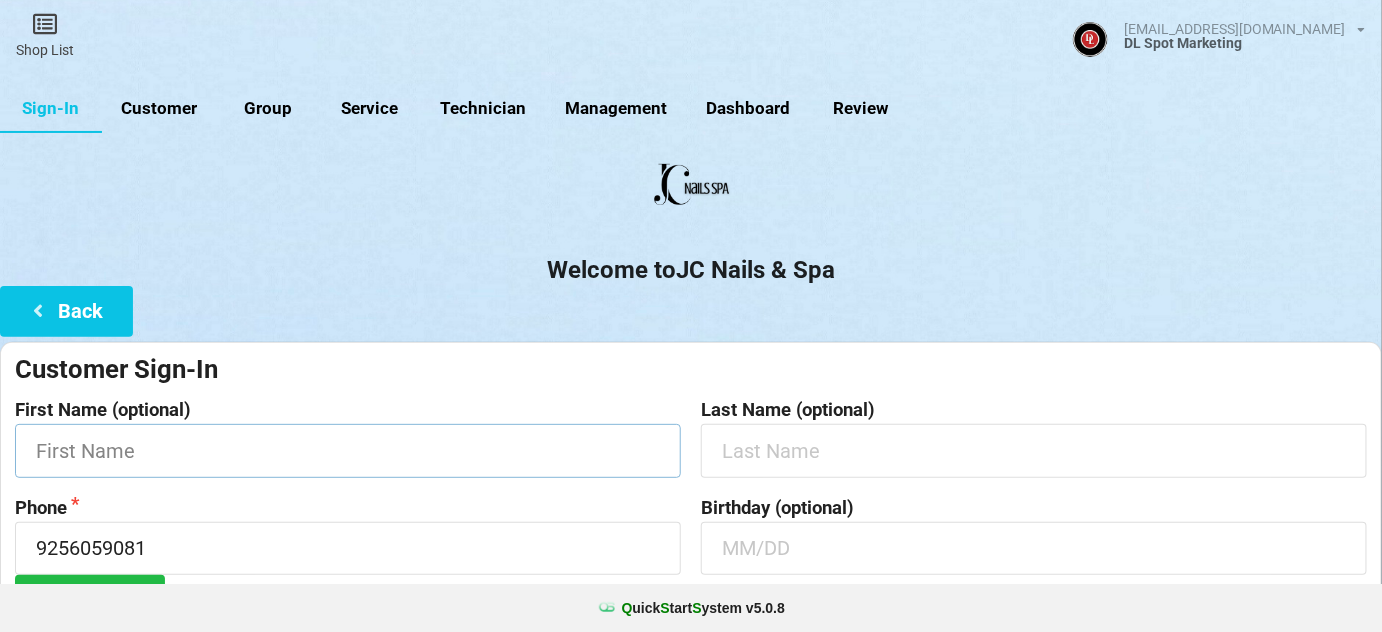 click at bounding box center (348, 450) 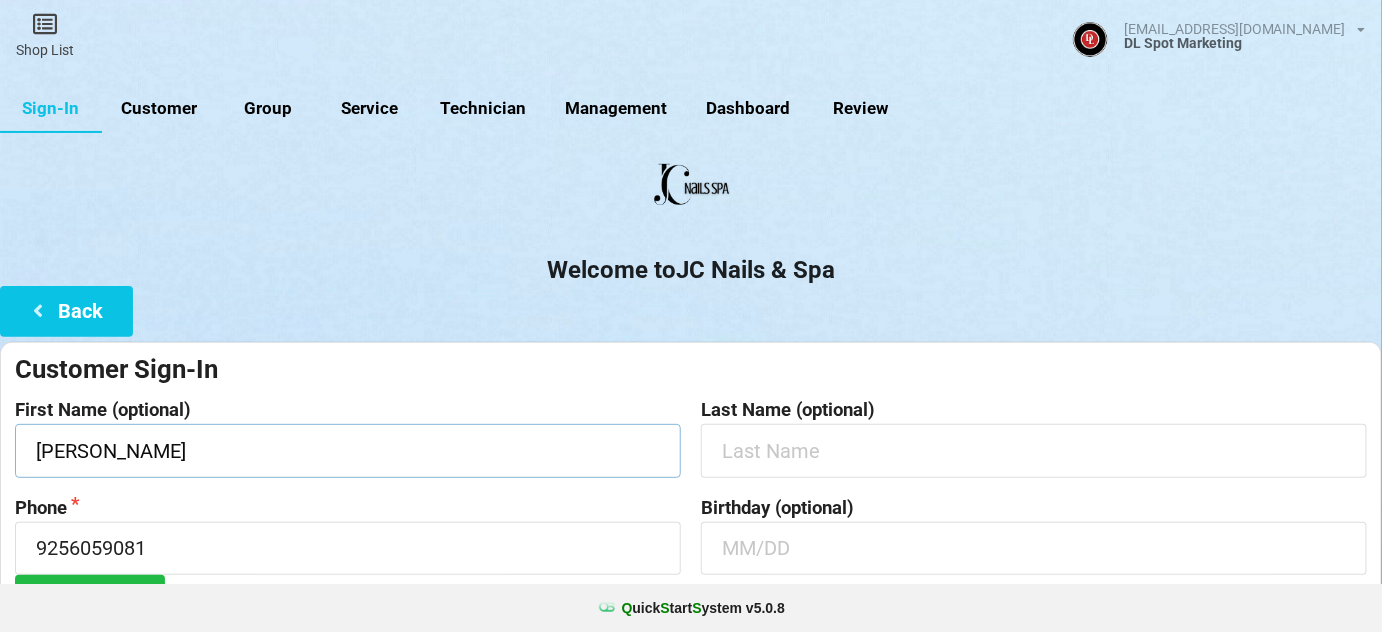 type on "[PERSON_NAME]" 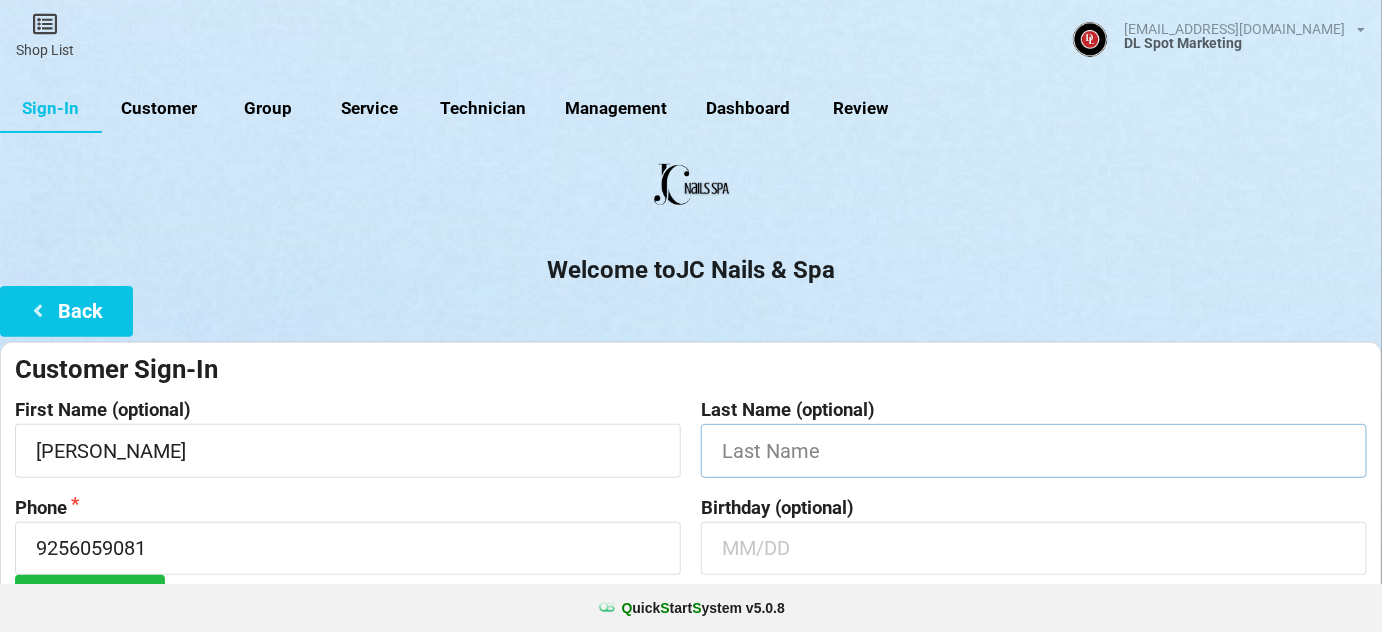 click at bounding box center [1034, 450] 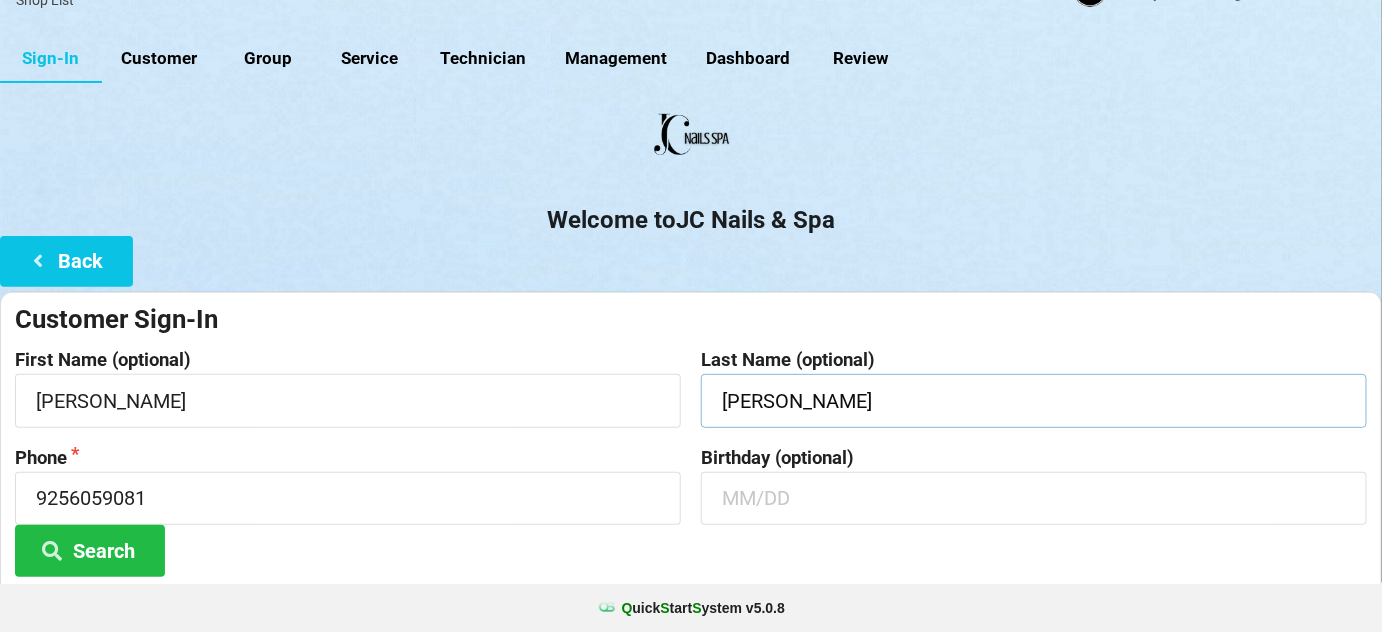 scroll, scrollTop: 191, scrollLeft: 0, axis: vertical 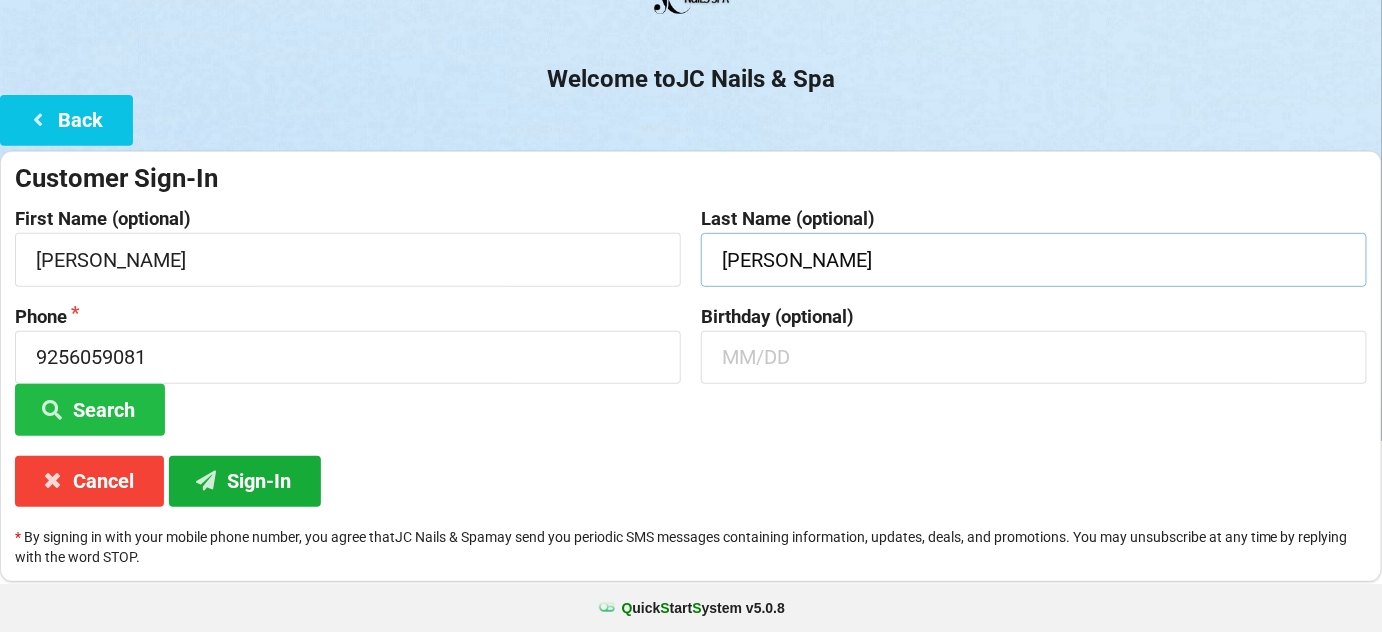 type on "[PERSON_NAME]" 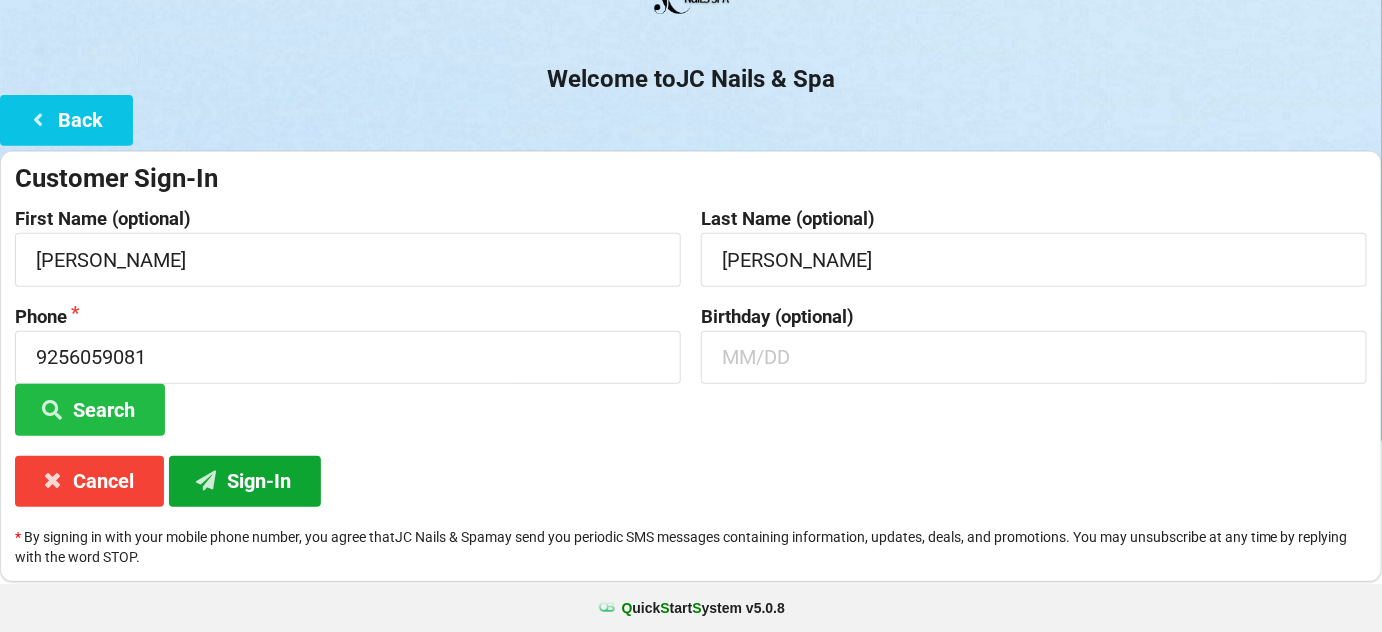 click on "Sign-In" at bounding box center [245, 481] 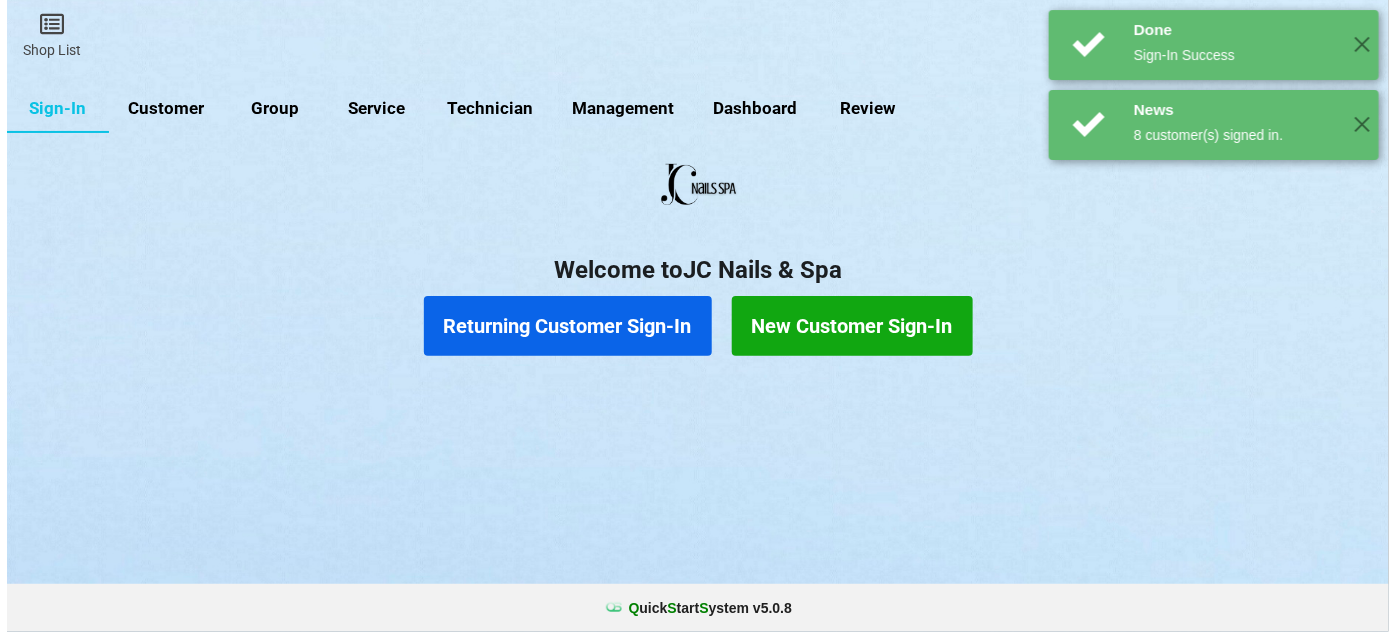 scroll, scrollTop: 0, scrollLeft: 0, axis: both 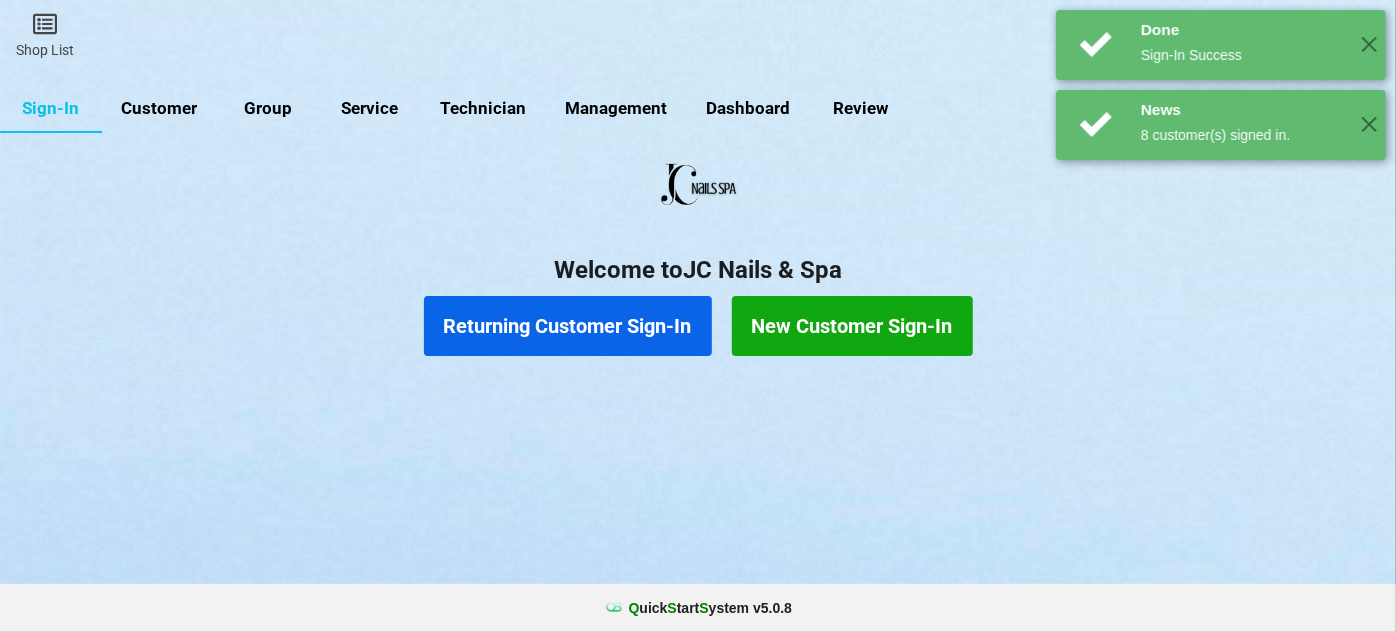 click on "Returning Customer Sign-In" at bounding box center (568, 326) 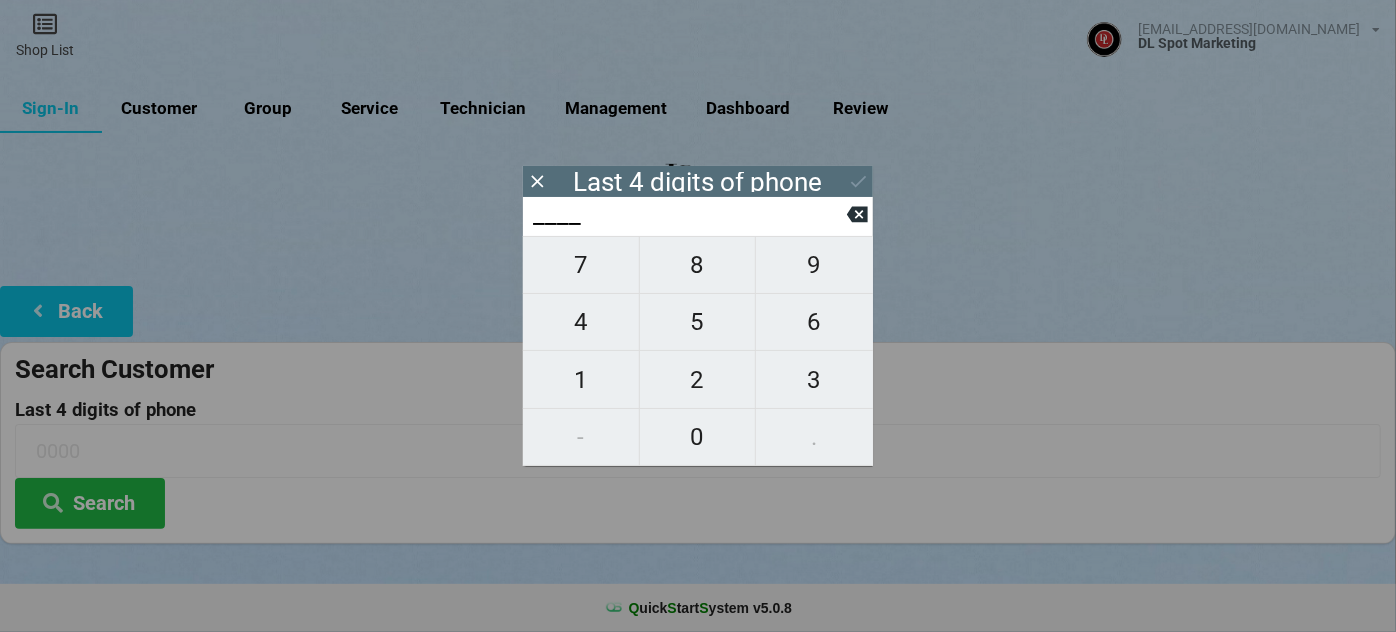 type on "7___" 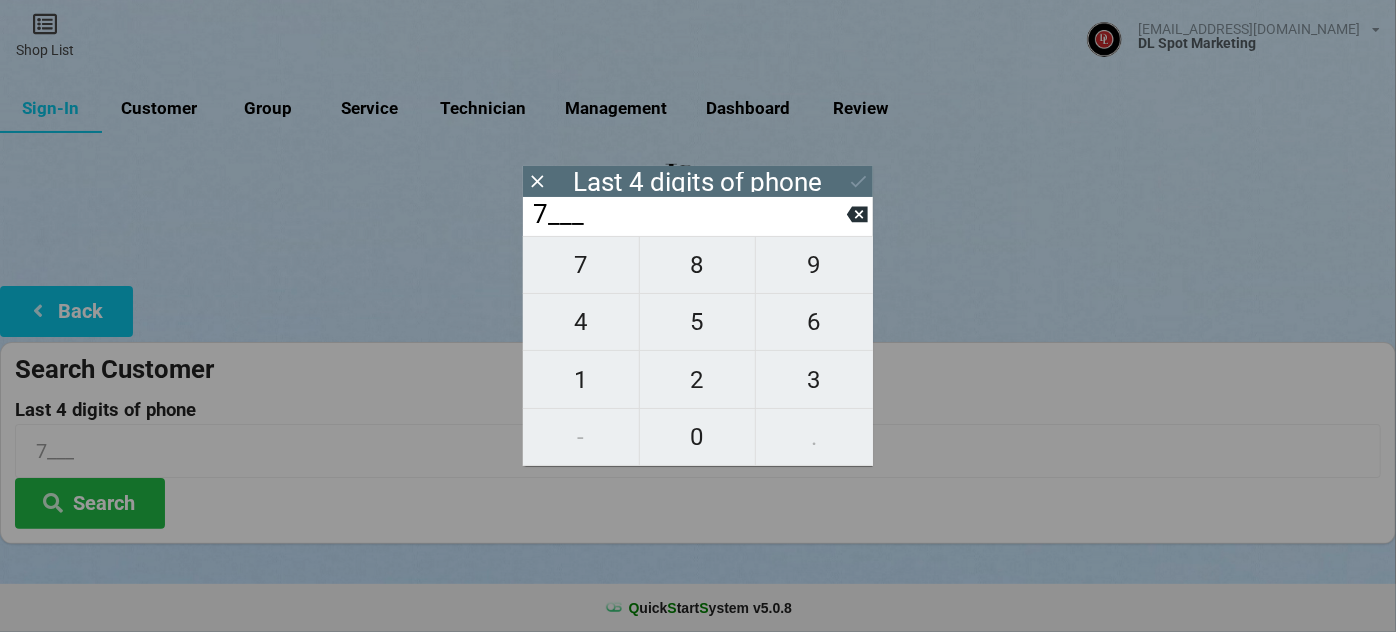 type on "72__" 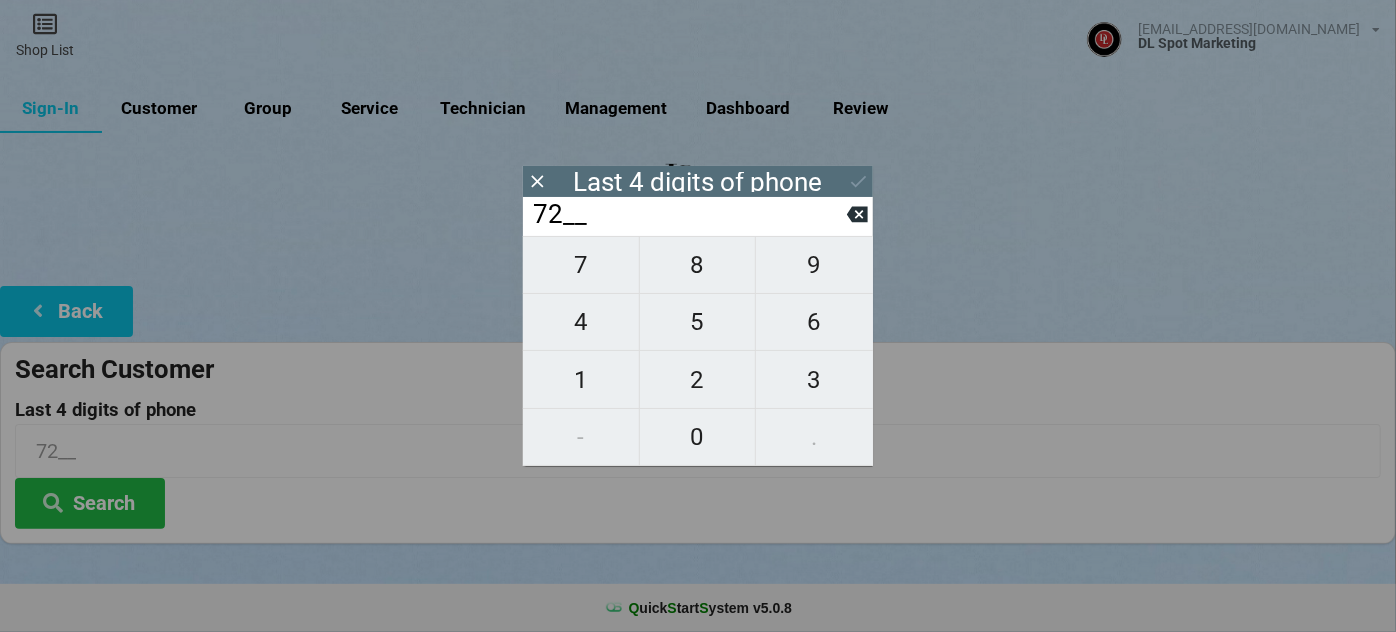 type on "724_" 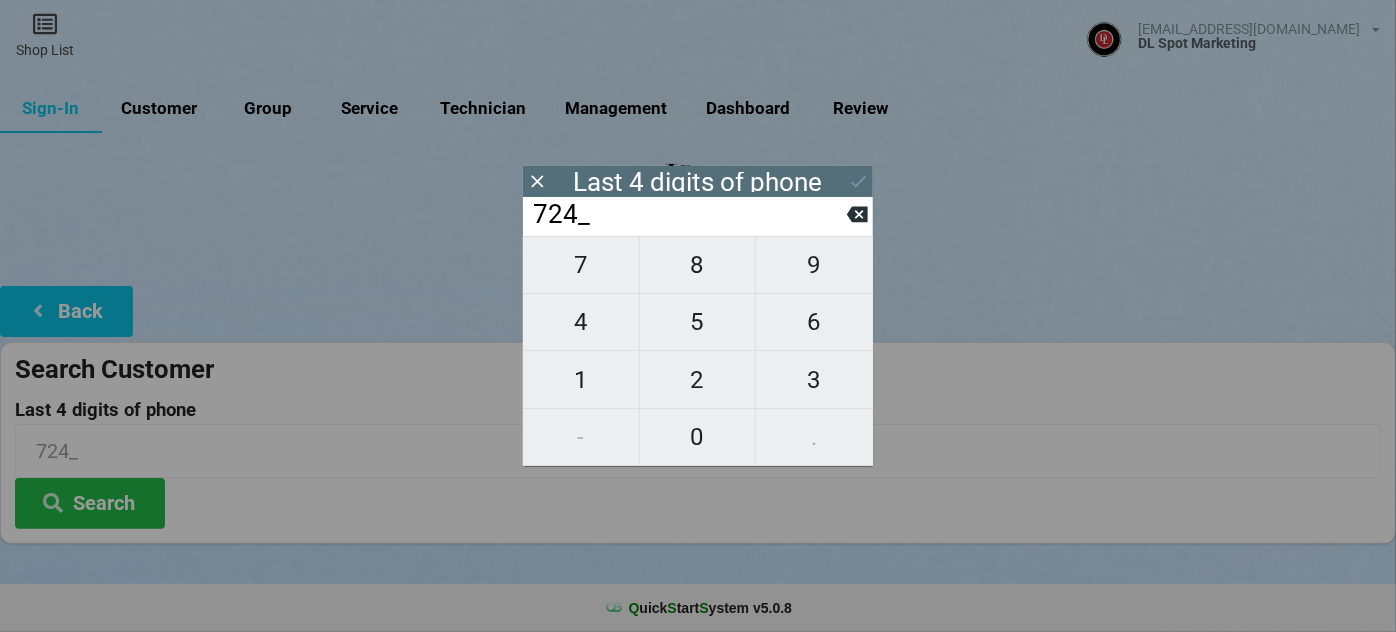 type on "7246" 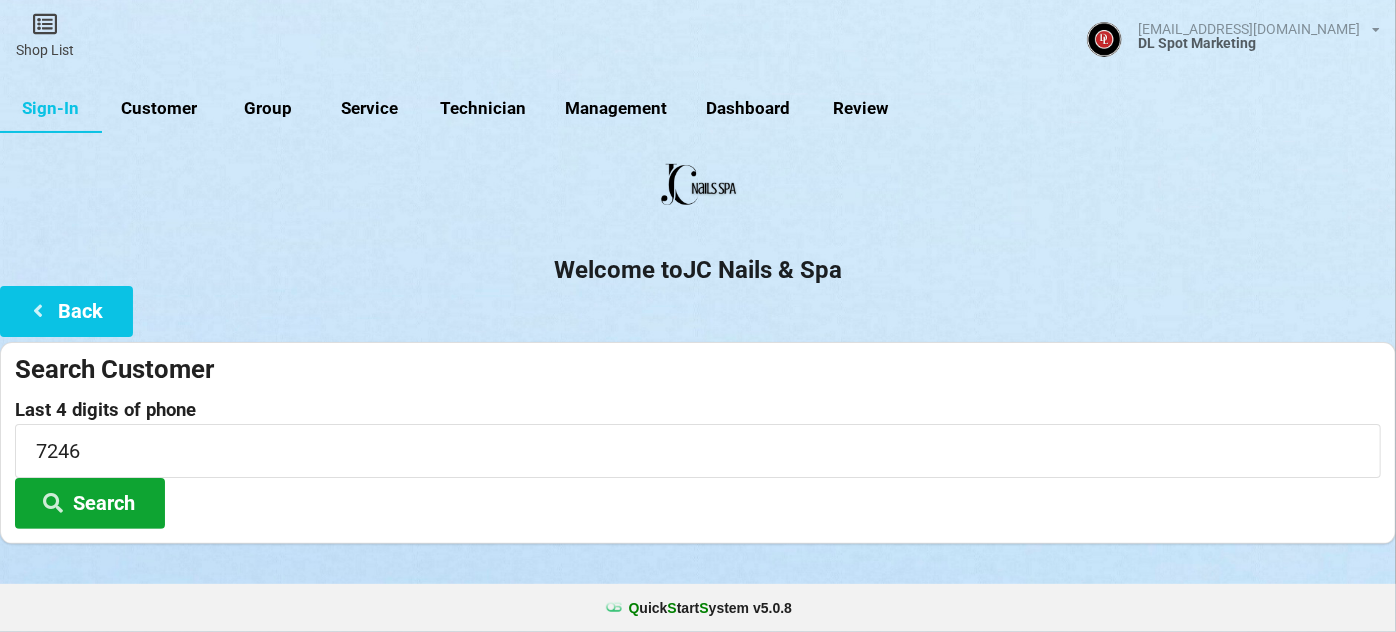 click on "Search" at bounding box center (90, 503) 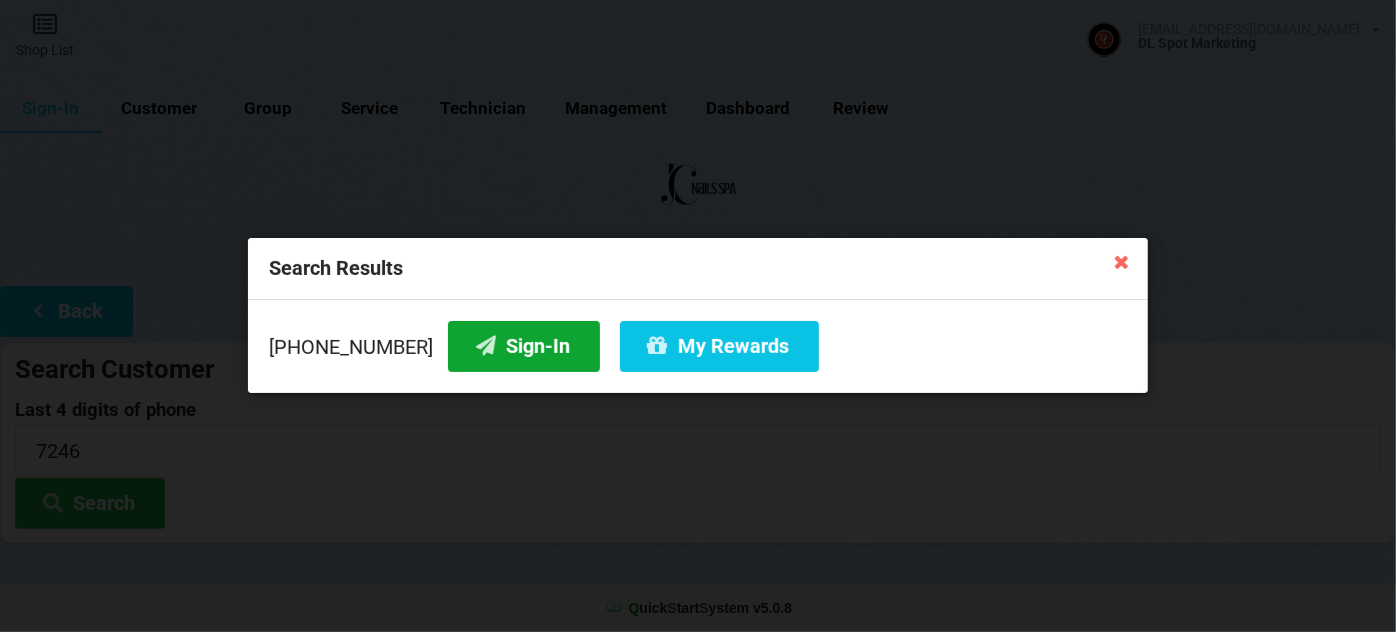 click on "Sign-In" at bounding box center (524, 346) 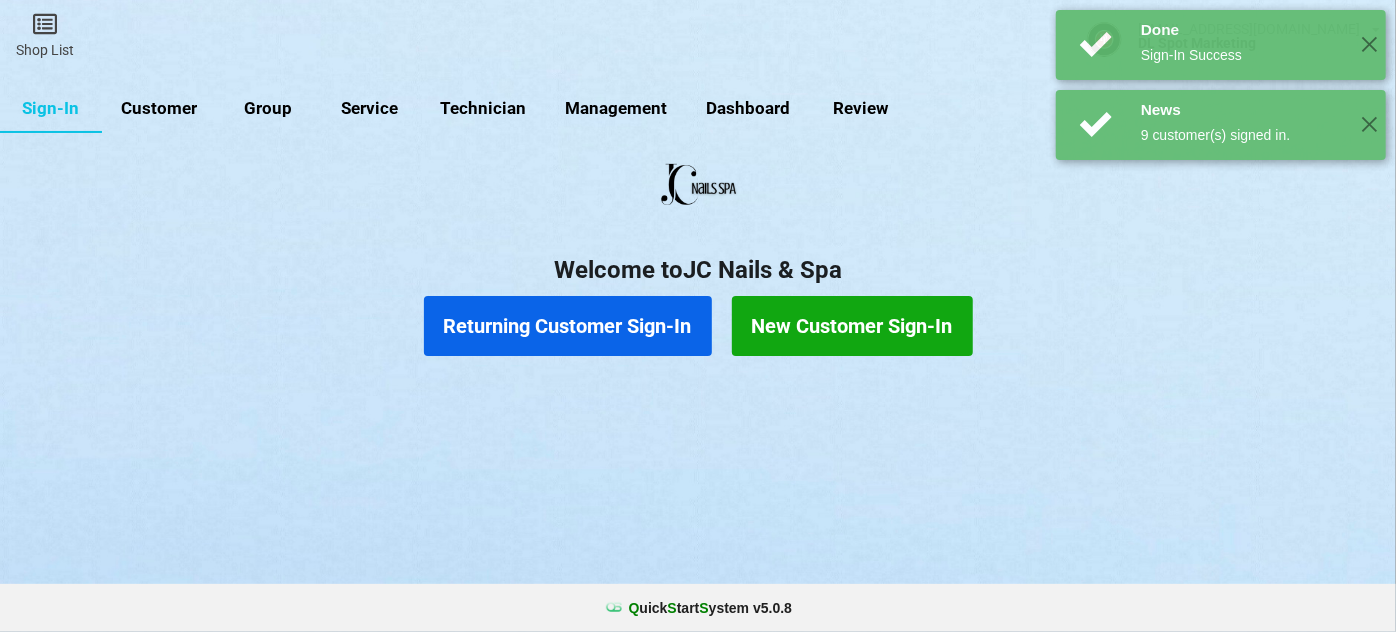 click on "Returning Customer Sign-In" at bounding box center (568, 326) 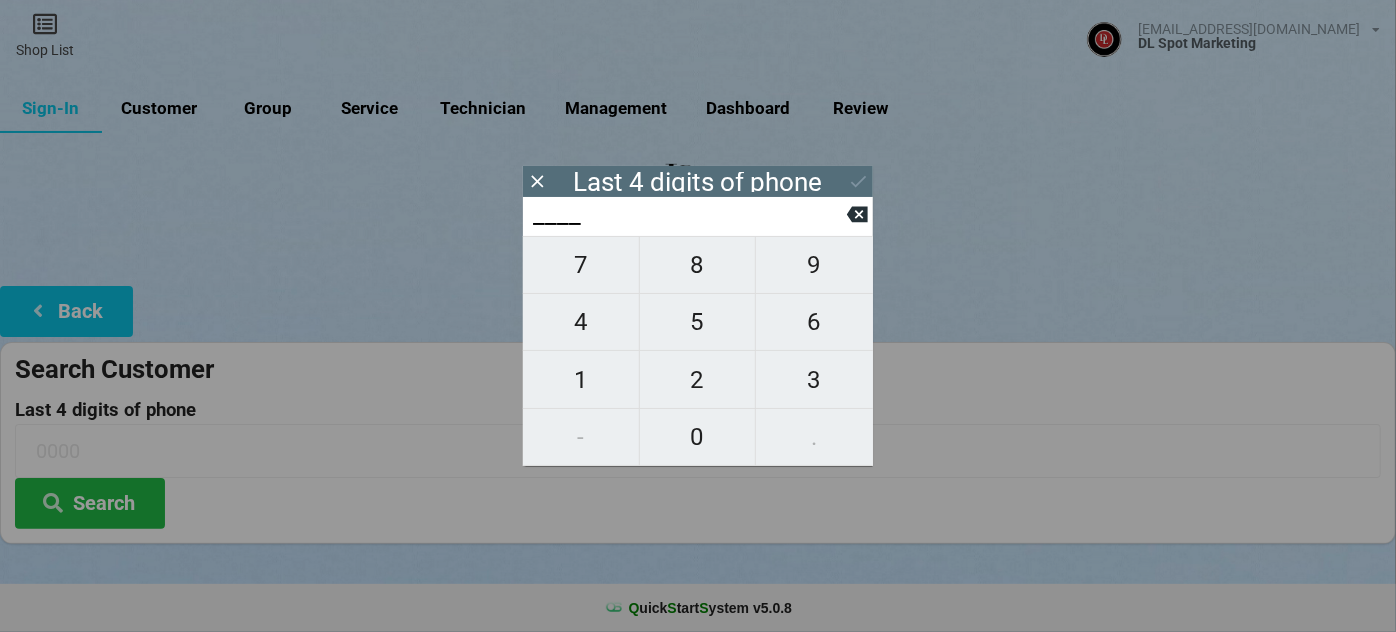 type on "8___" 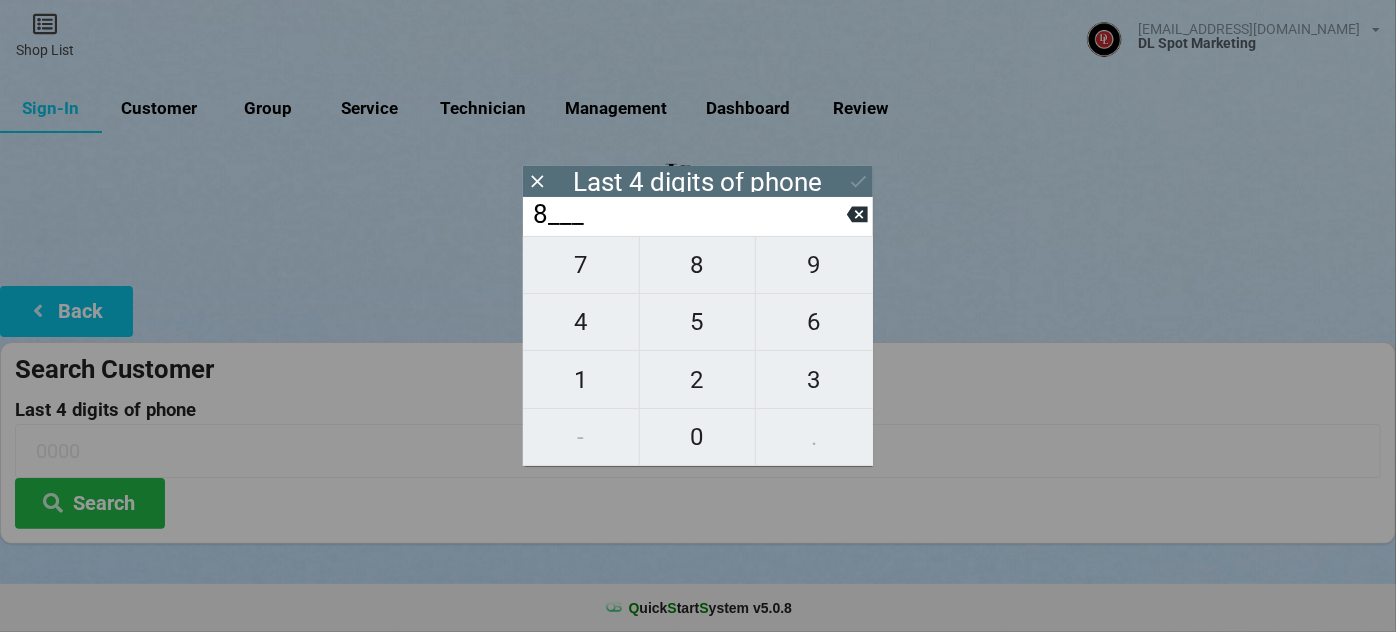 type on "8___" 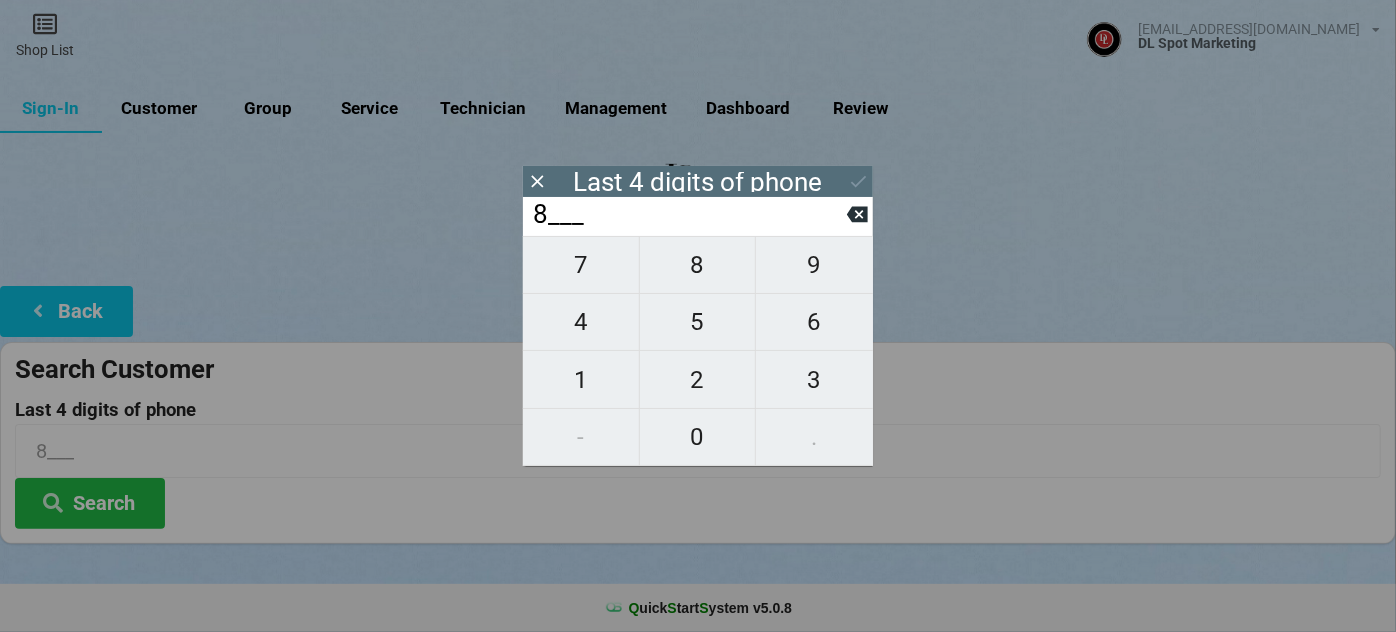 type on "82__" 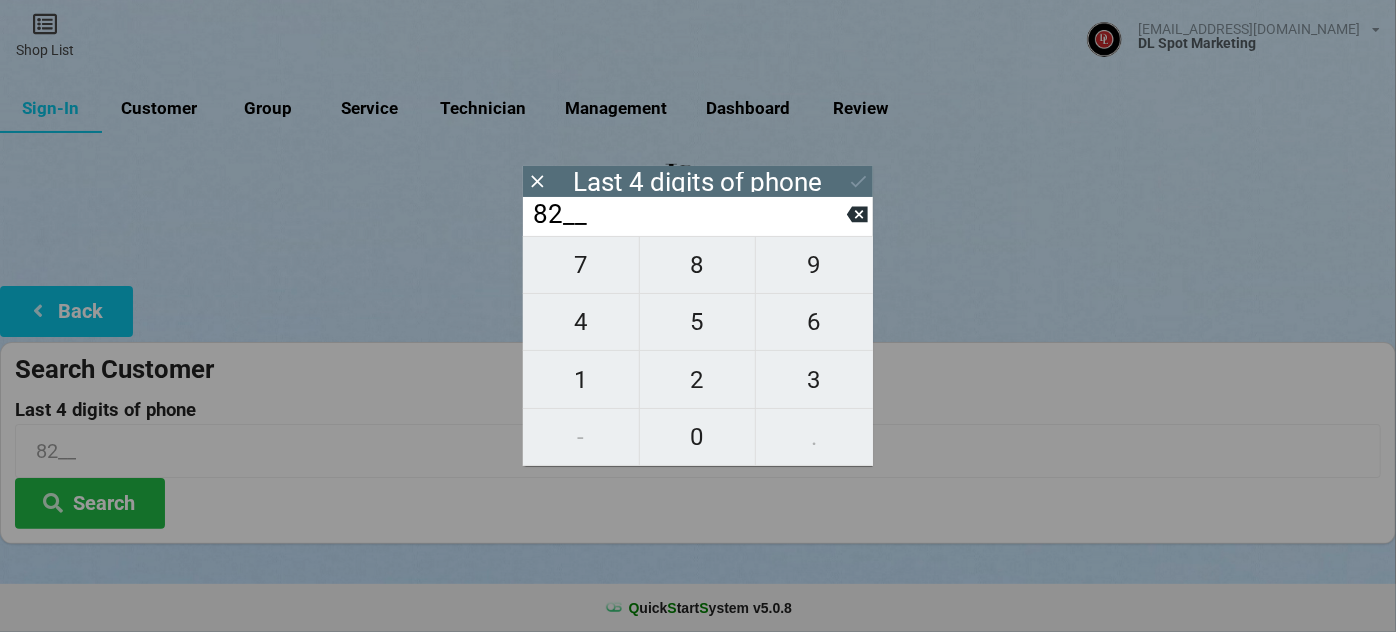 type on "827_" 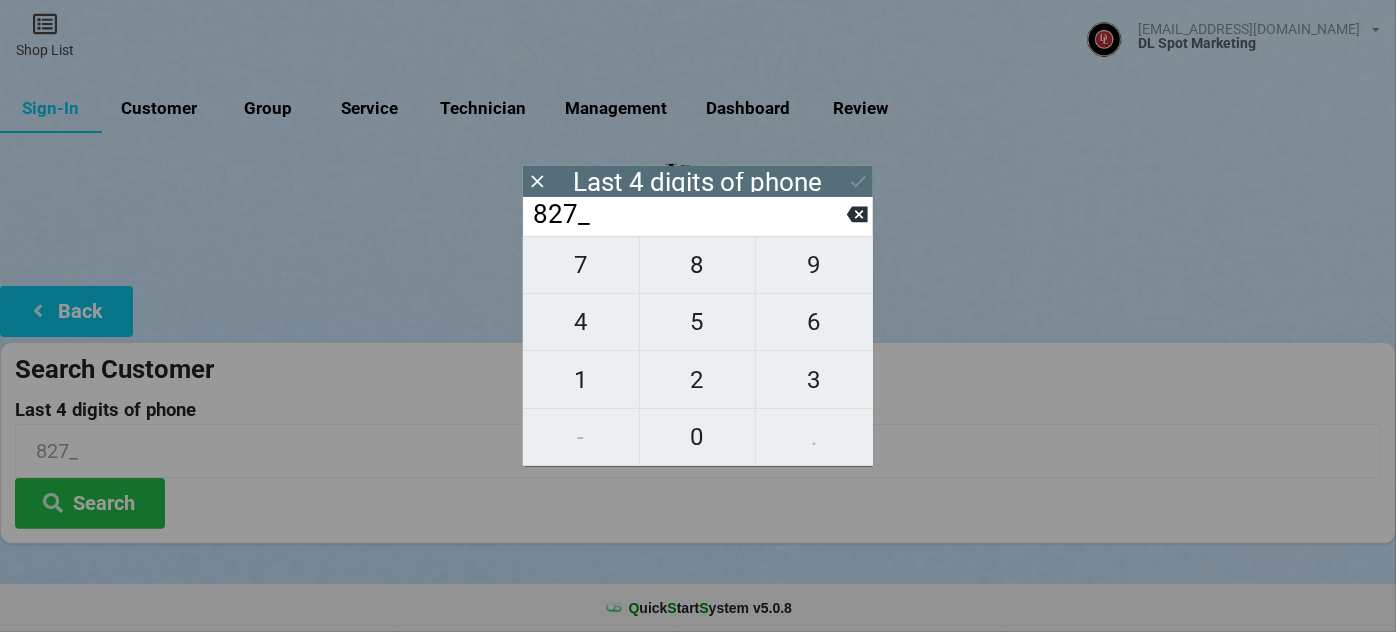 type on "8277" 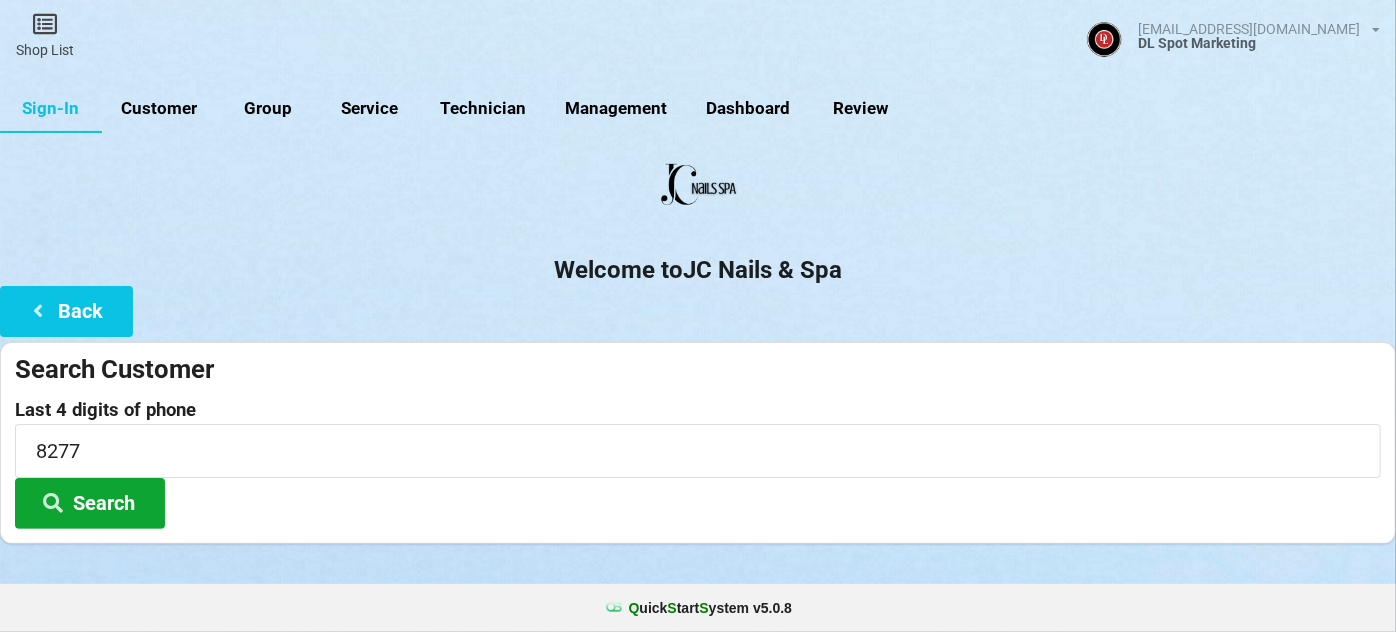 click on "Search" at bounding box center (90, 503) 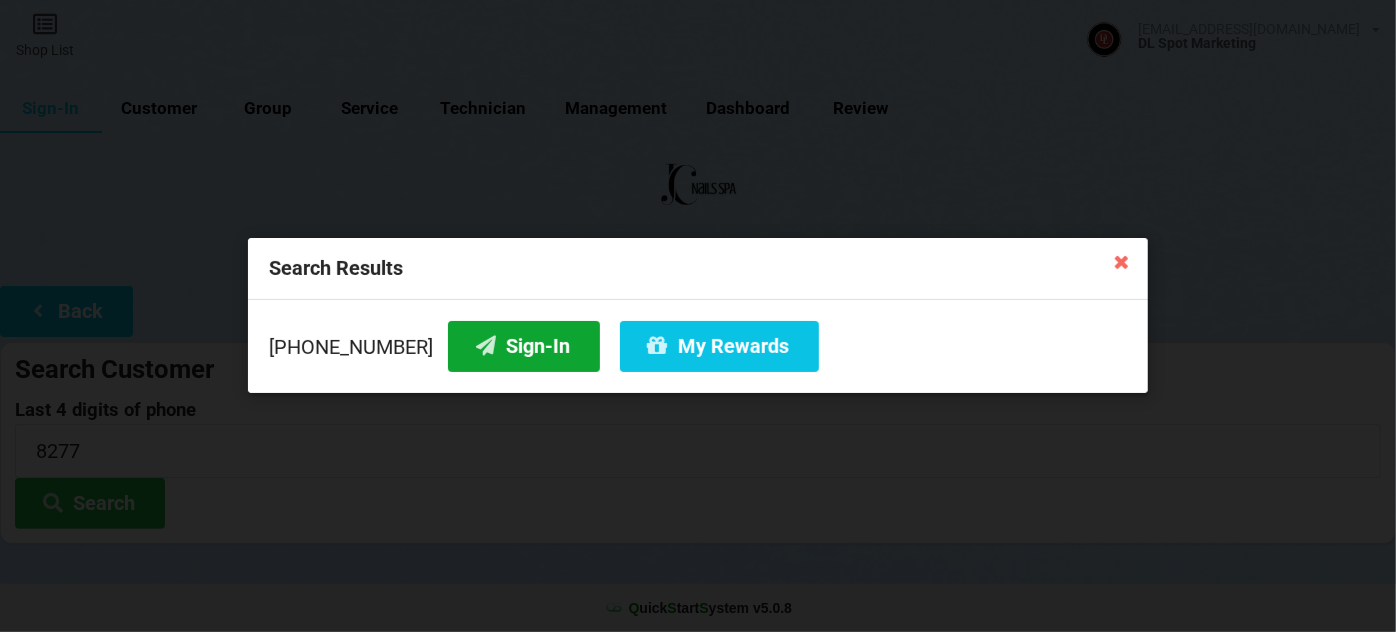 click on "Sign-In" at bounding box center [524, 346] 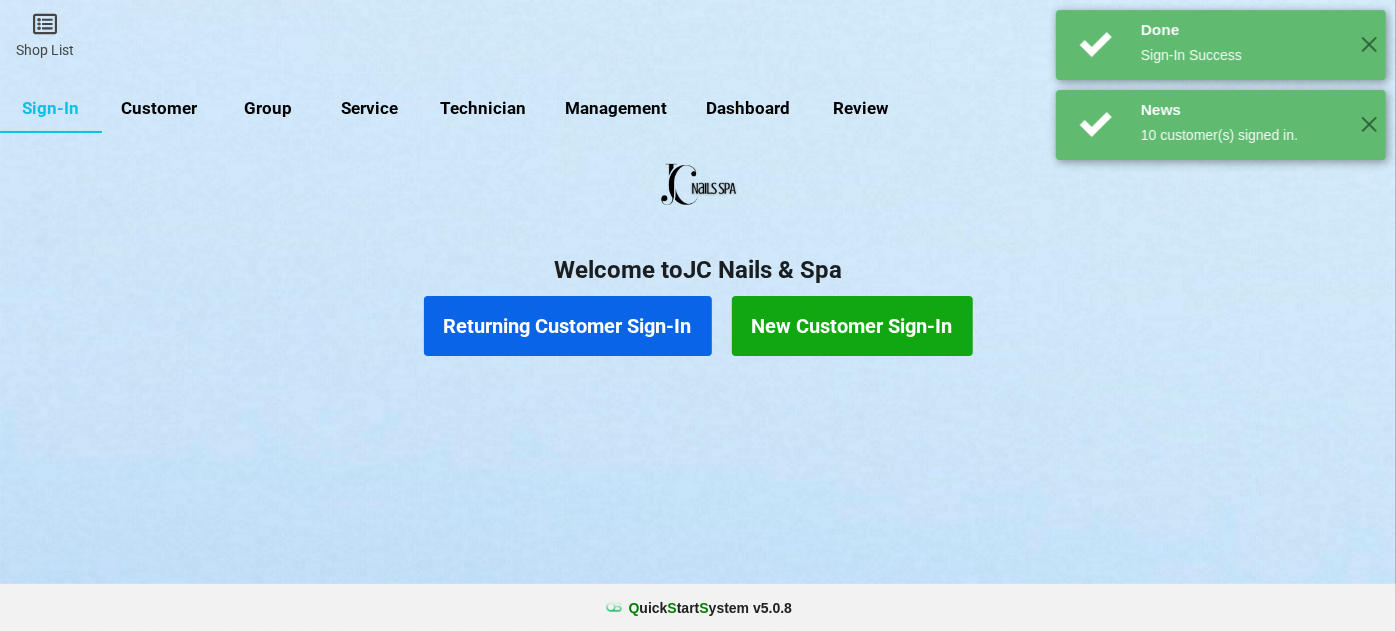 click on "Returning Customer Sign-In" at bounding box center (568, 326) 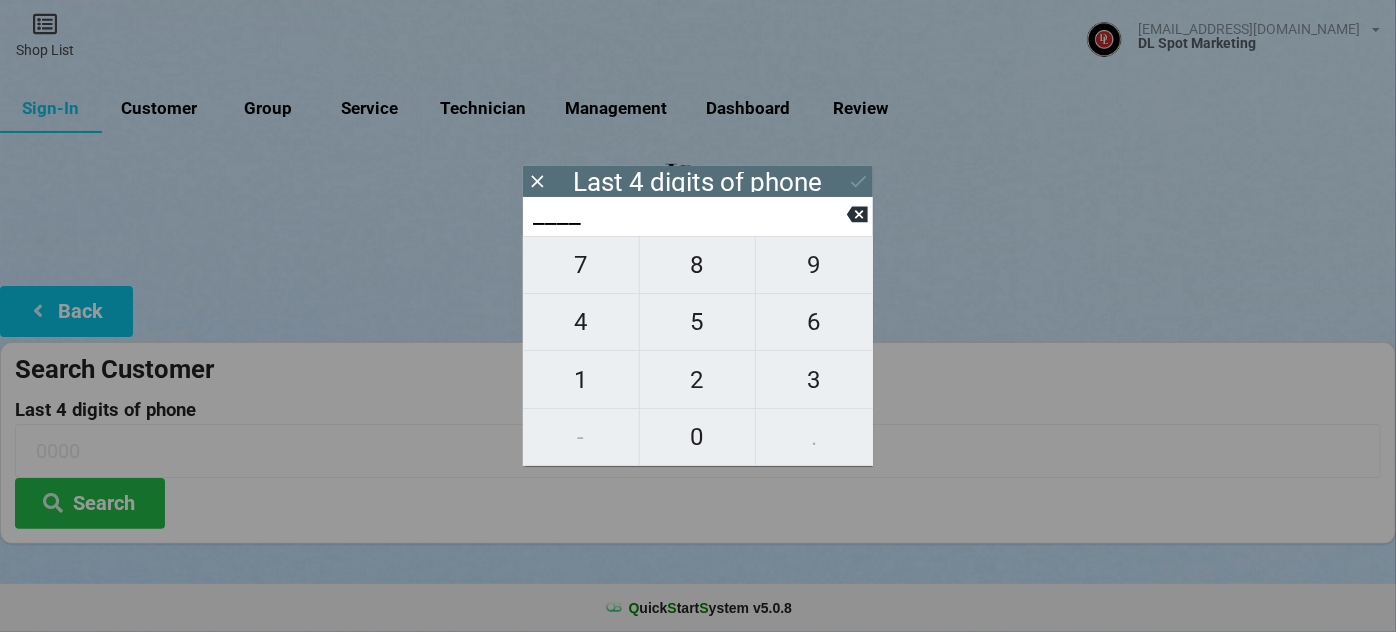 type on "4___" 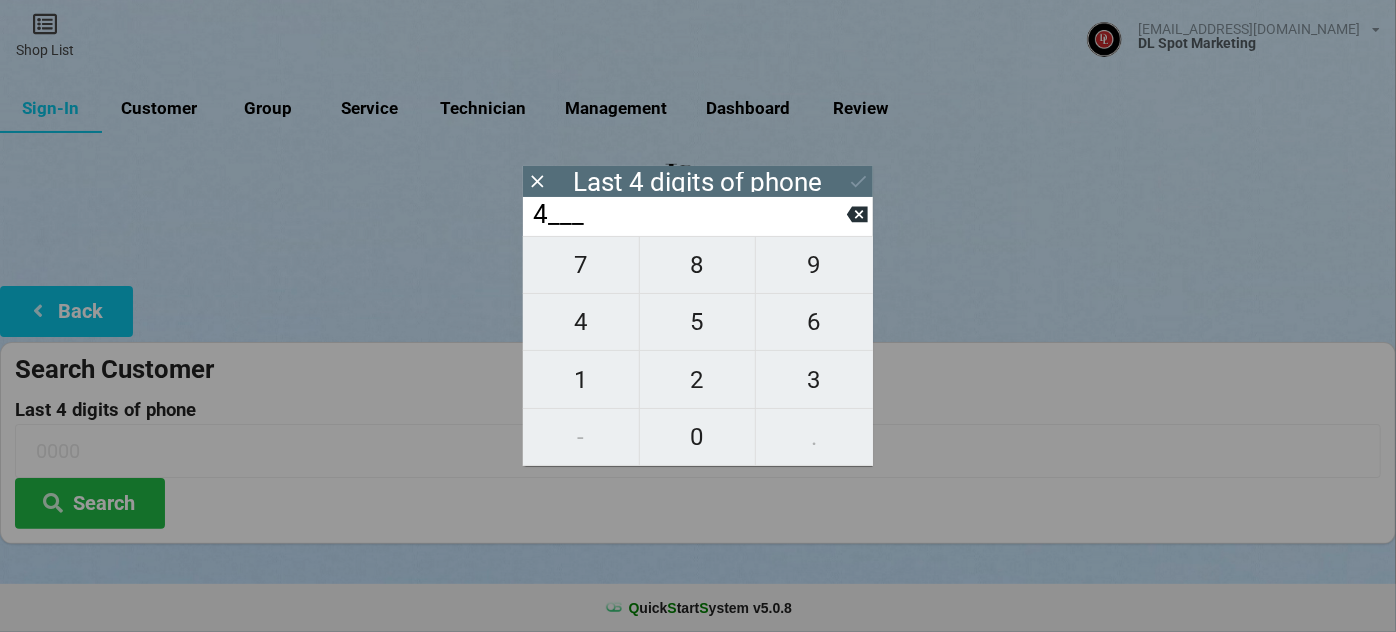 type on "4___" 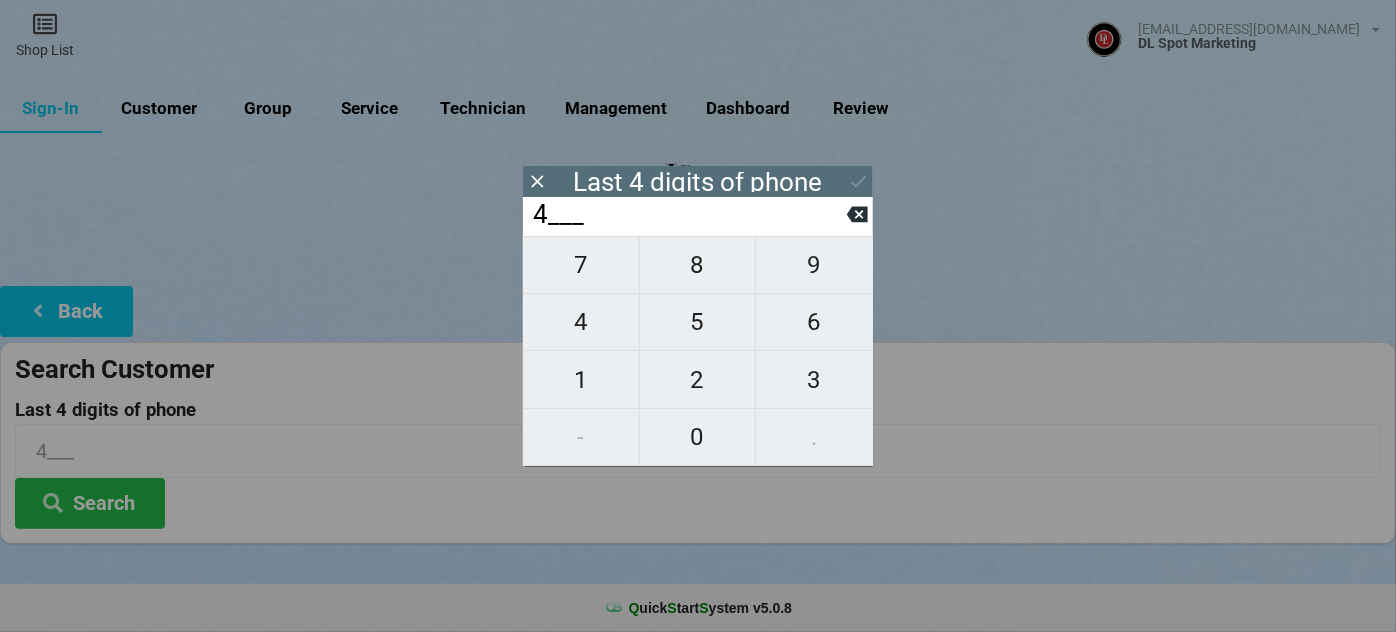 type on "40__" 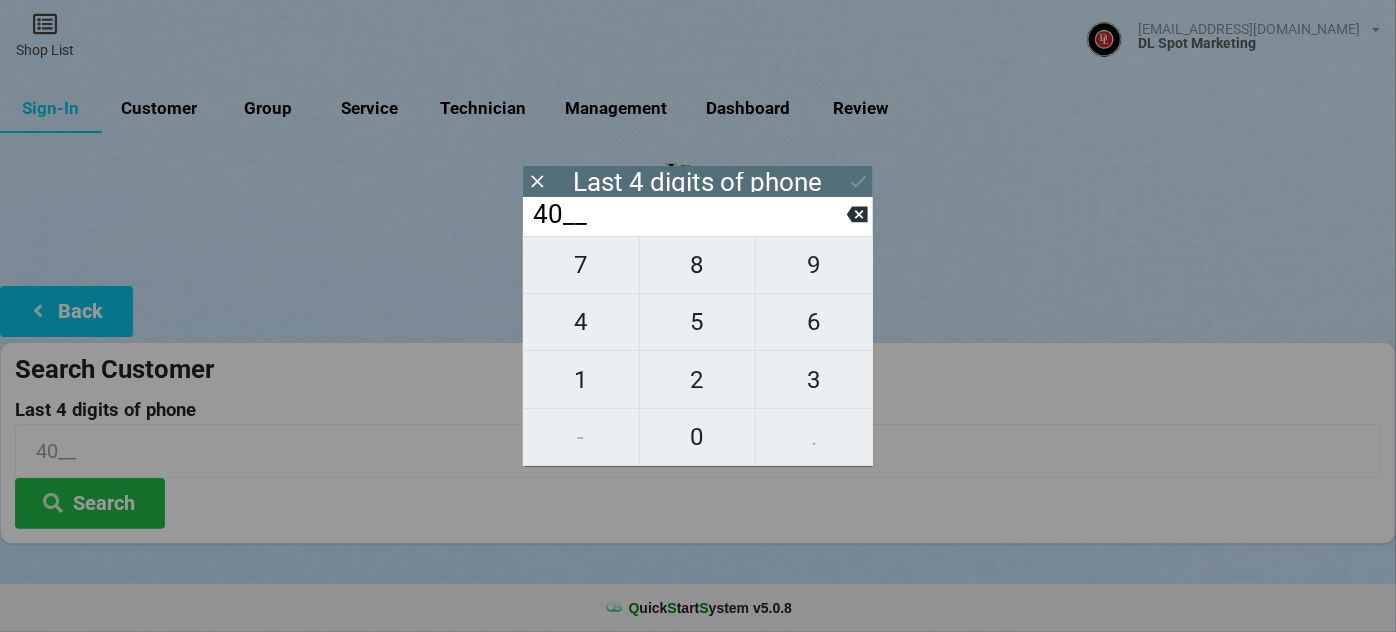 type on "404_" 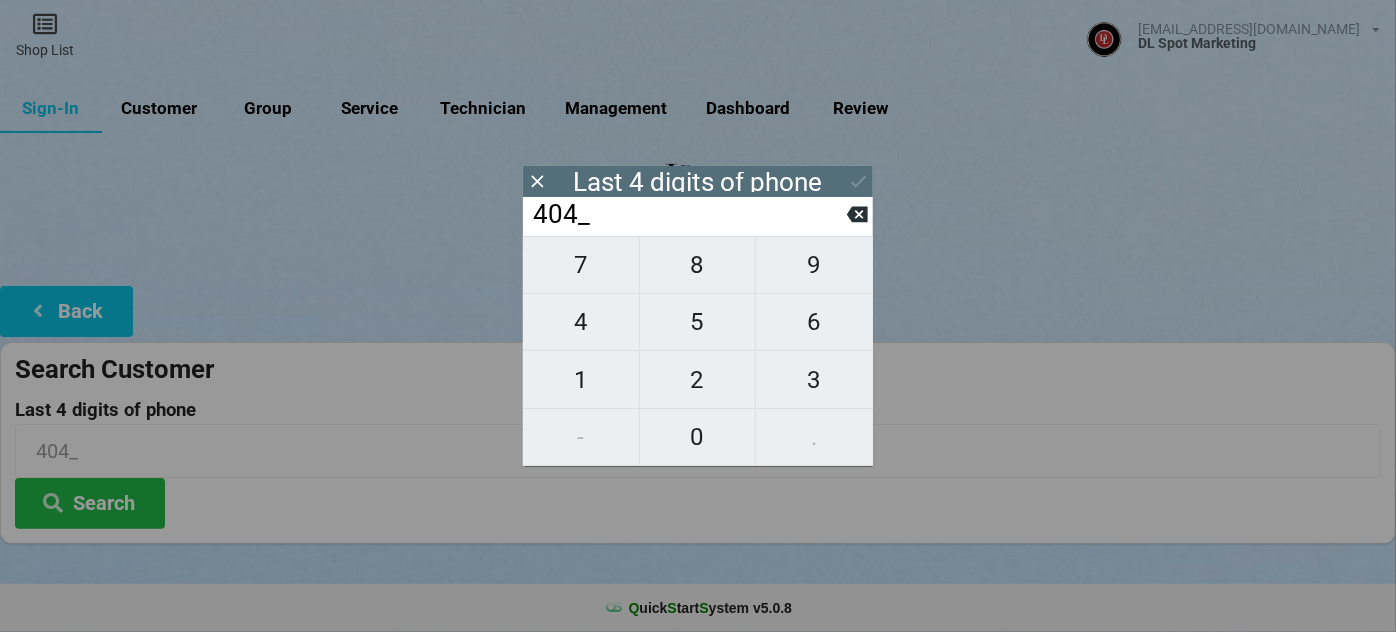 type on "4043" 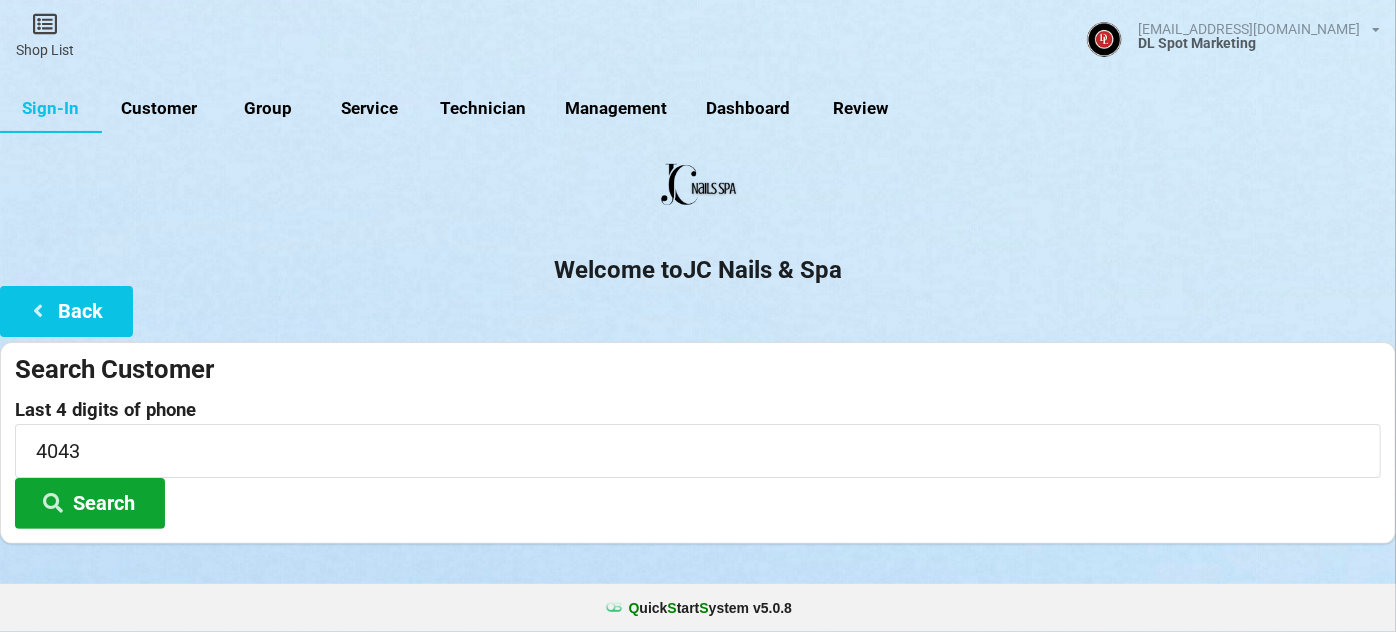 click on "Search" at bounding box center [90, 503] 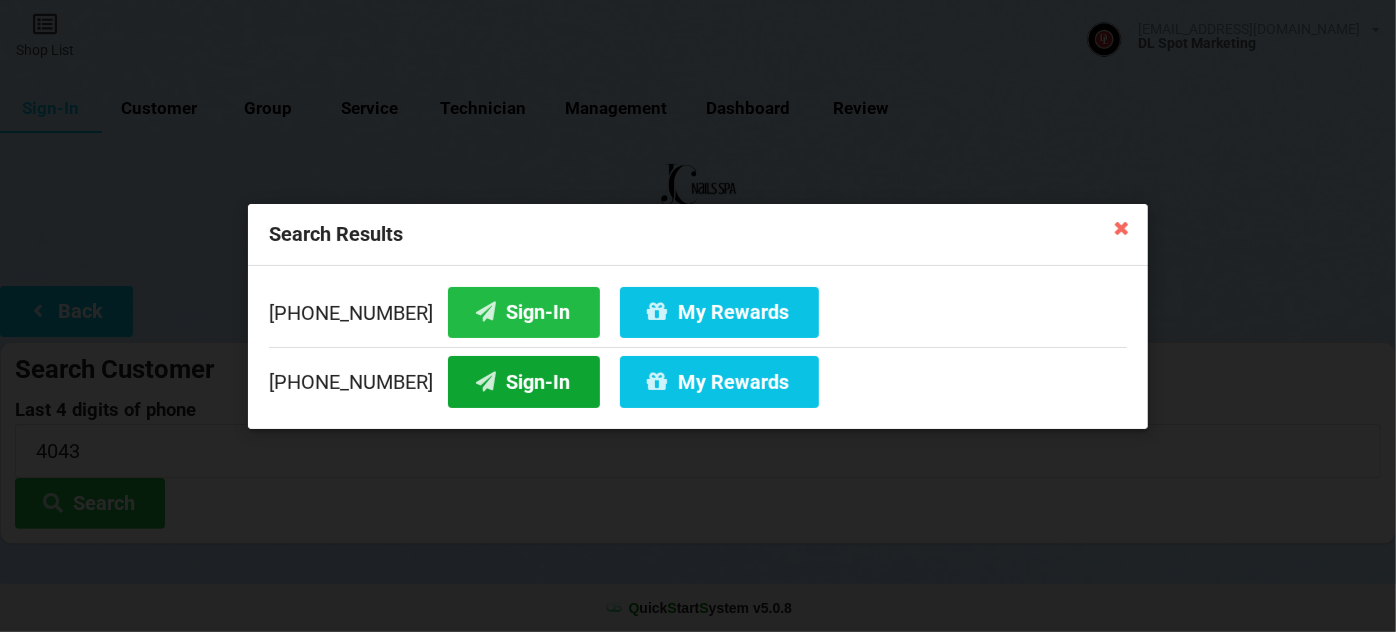 click on "Sign-In" at bounding box center (524, 381) 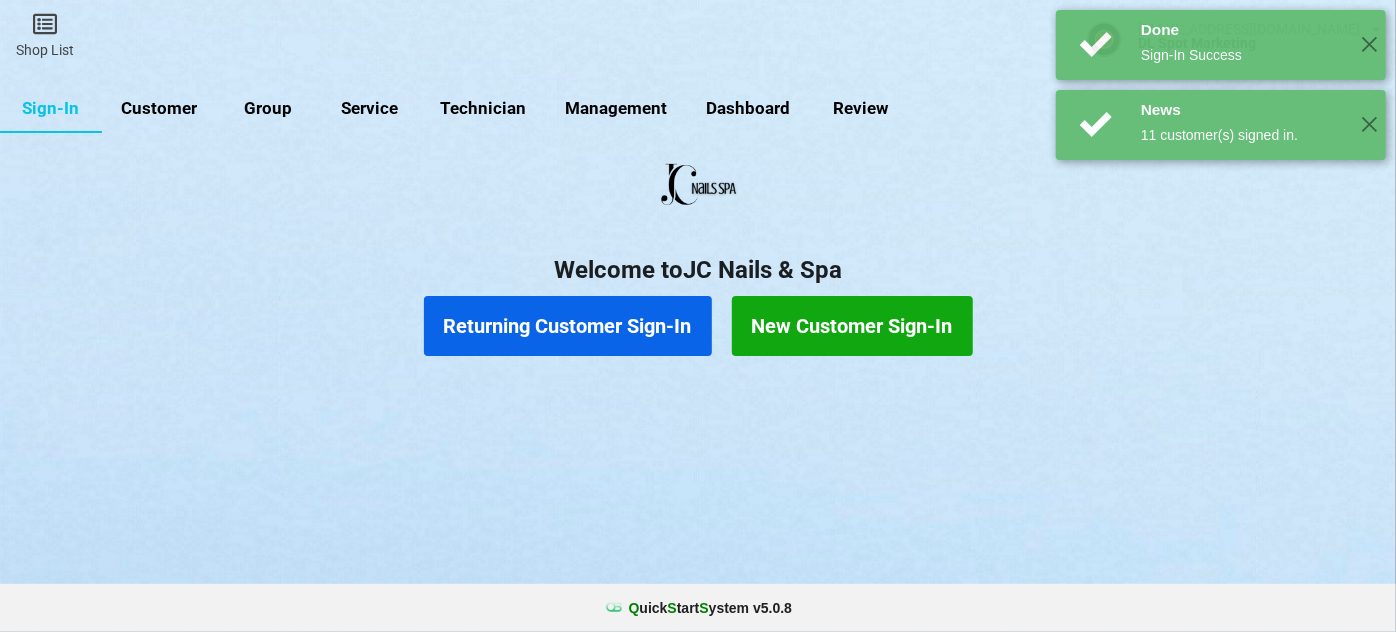 click on "Returning Customer Sign-In" at bounding box center (568, 326) 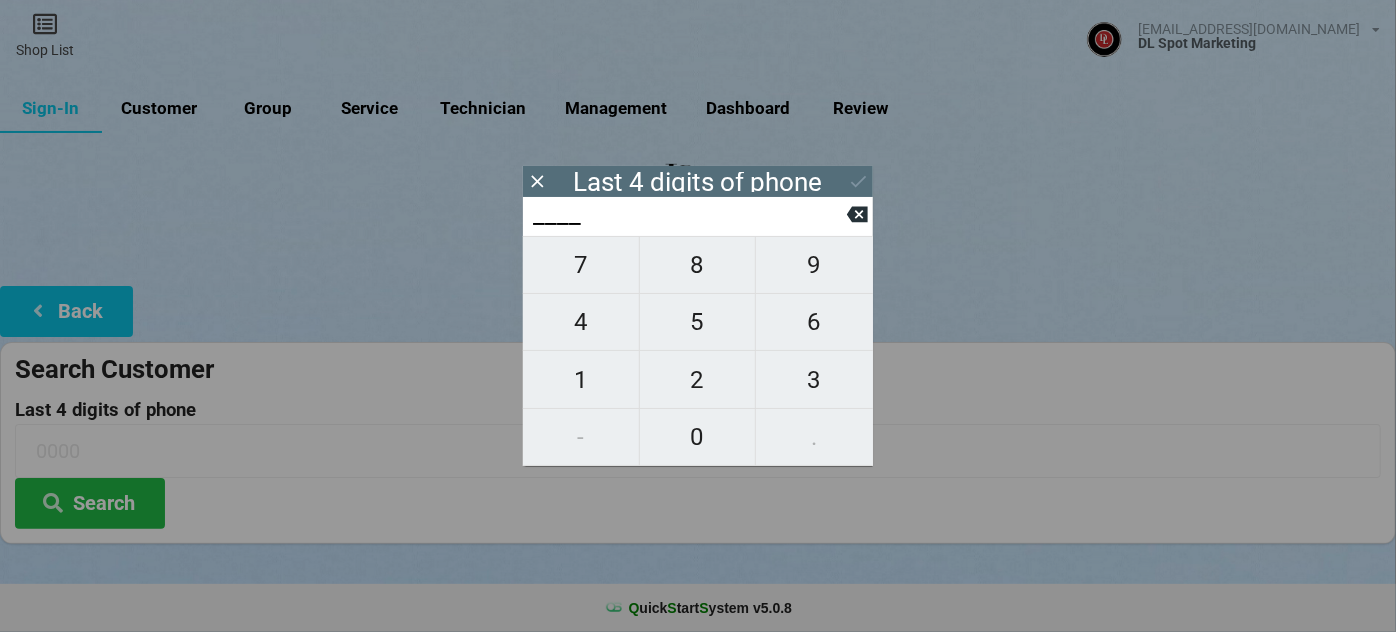 type on "8___" 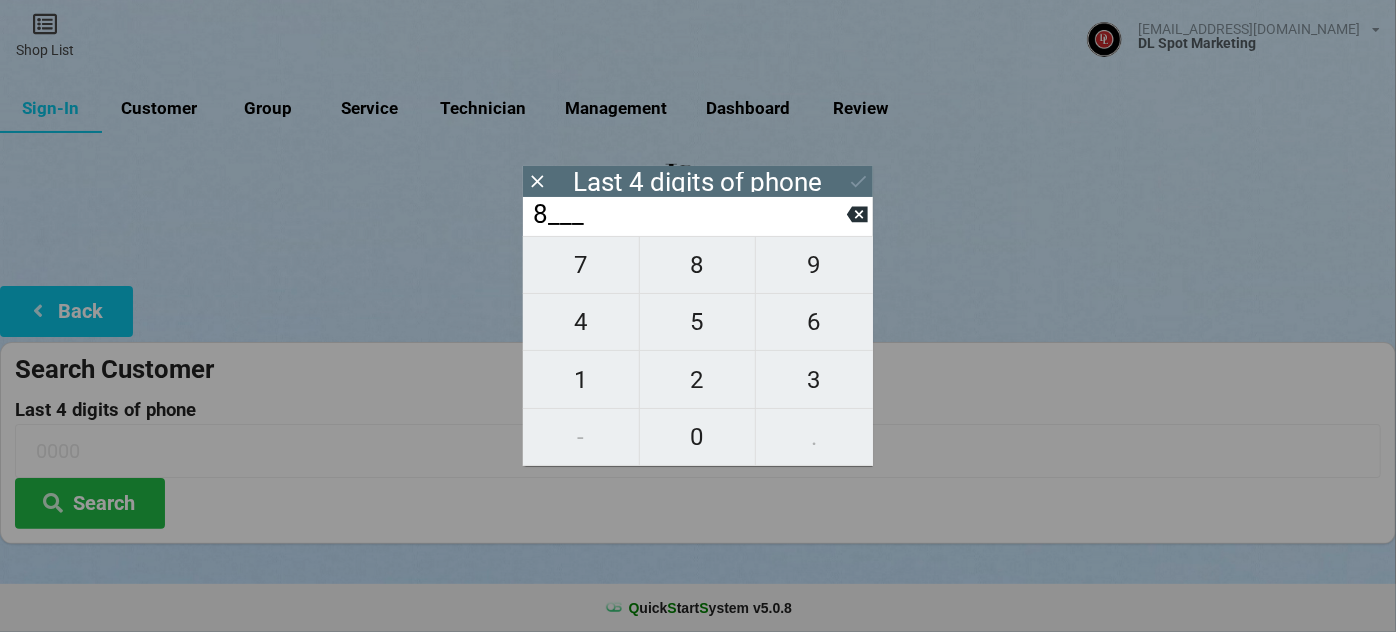 type on "8___" 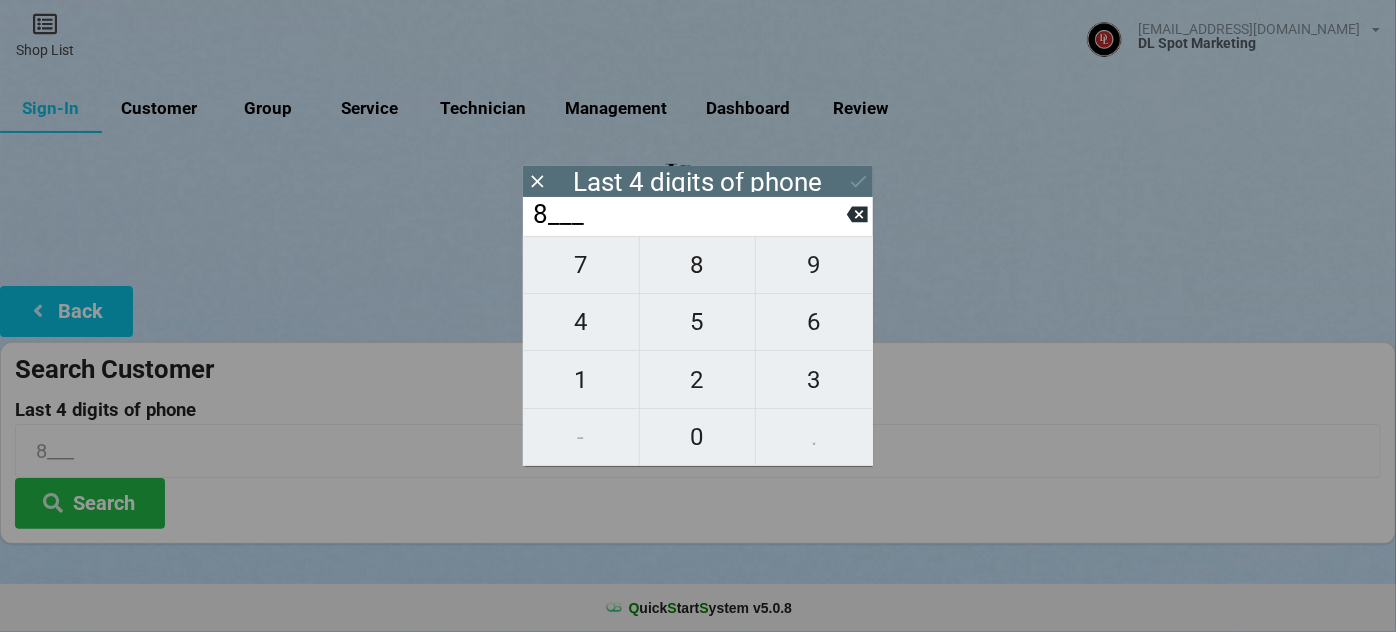type on "84__" 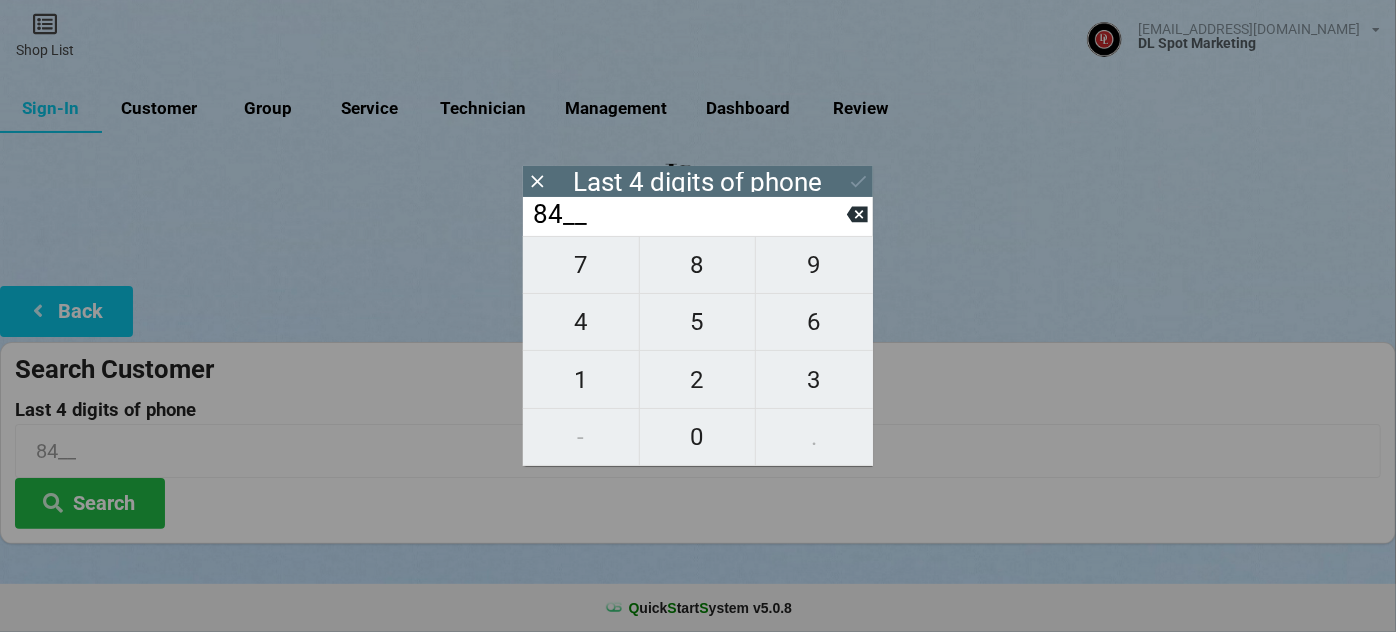 type on "842_" 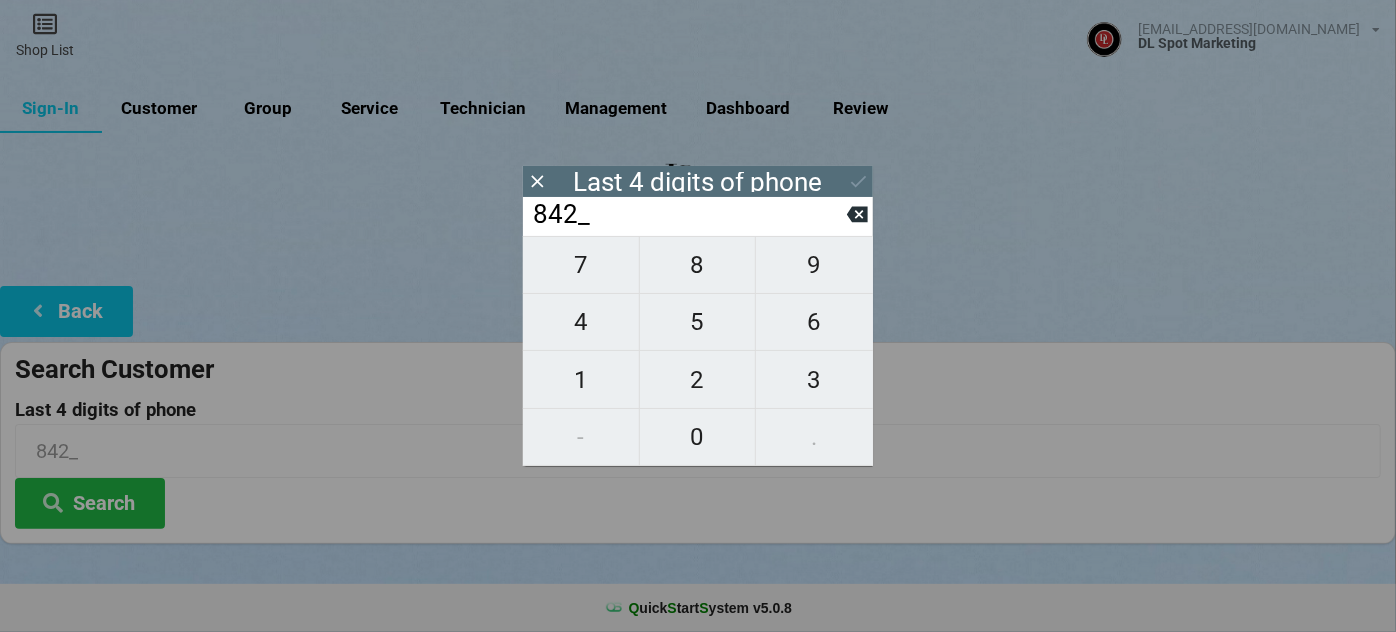 type on "8420" 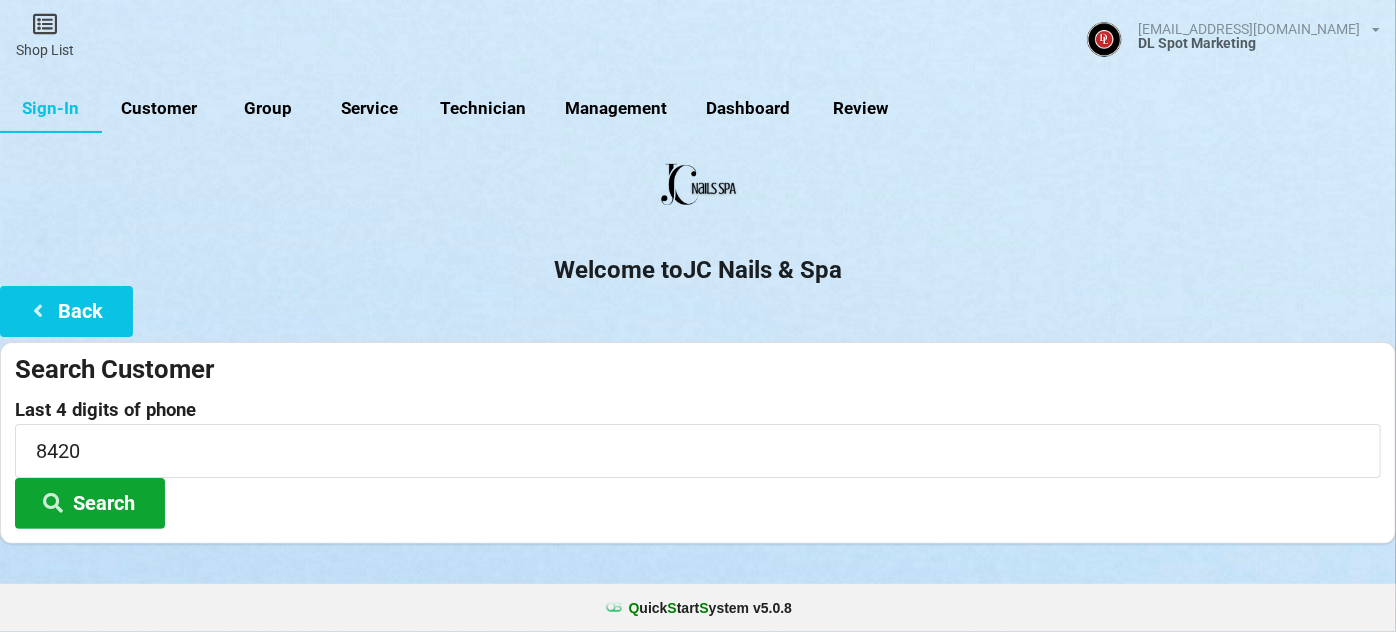 click on "Search" at bounding box center [90, 503] 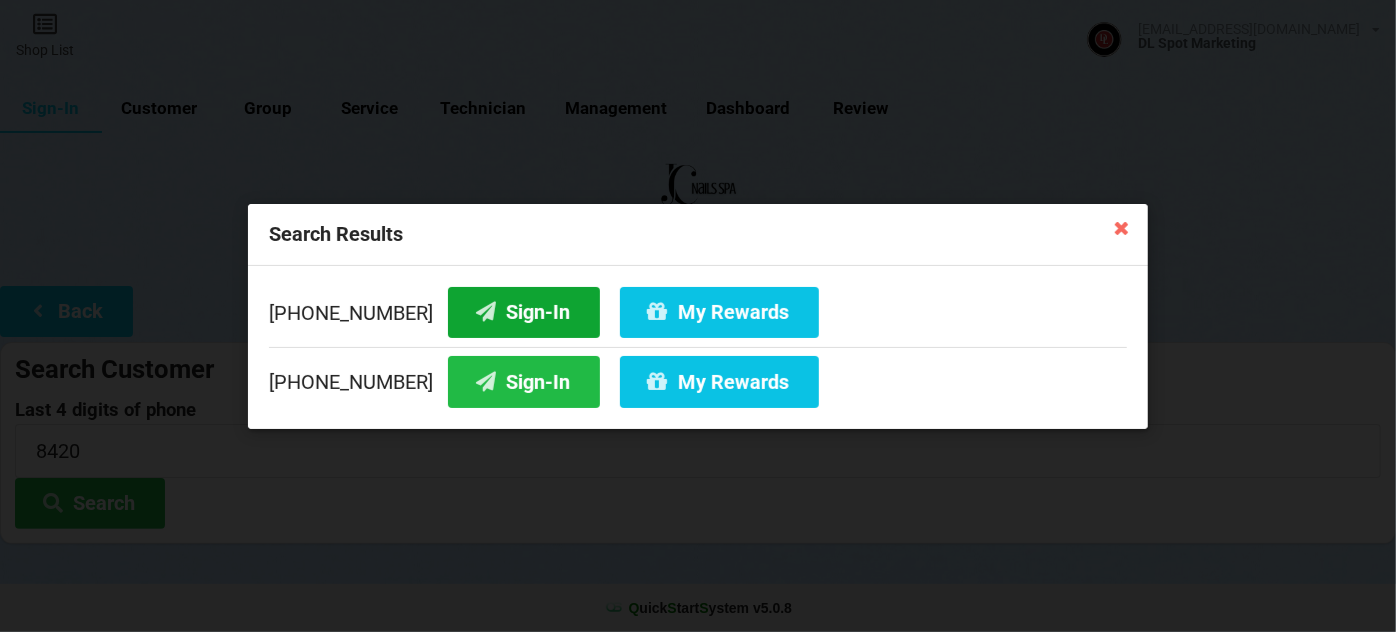 click on "Sign-In" at bounding box center (524, 311) 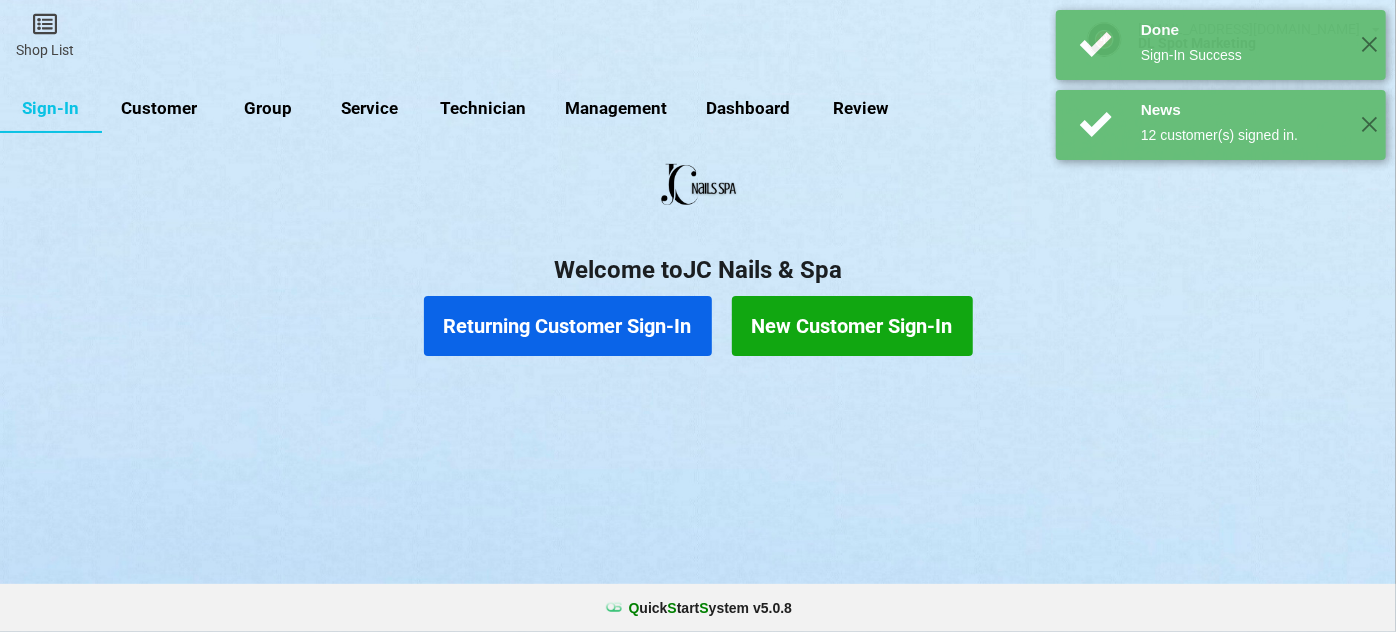 click on "Customer" at bounding box center [159, 109] 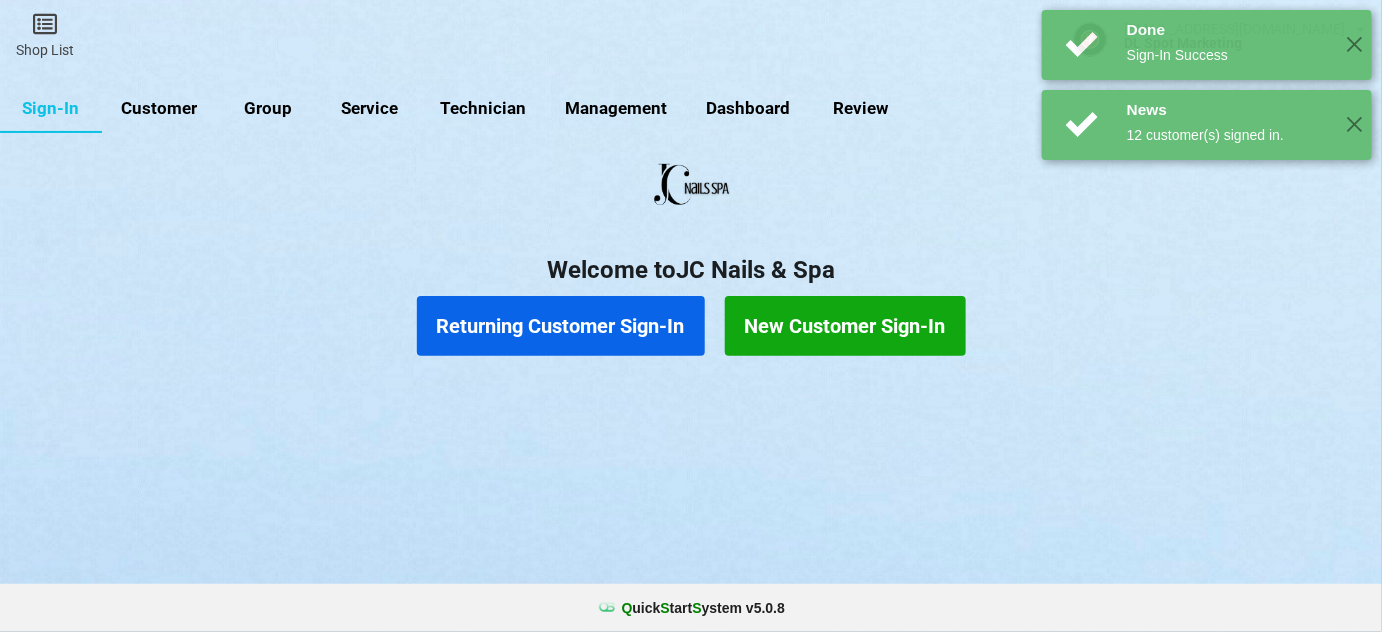 select on "25" 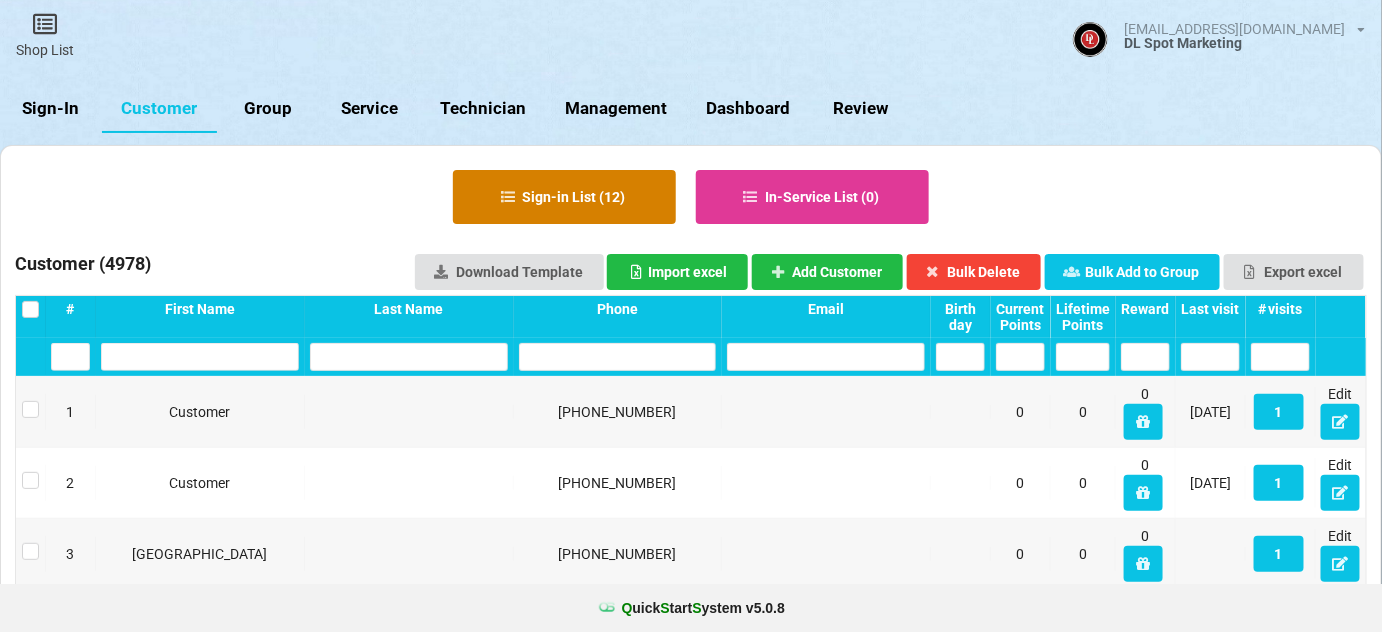 click on "Sign-in List ( 12 )" at bounding box center (564, 197) 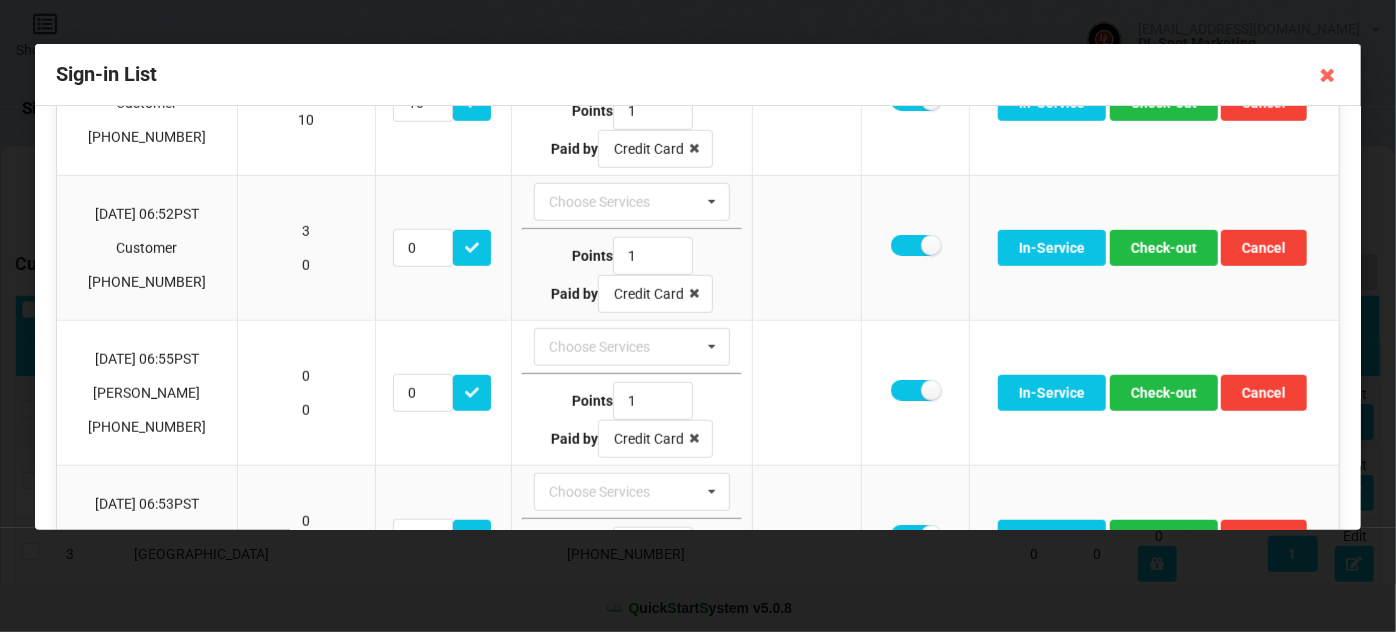 scroll, scrollTop: 727, scrollLeft: 0, axis: vertical 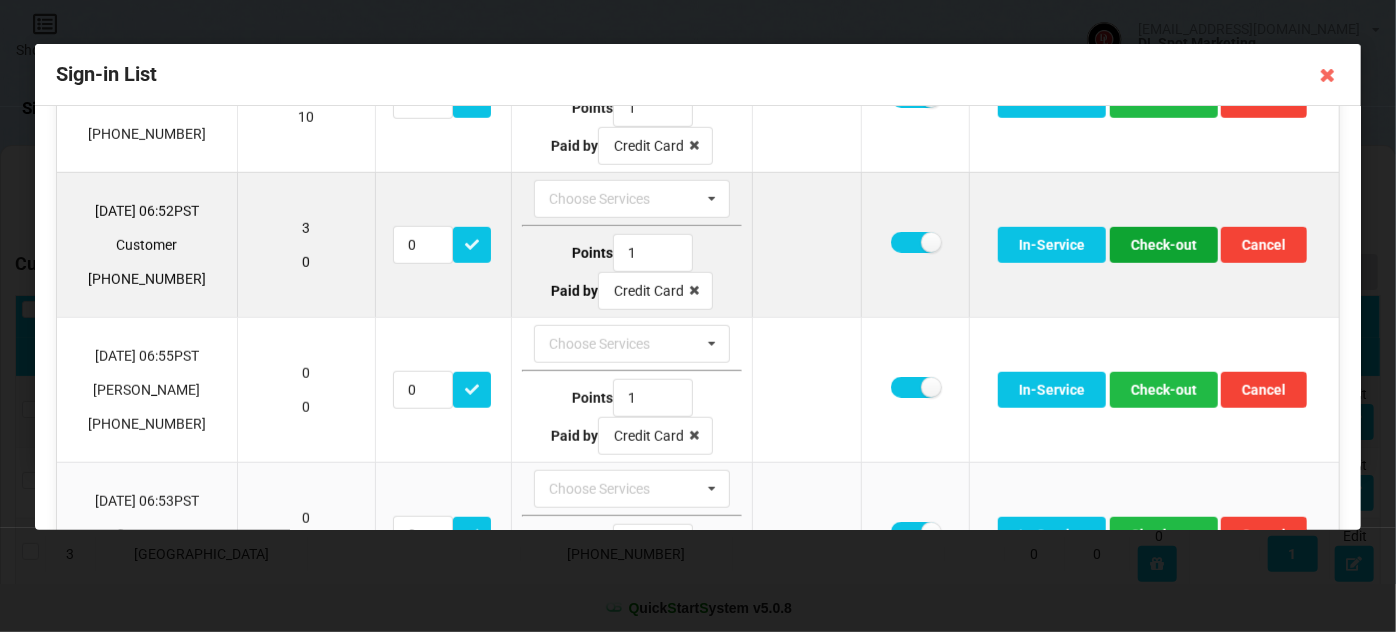 click on "Check-out" at bounding box center (1164, 245) 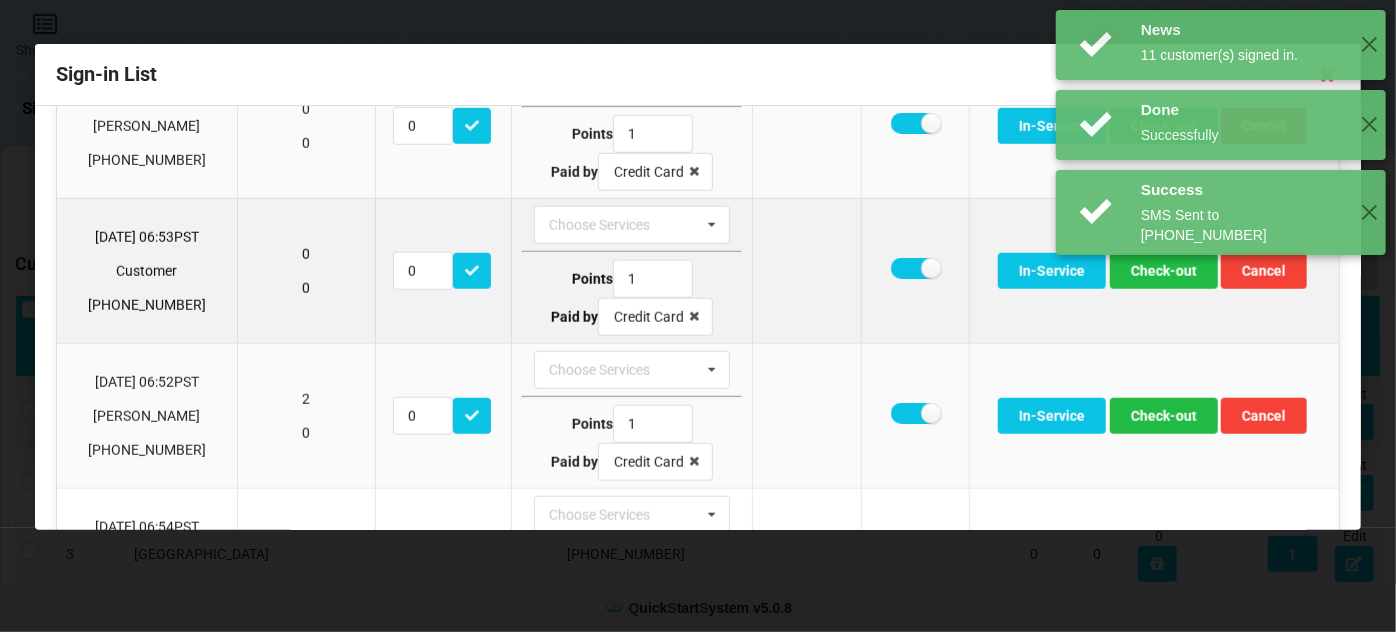 scroll, scrollTop: 848, scrollLeft: 0, axis: vertical 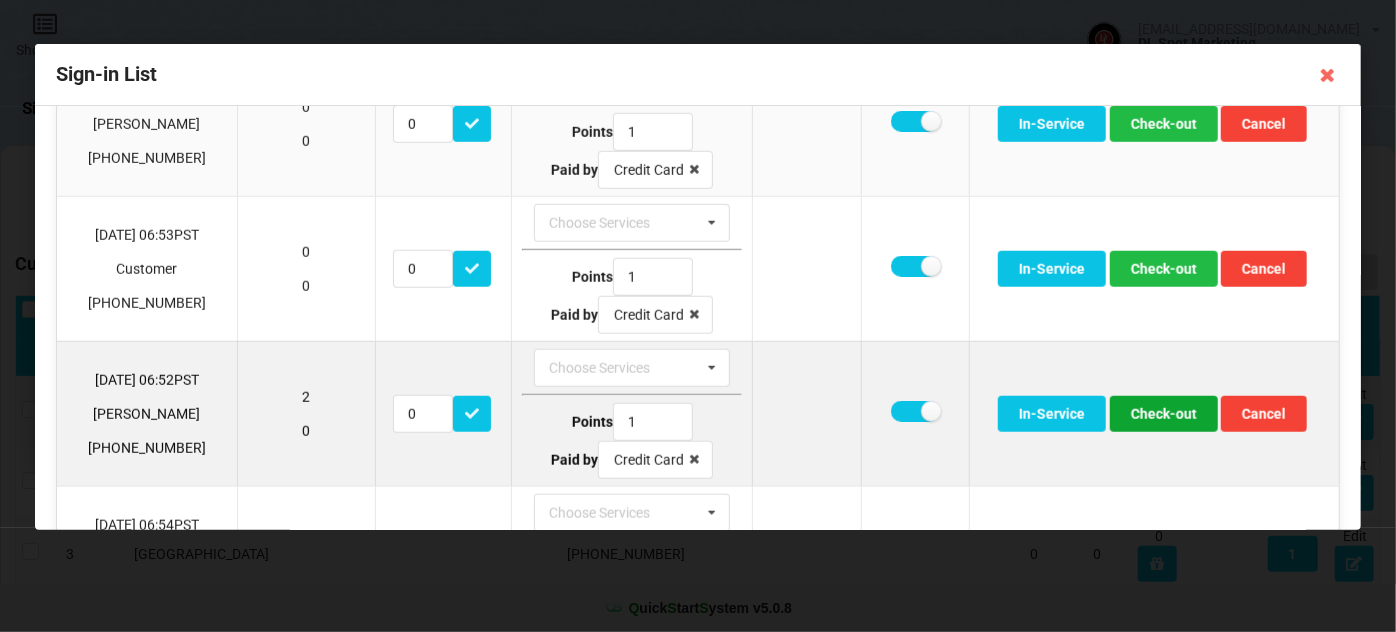click on "Check-out" at bounding box center (1164, 414) 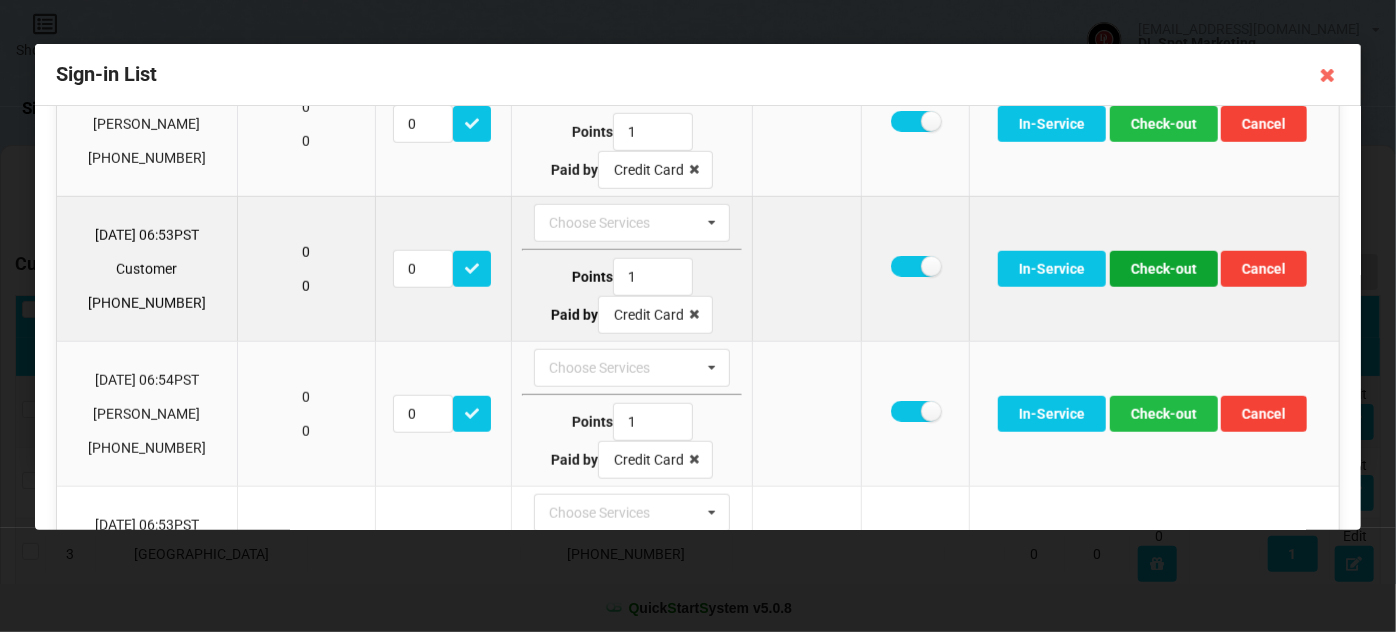 click on "Check-out" at bounding box center (1164, 269) 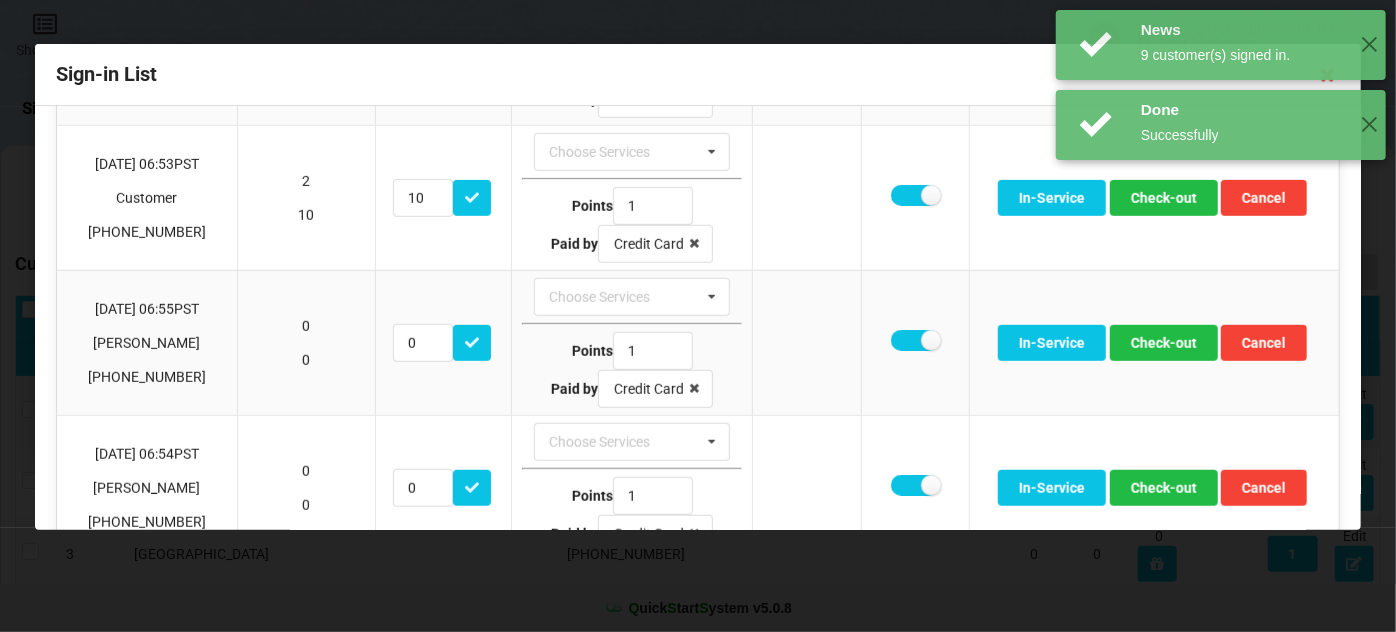 scroll, scrollTop: 595, scrollLeft: 0, axis: vertical 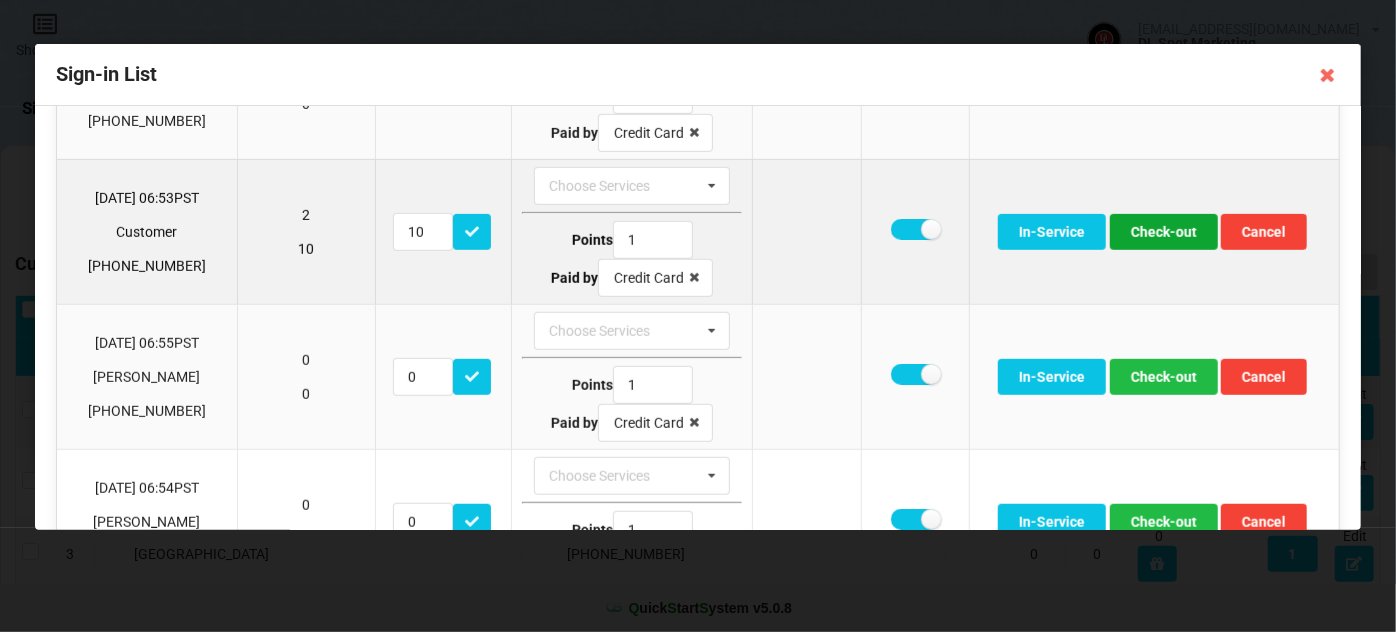 click on "Check-out" at bounding box center [1164, 232] 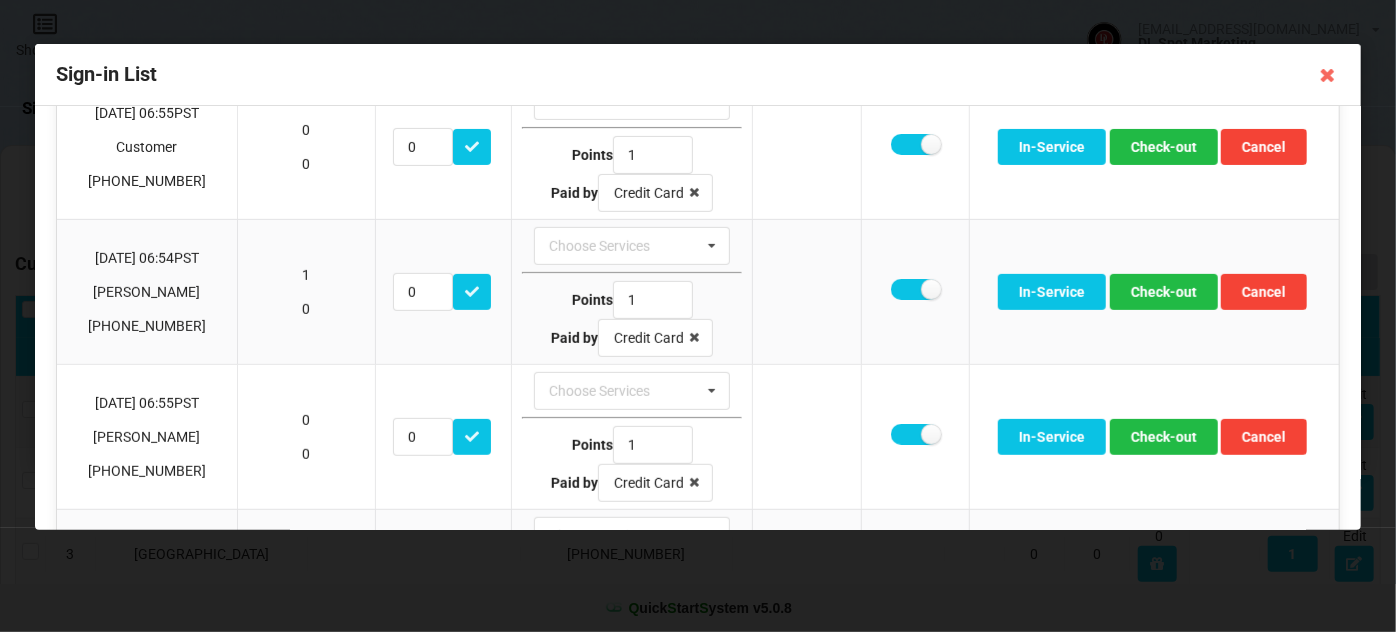 scroll, scrollTop: 474, scrollLeft: 0, axis: vertical 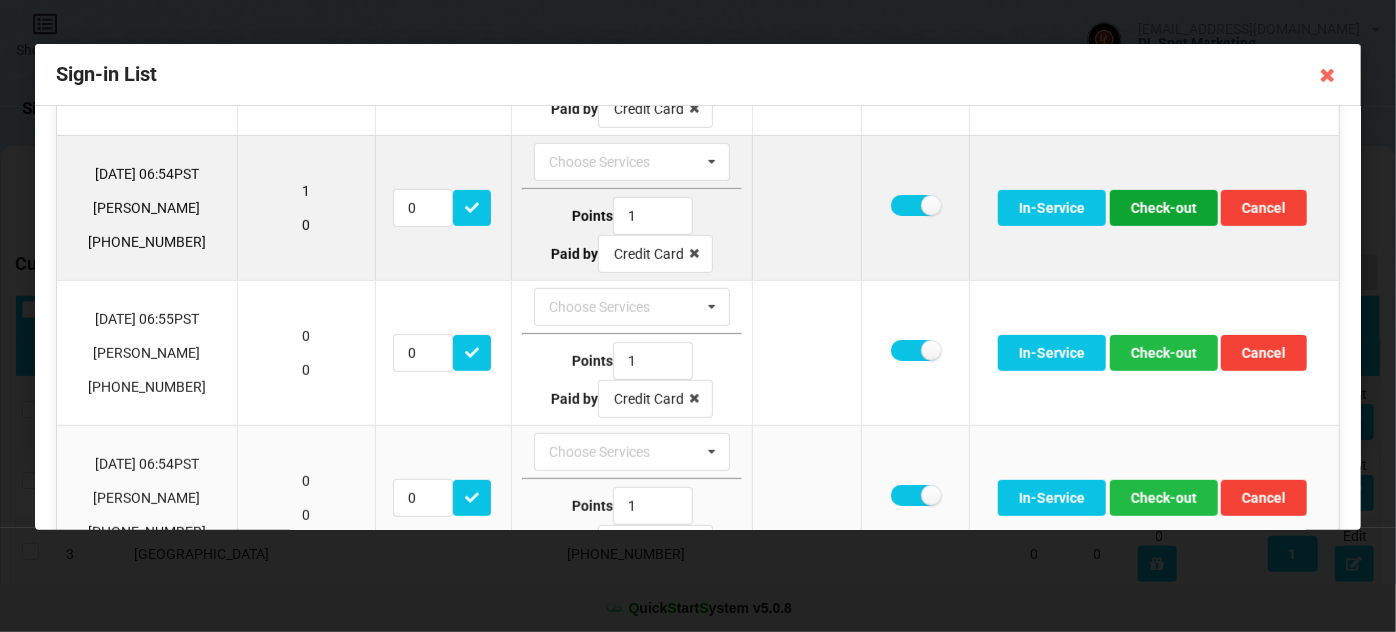 click on "Check-out" at bounding box center (1164, 208) 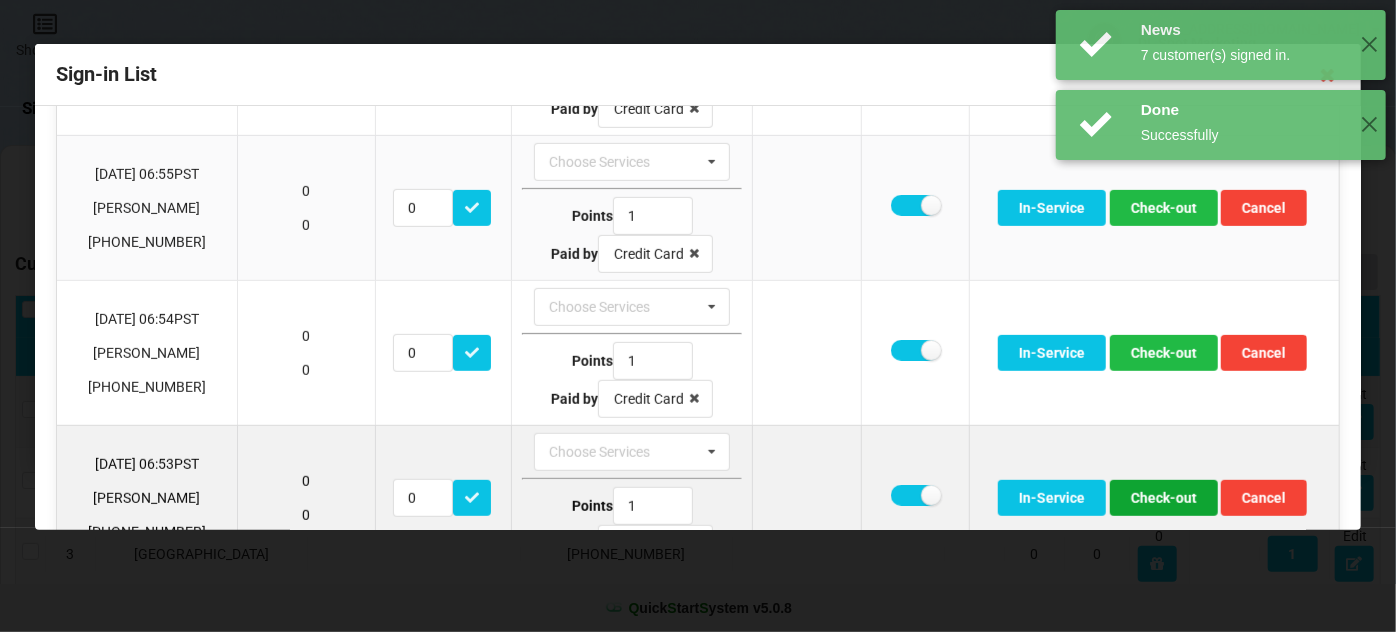 click on "Check-out" at bounding box center [1164, 498] 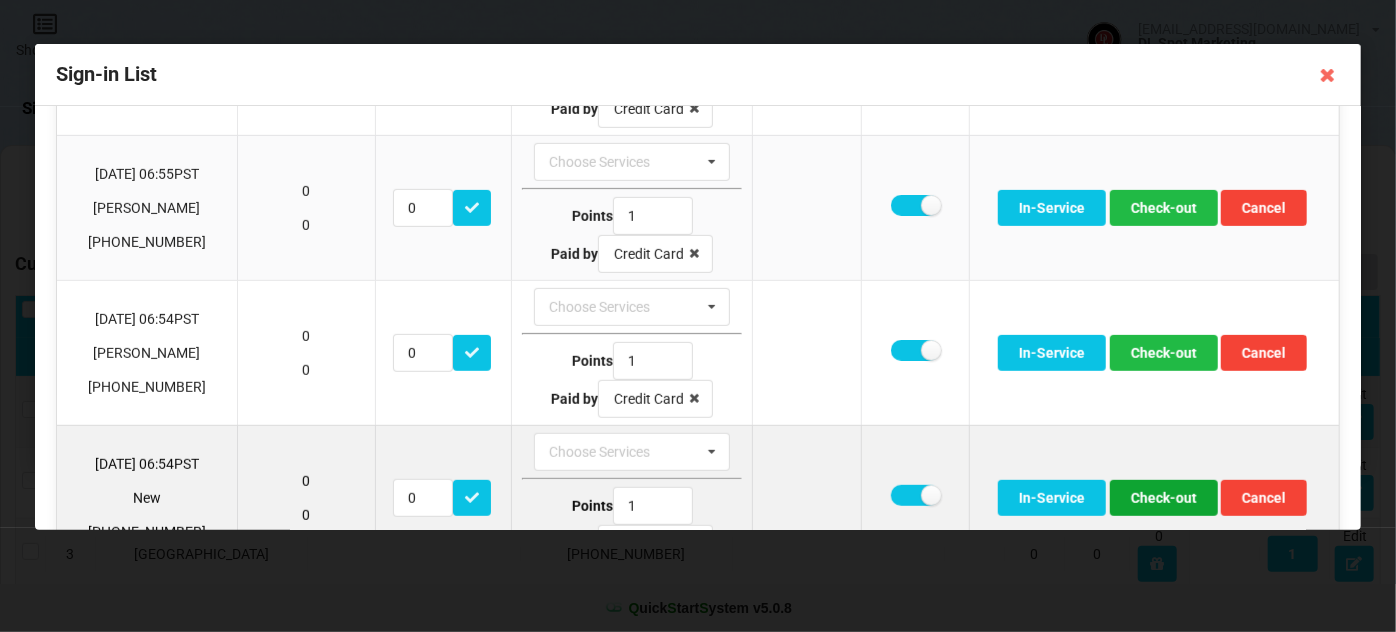 click on "Check-out" at bounding box center (1164, 498) 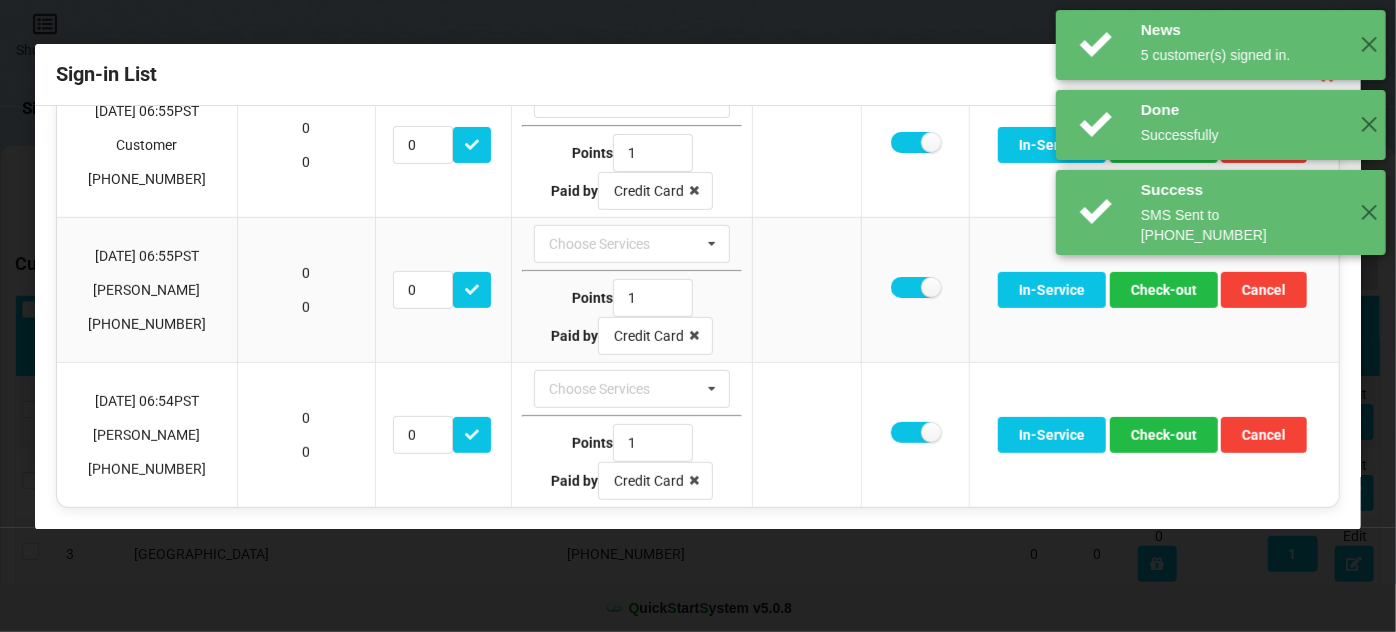 scroll, scrollTop: 384, scrollLeft: 0, axis: vertical 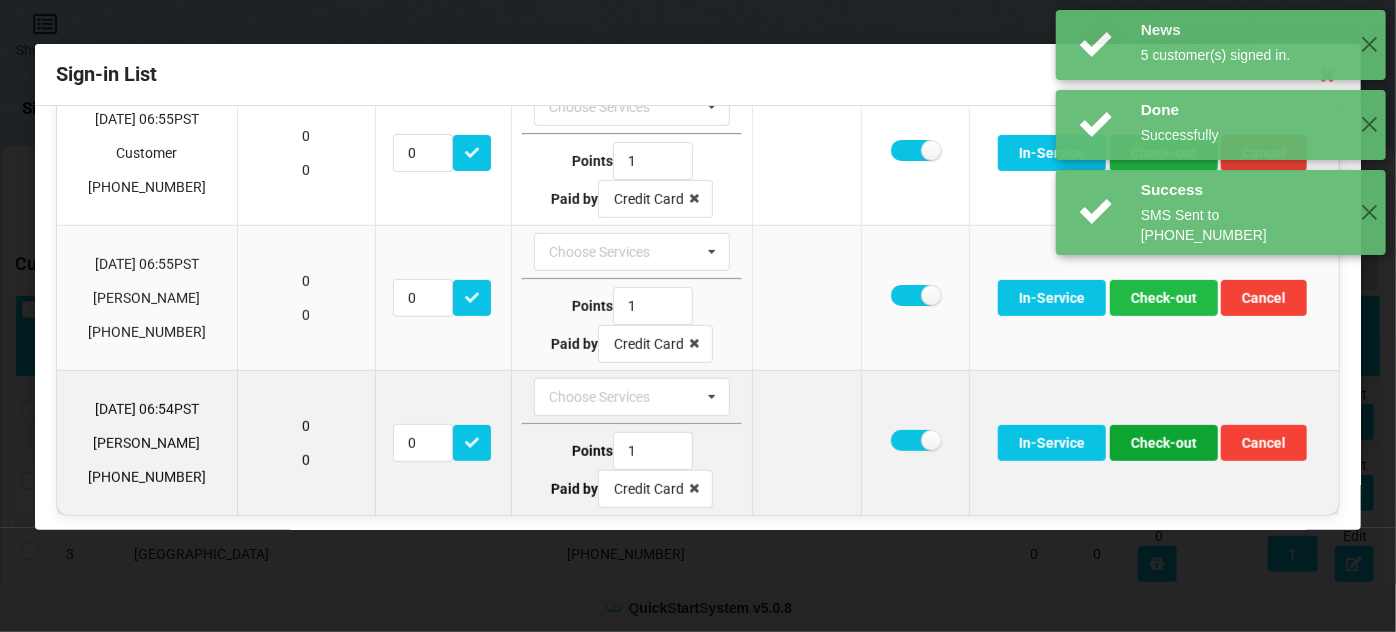 click on "Check-out" at bounding box center [1164, 443] 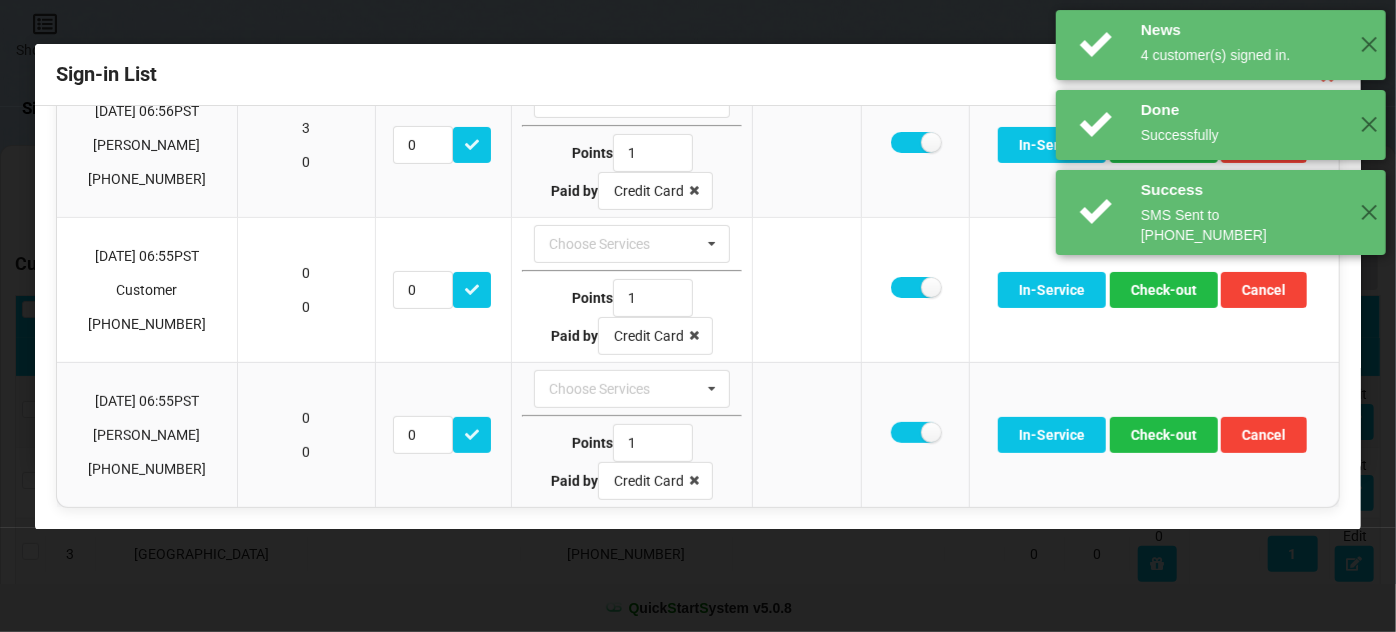 scroll, scrollTop: 240, scrollLeft: 0, axis: vertical 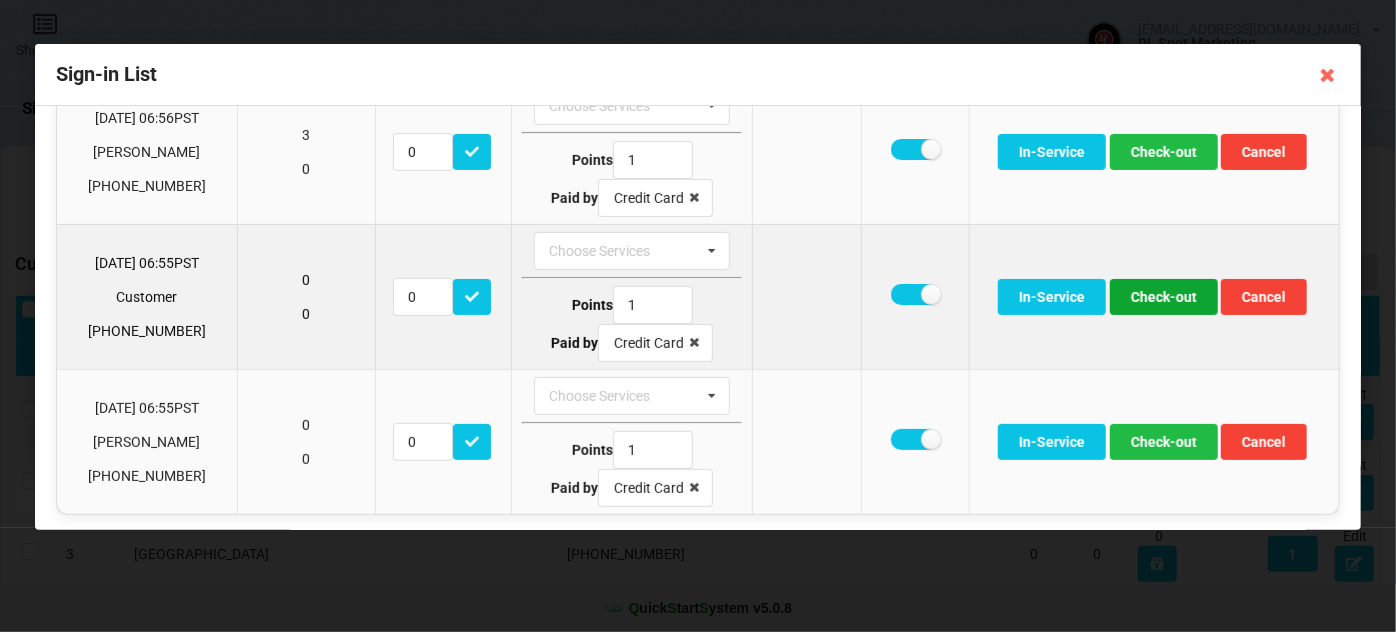 click on "Check-out" at bounding box center [1164, 297] 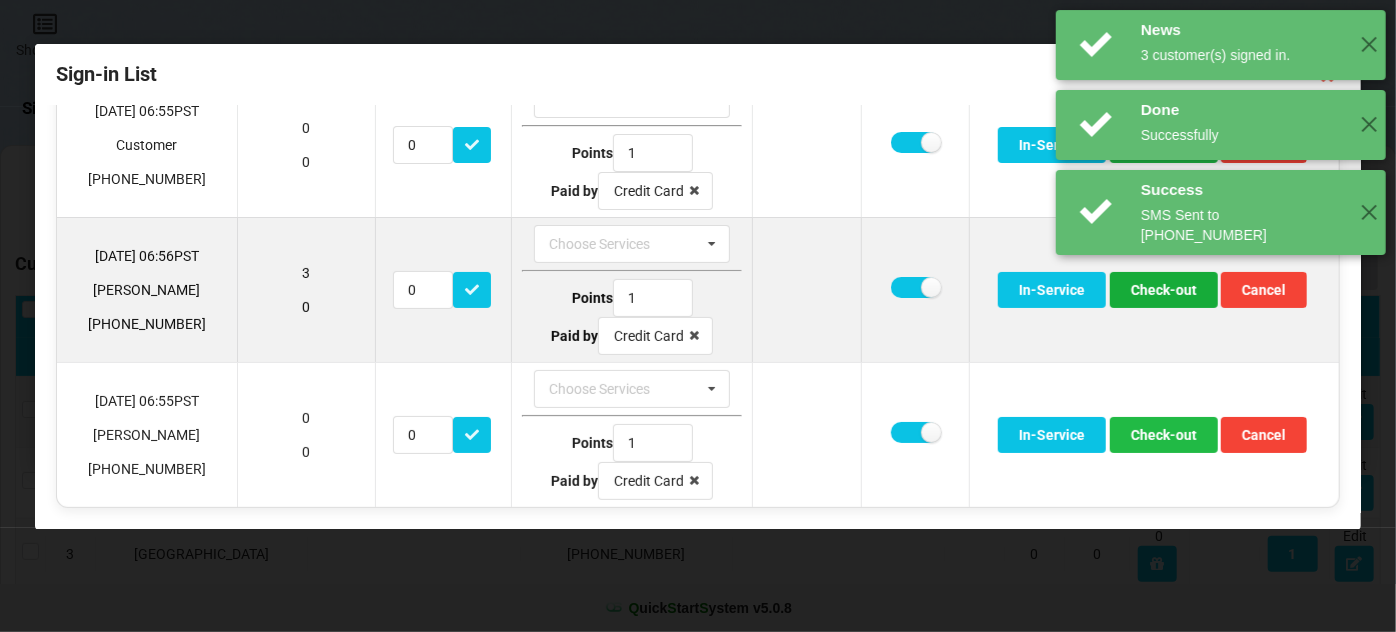 scroll, scrollTop: 97, scrollLeft: 0, axis: vertical 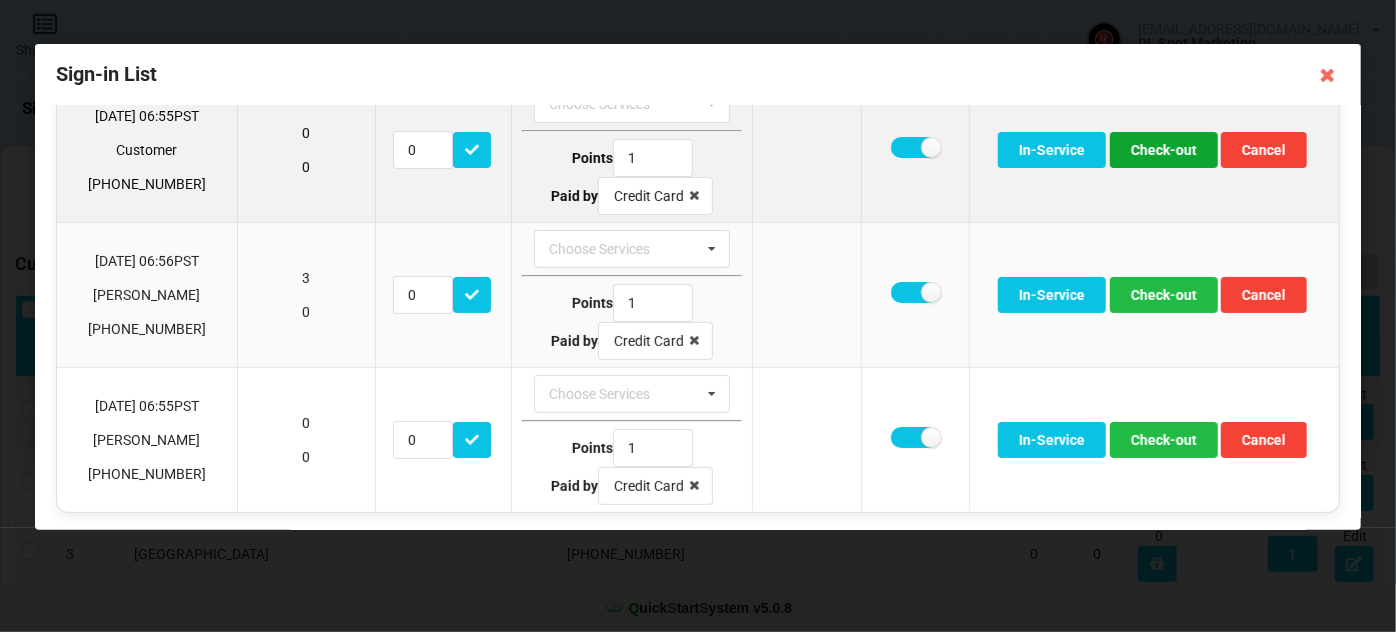 click on "Check-out" at bounding box center (1164, 150) 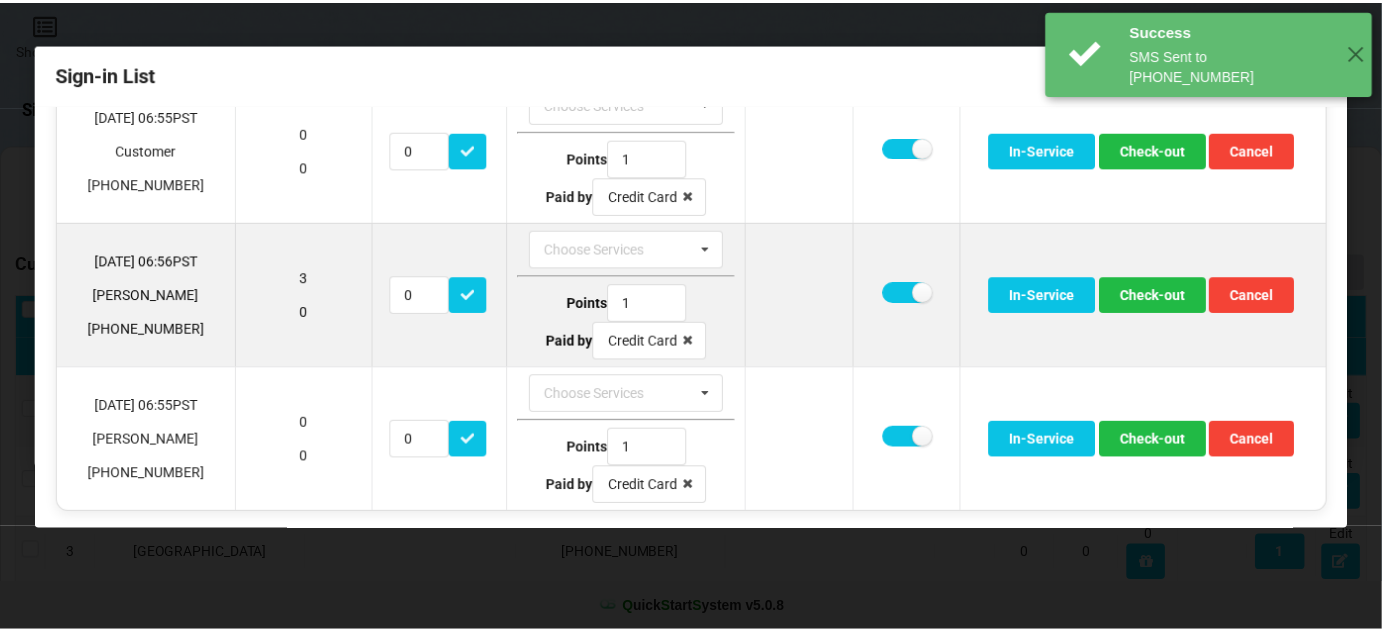 scroll, scrollTop: 0, scrollLeft: 0, axis: both 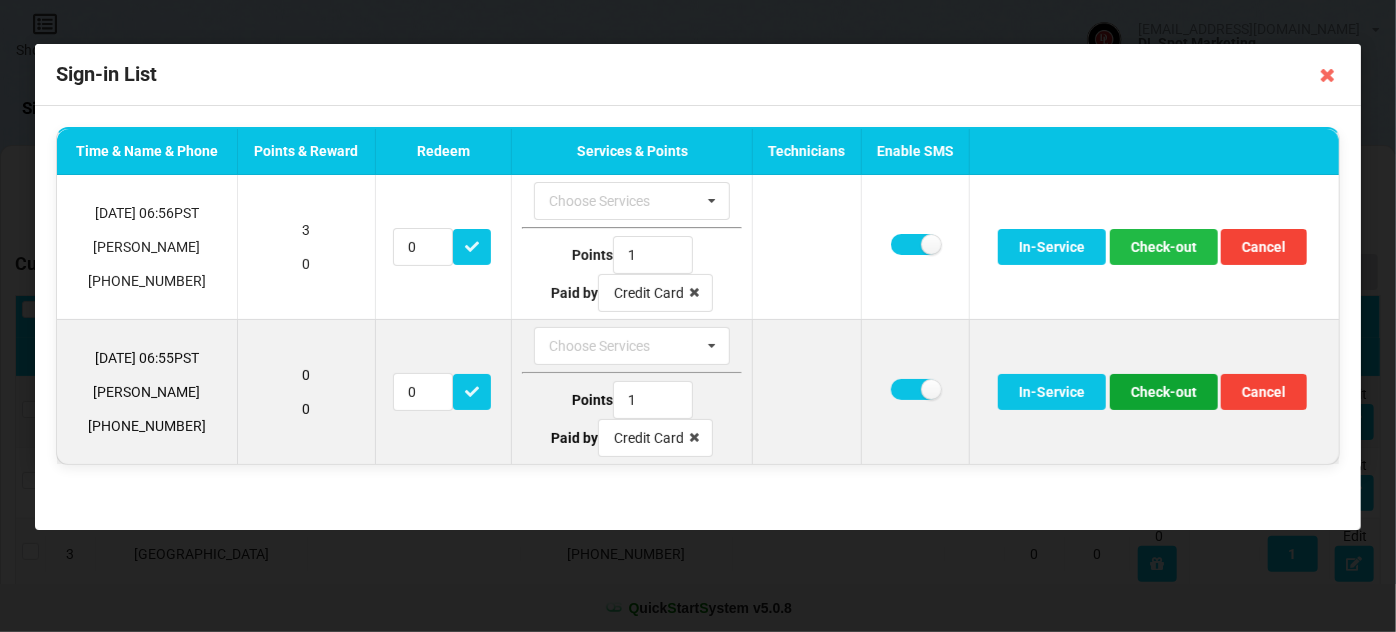 click on "Check-out" at bounding box center [1164, 392] 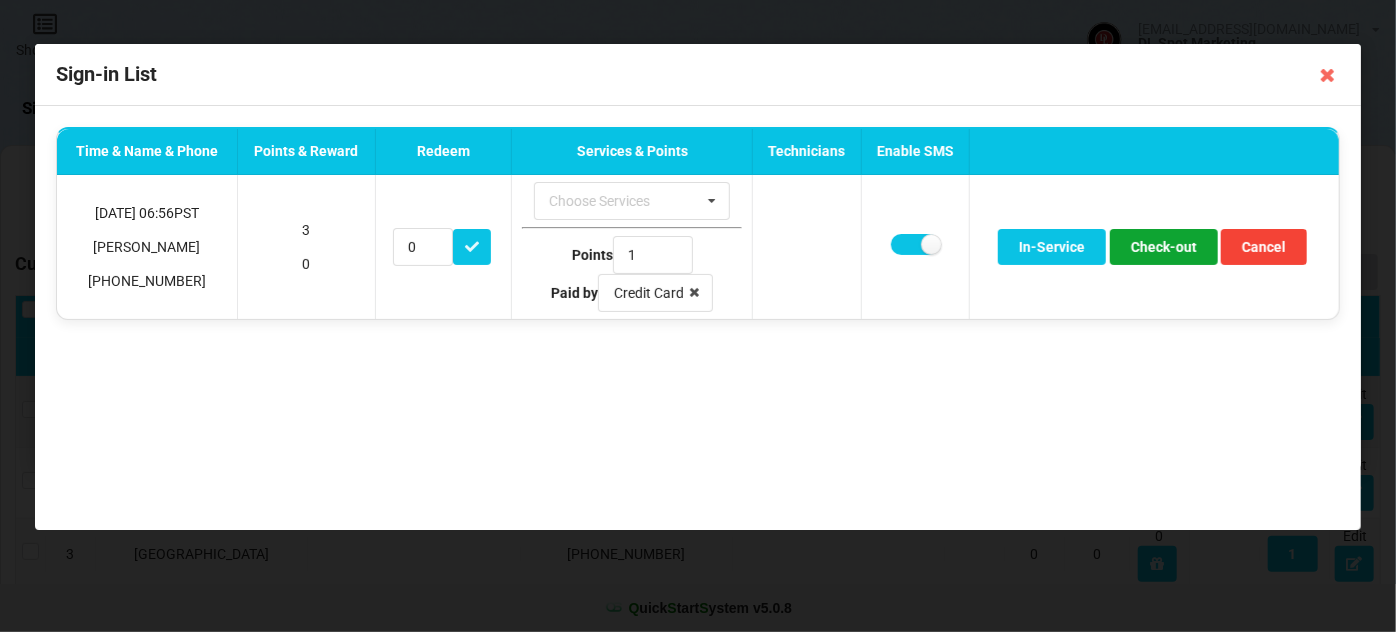 click on "Check-out" at bounding box center [1164, 247] 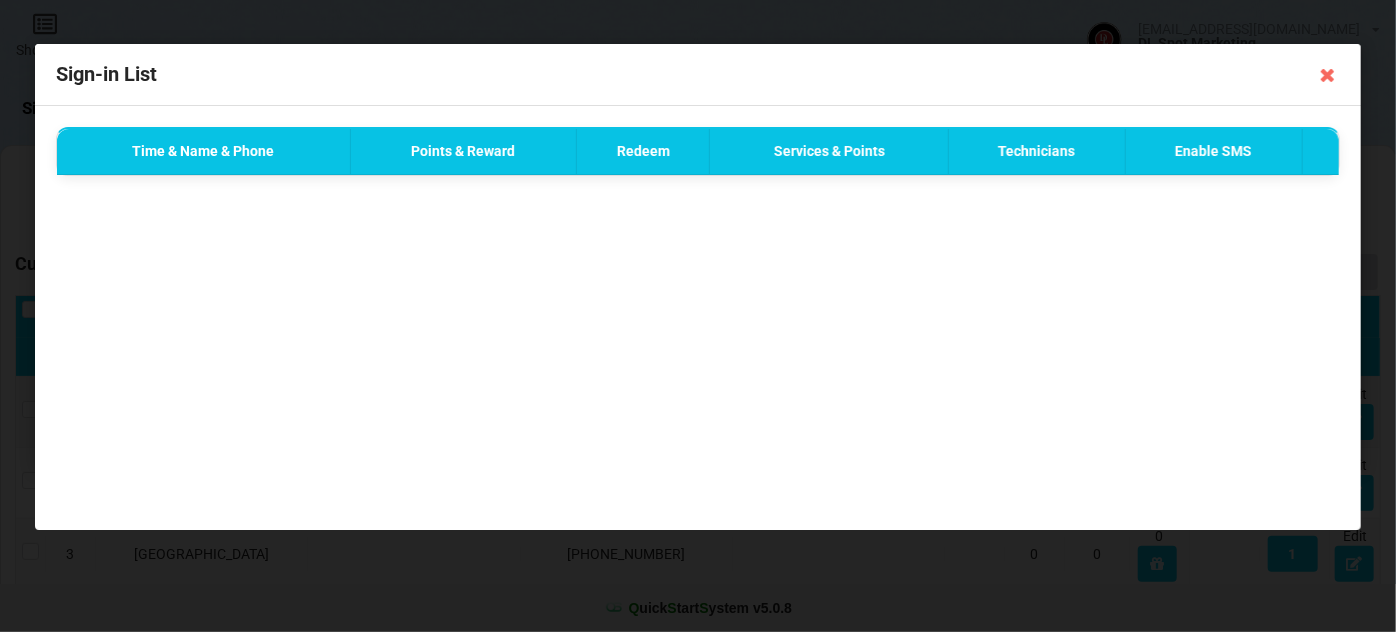 click on "Time & Name & Phone Points & Reward Redeem Services & Points Technicians Enable SMS" at bounding box center [698, 318] 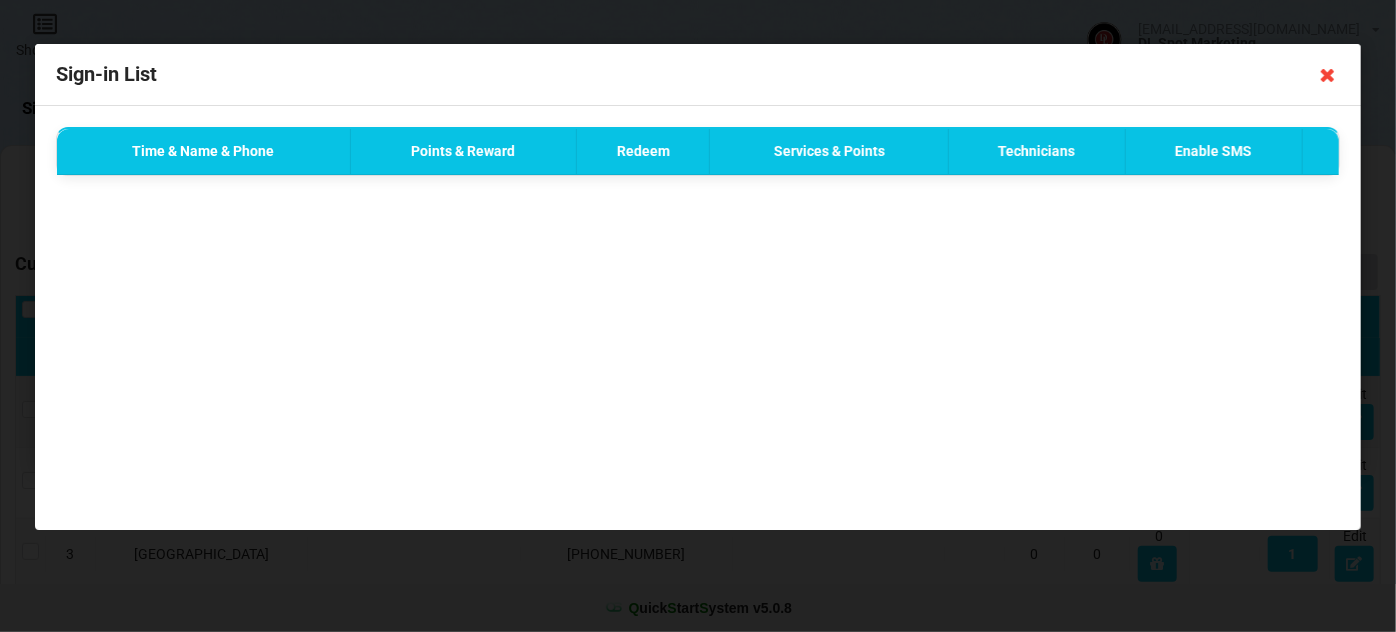 click at bounding box center [1328, 75] 